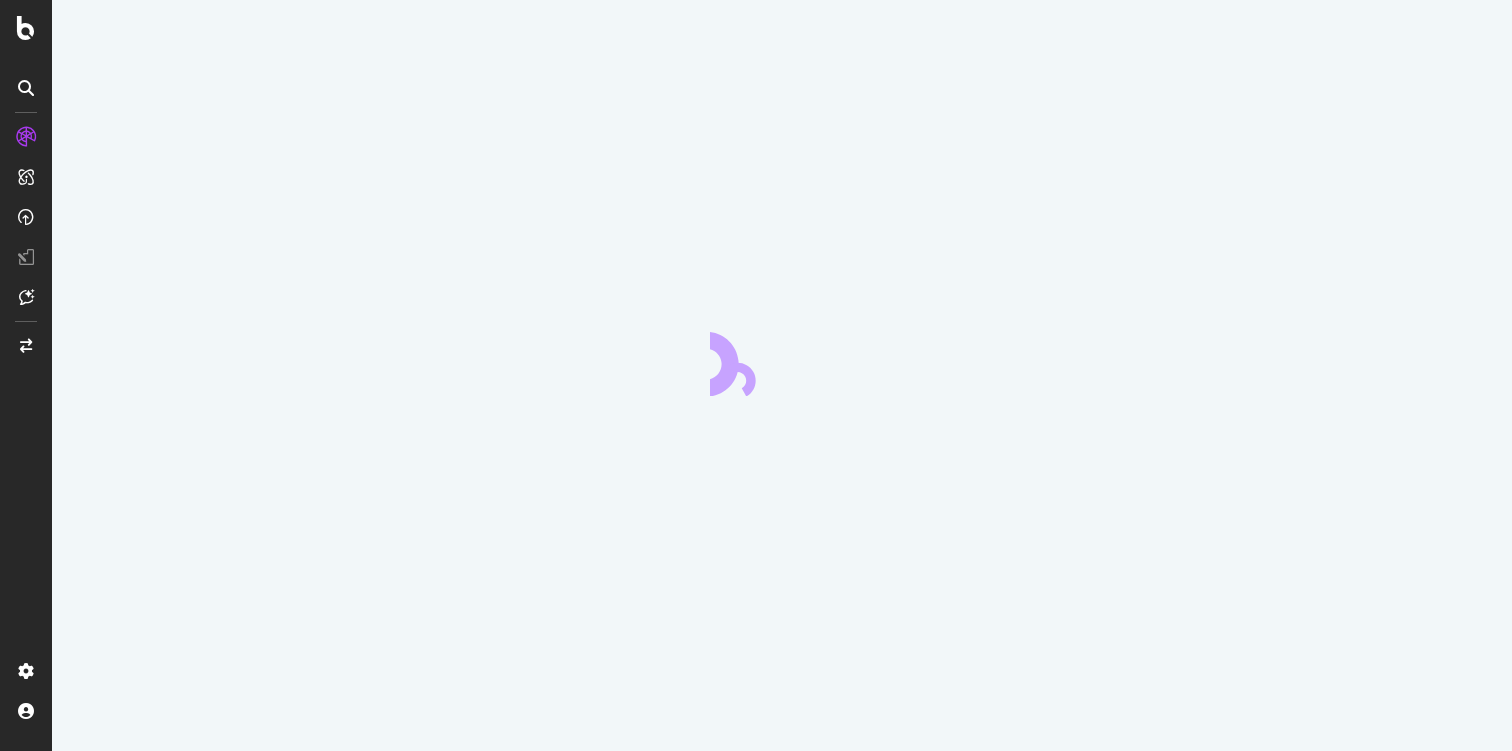 scroll, scrollTop: 0, scrollLeft: 0, axis: both 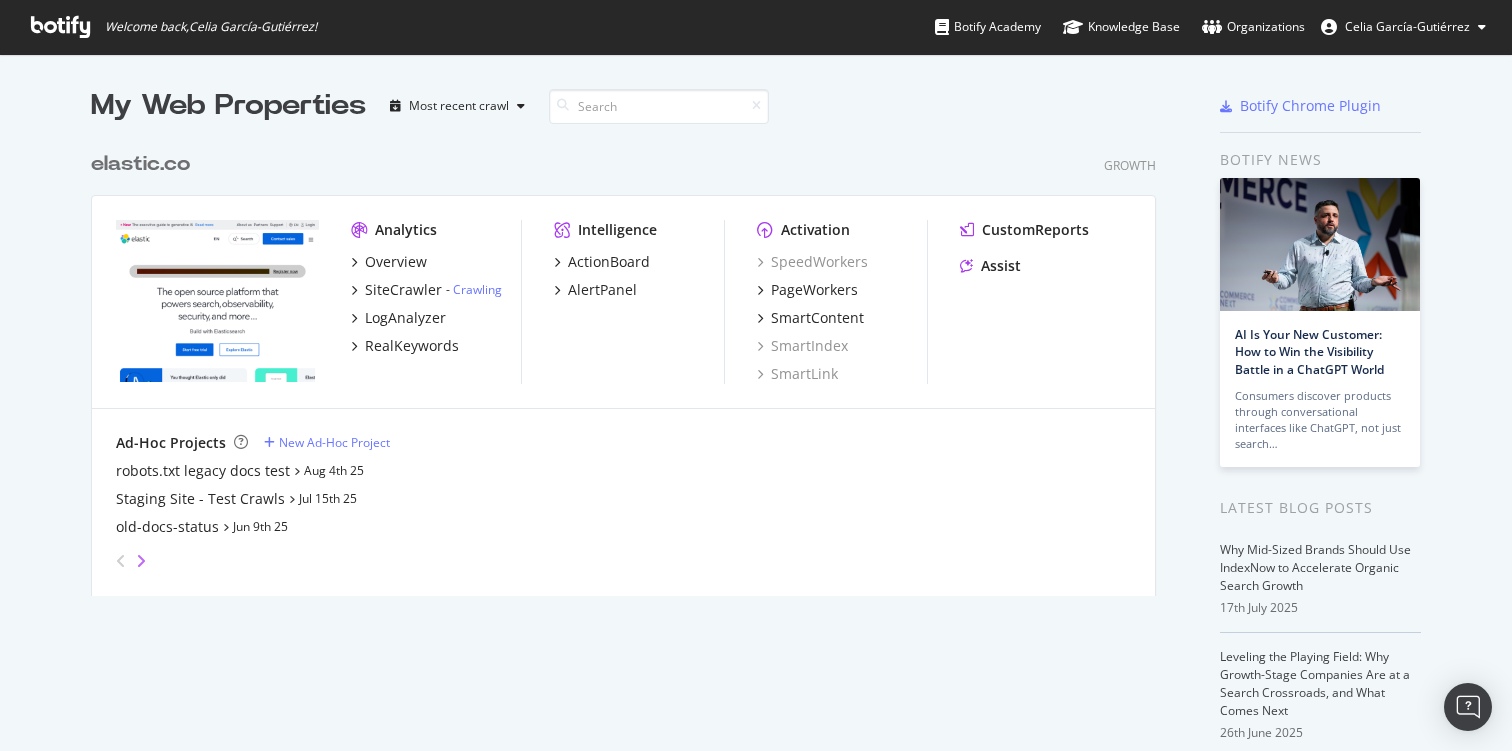 click at bounding box center (141, 561) 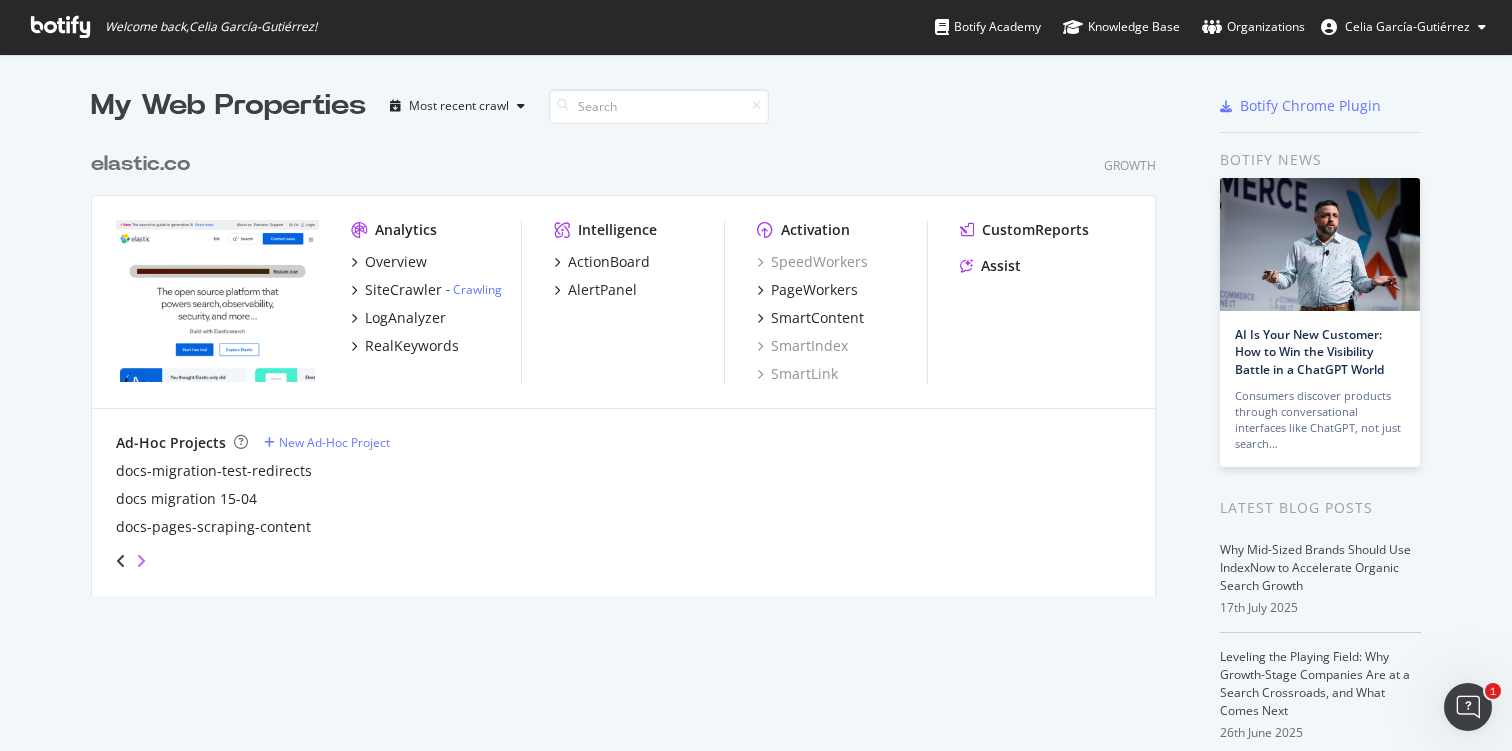scroll, scrollTop: 0, scrollLeft: 0, axis: both 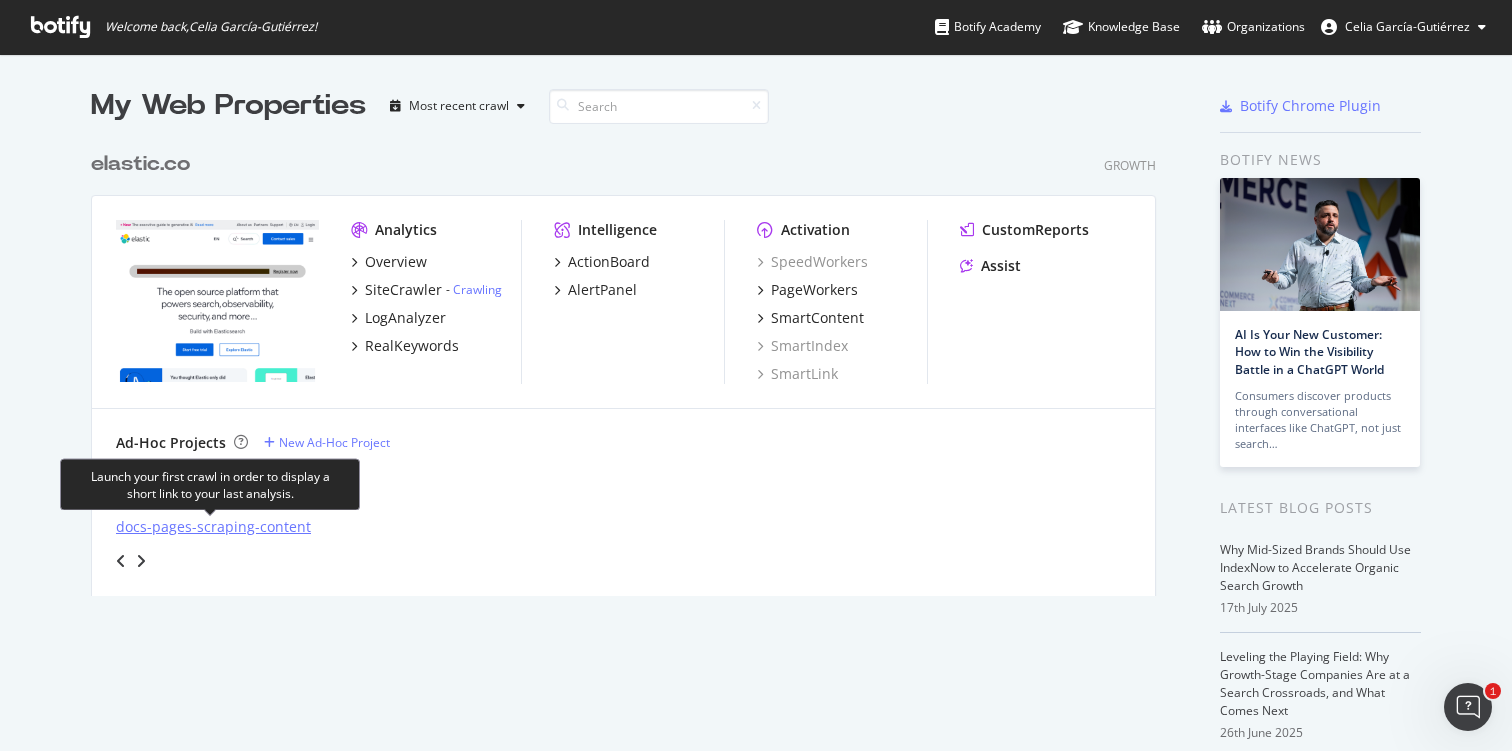 click on "docs-pages-scraping-content" at bounding box center (213, 527) 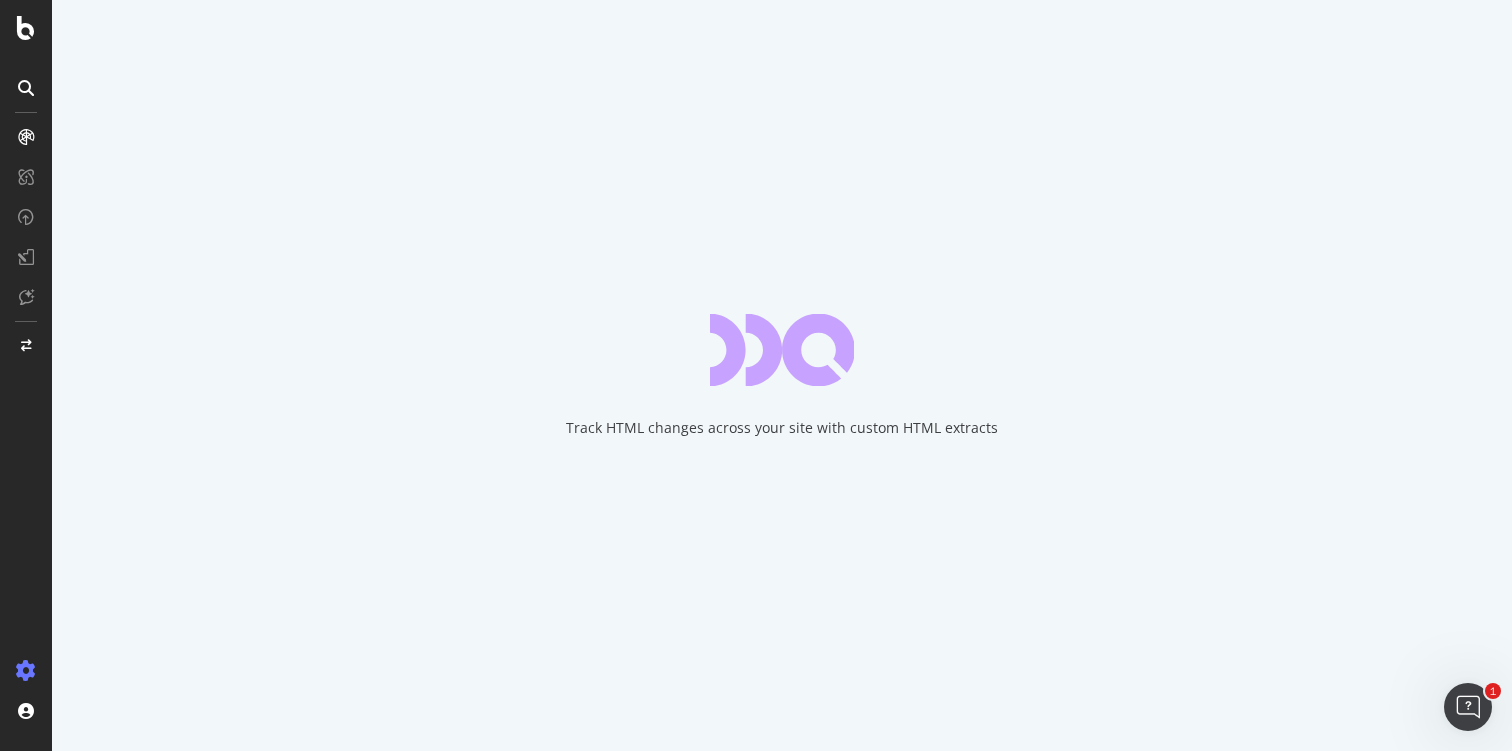scroll, scrollTop: 0, scrollLeft: 0, axis: both 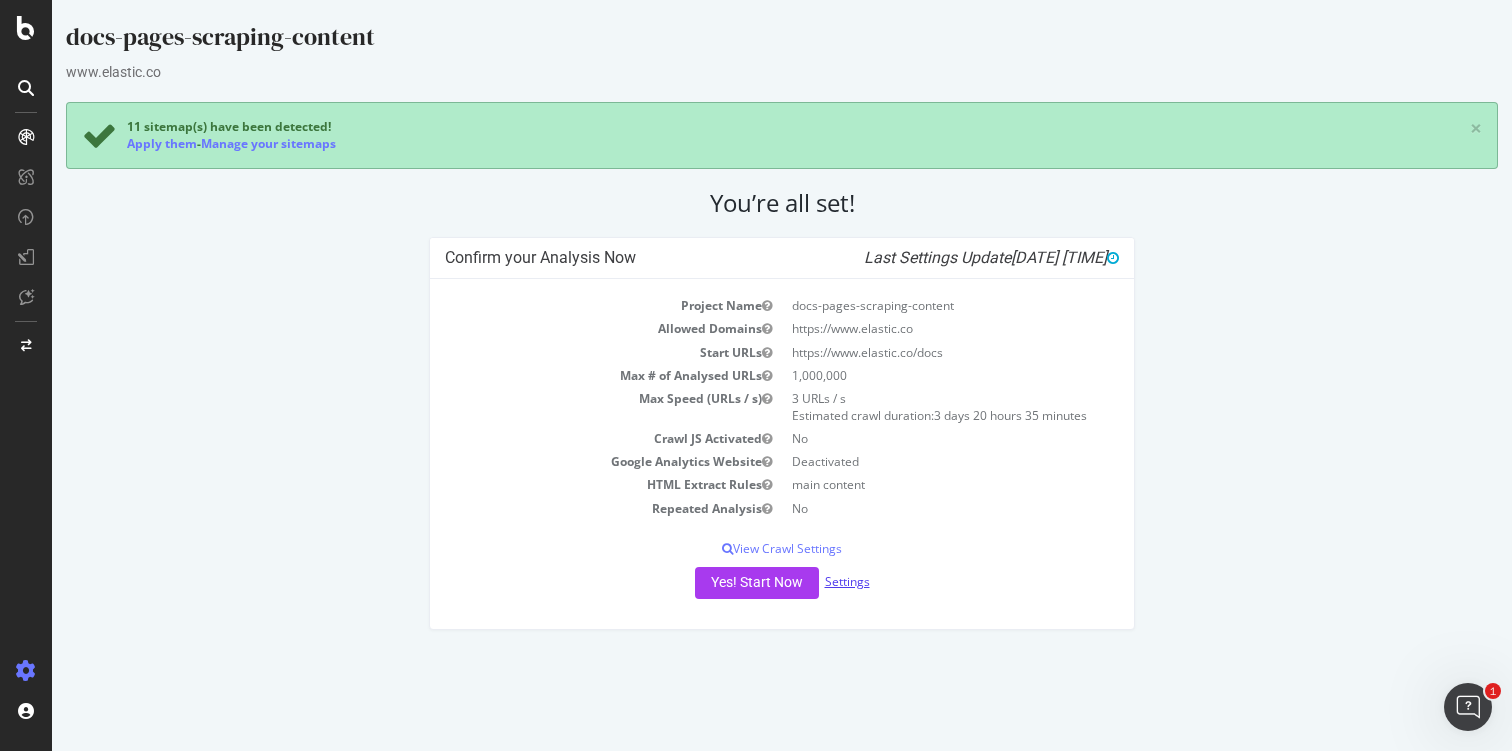 click on "Settings" at bounding box center [847, 581] 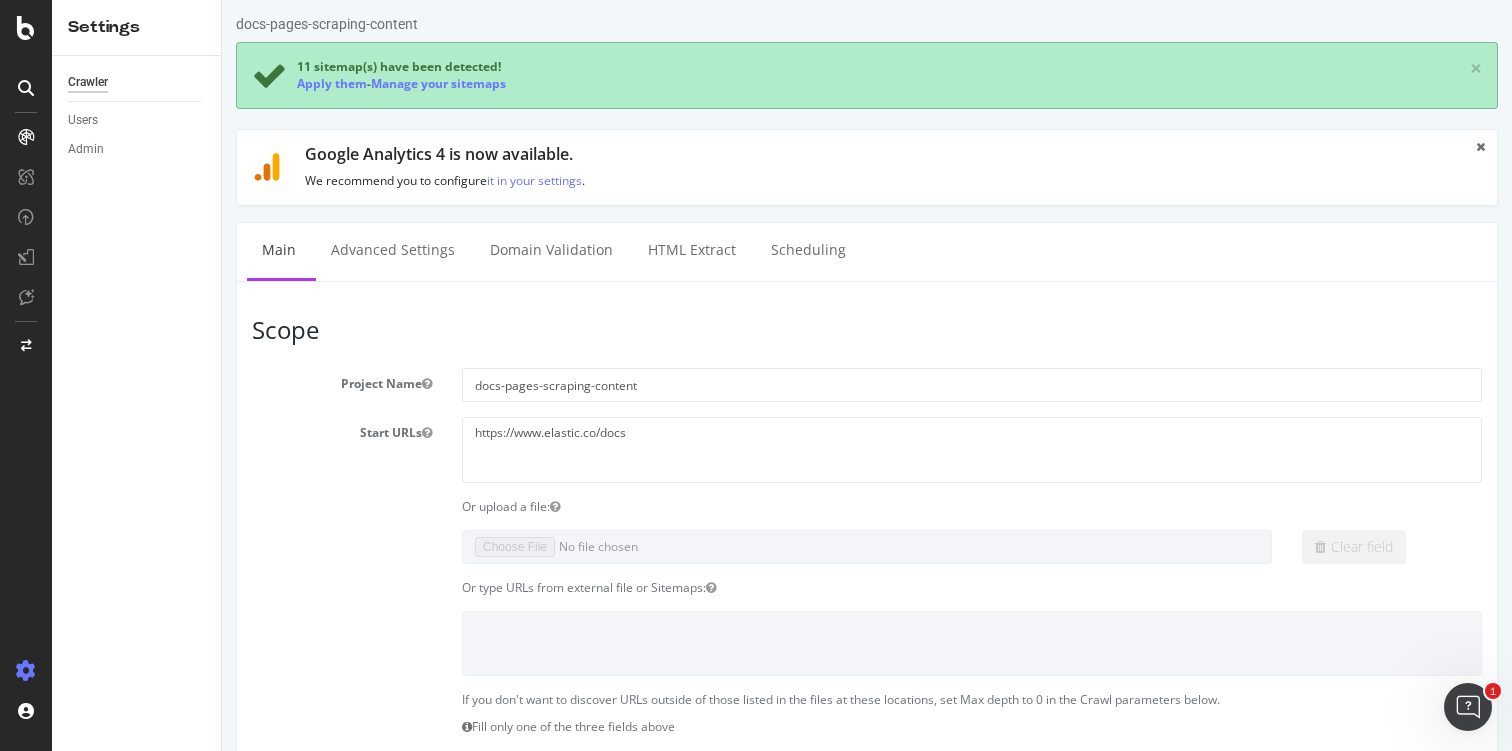 scroll, scrollTop: 0, scrollLeft: 0, axis: both 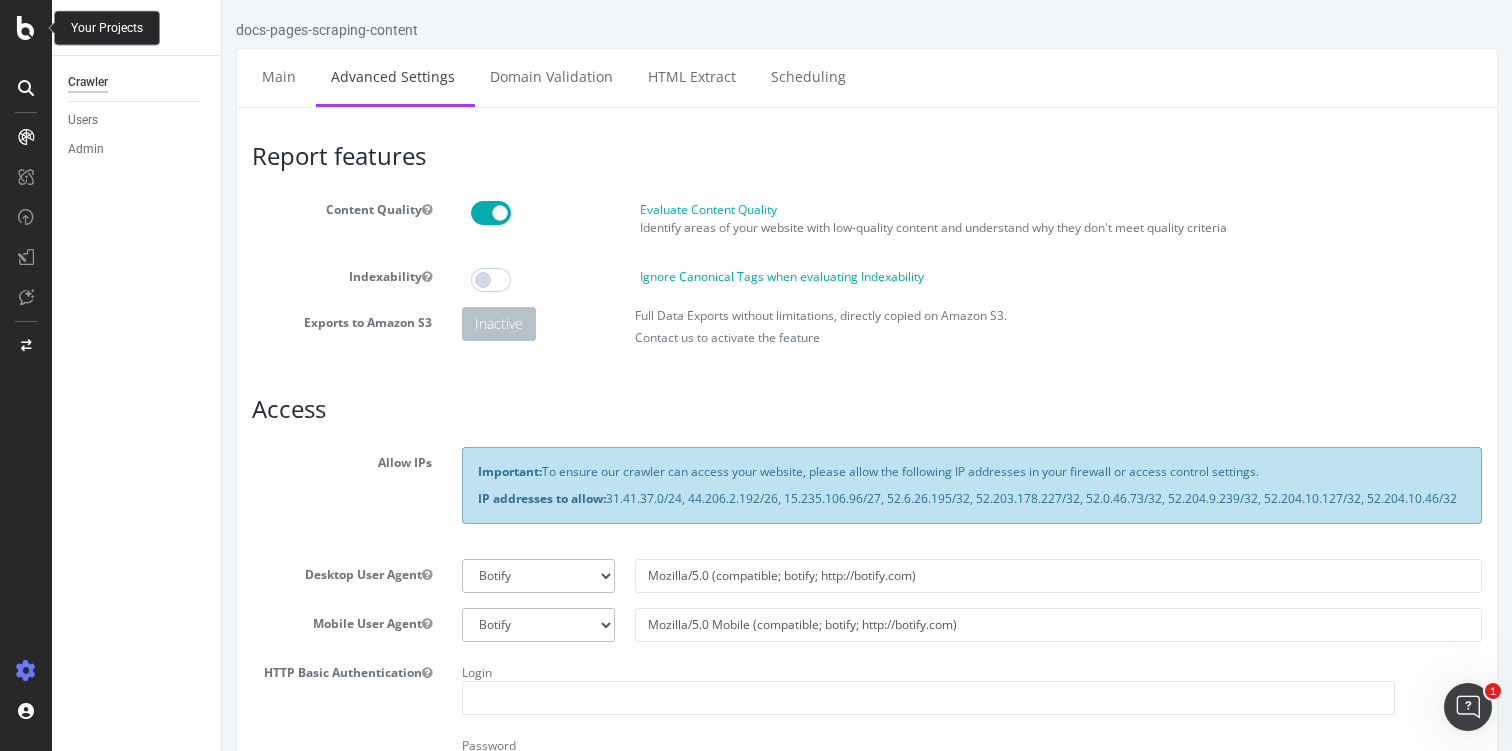 click at bounding box center [26, 28] 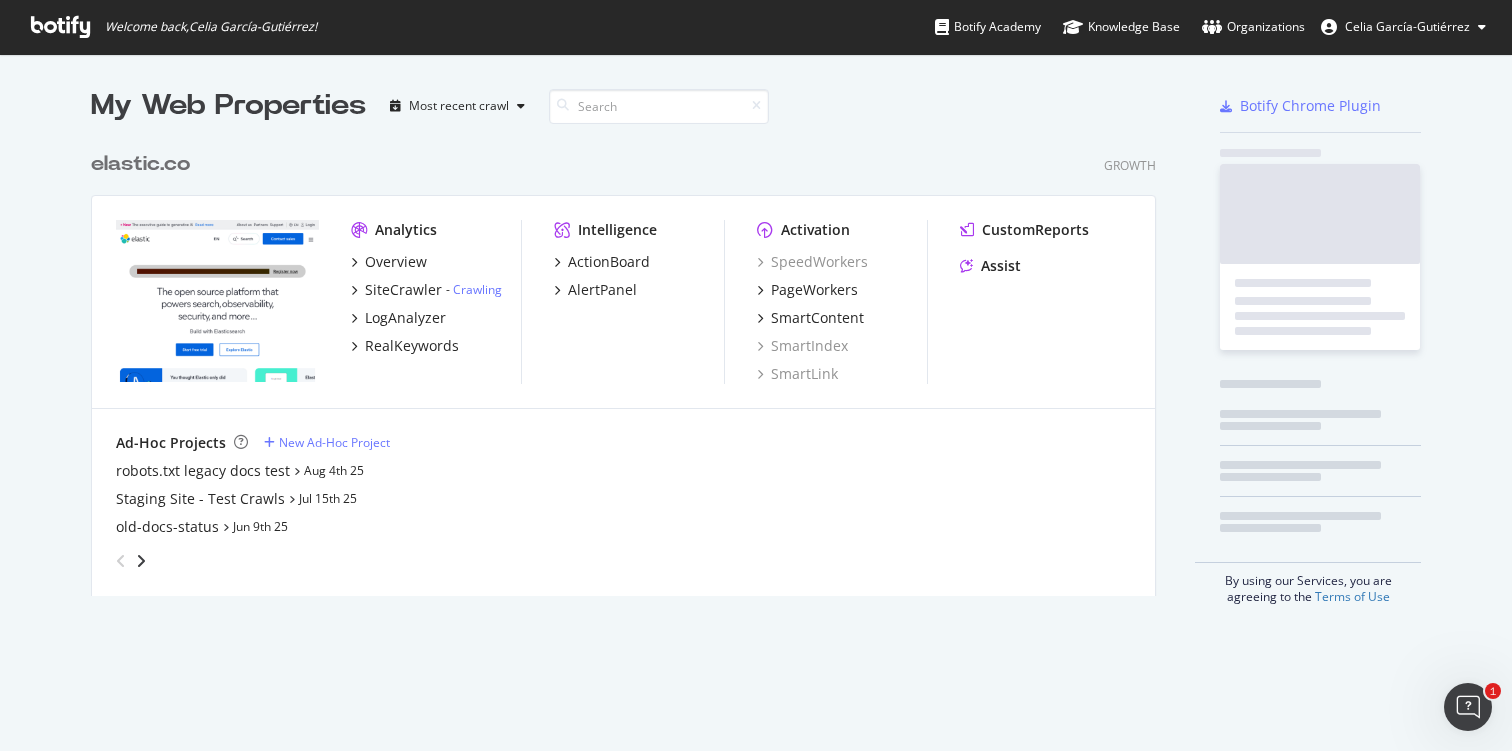 scroll, scrollTop: 1, scrollLeft: 1, axis: both 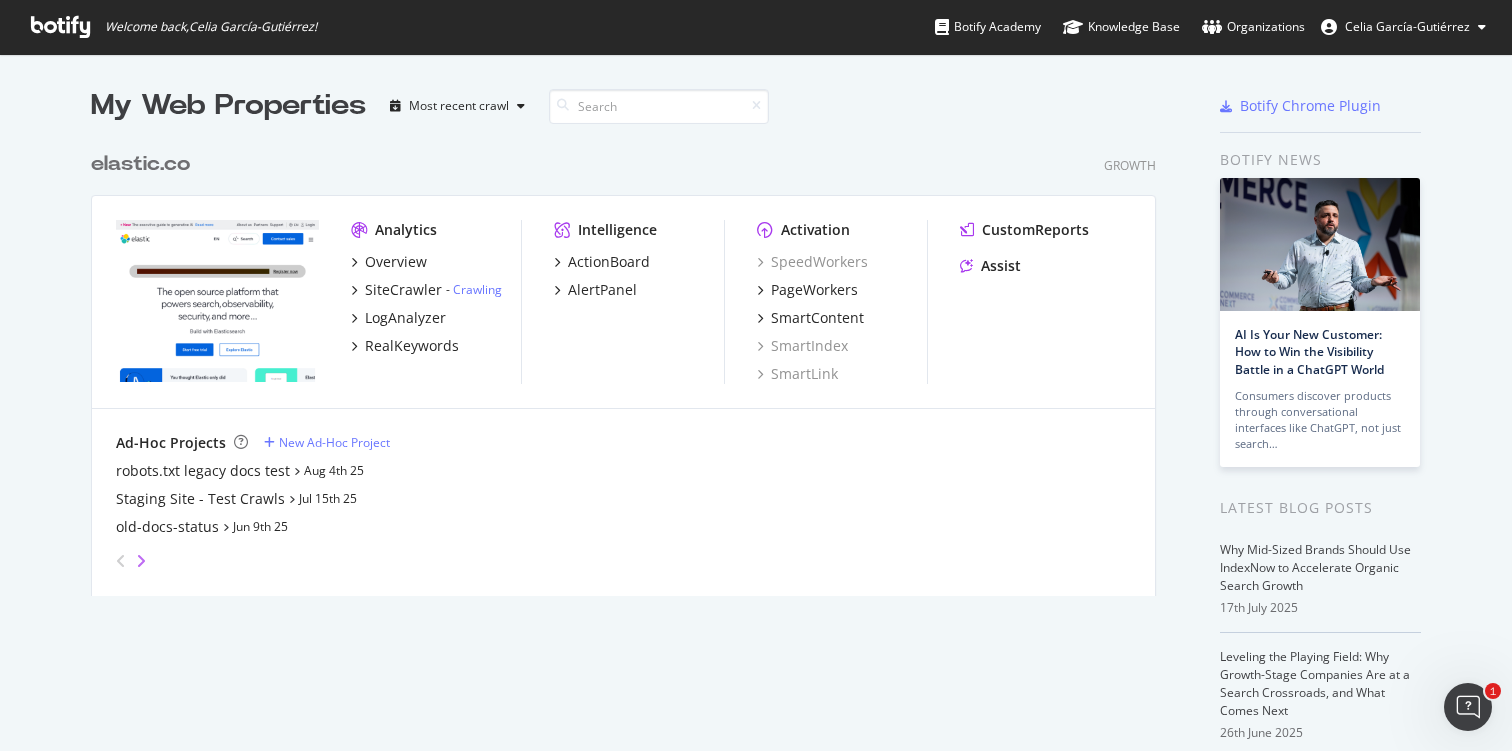 click at bounding box center [141, 561] 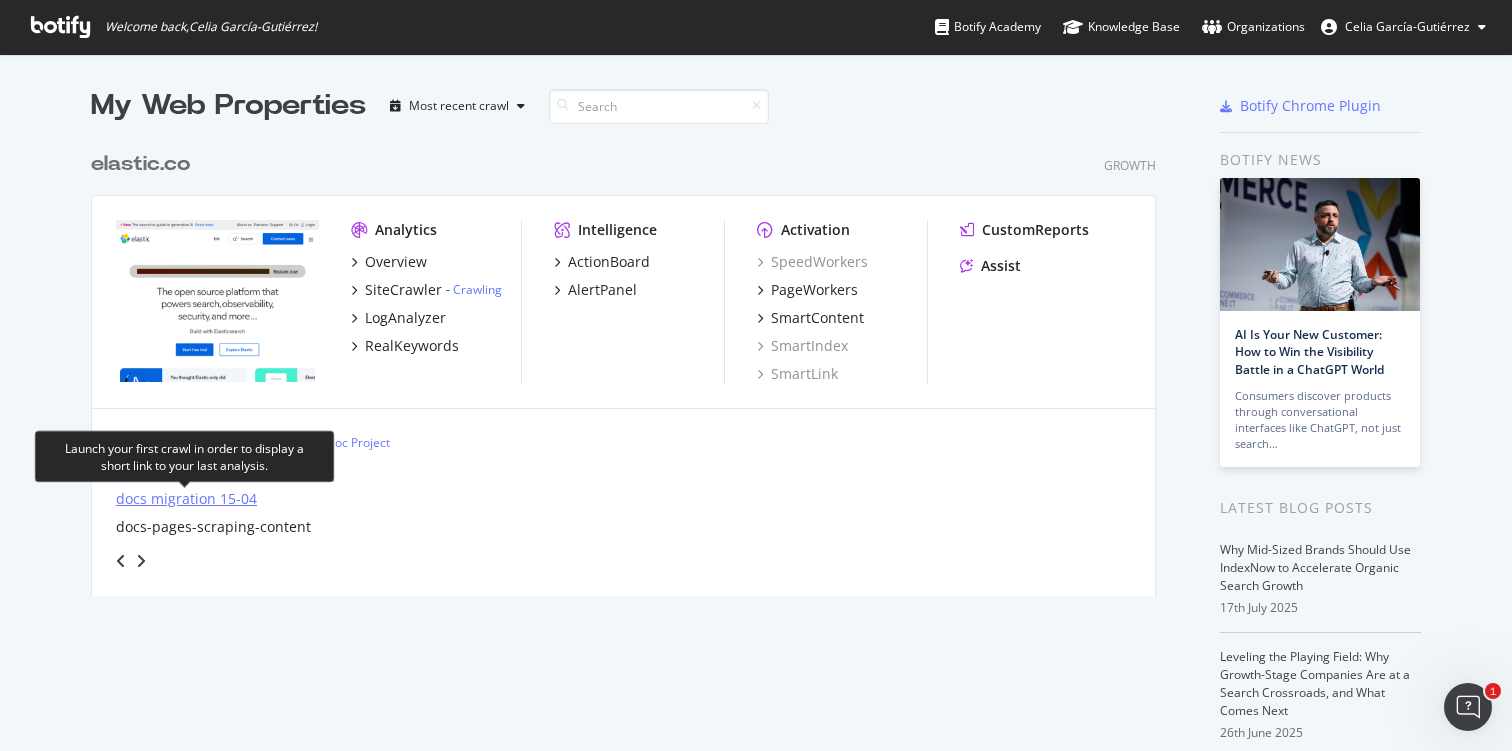 click on "docs migration 15-04" at bounding box center (186, 499) 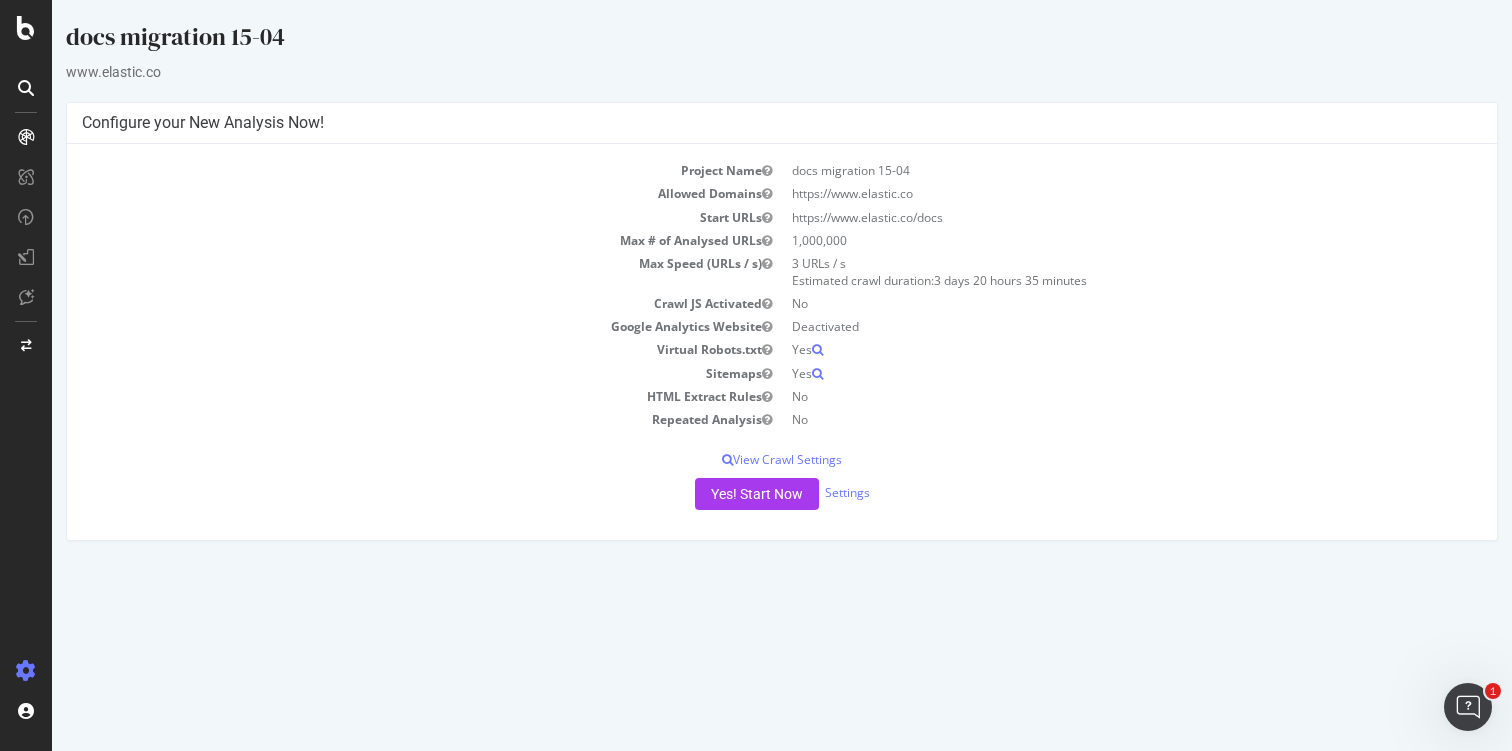 scroll, scrollTop: 0, scrollLeft: 0, axis: both 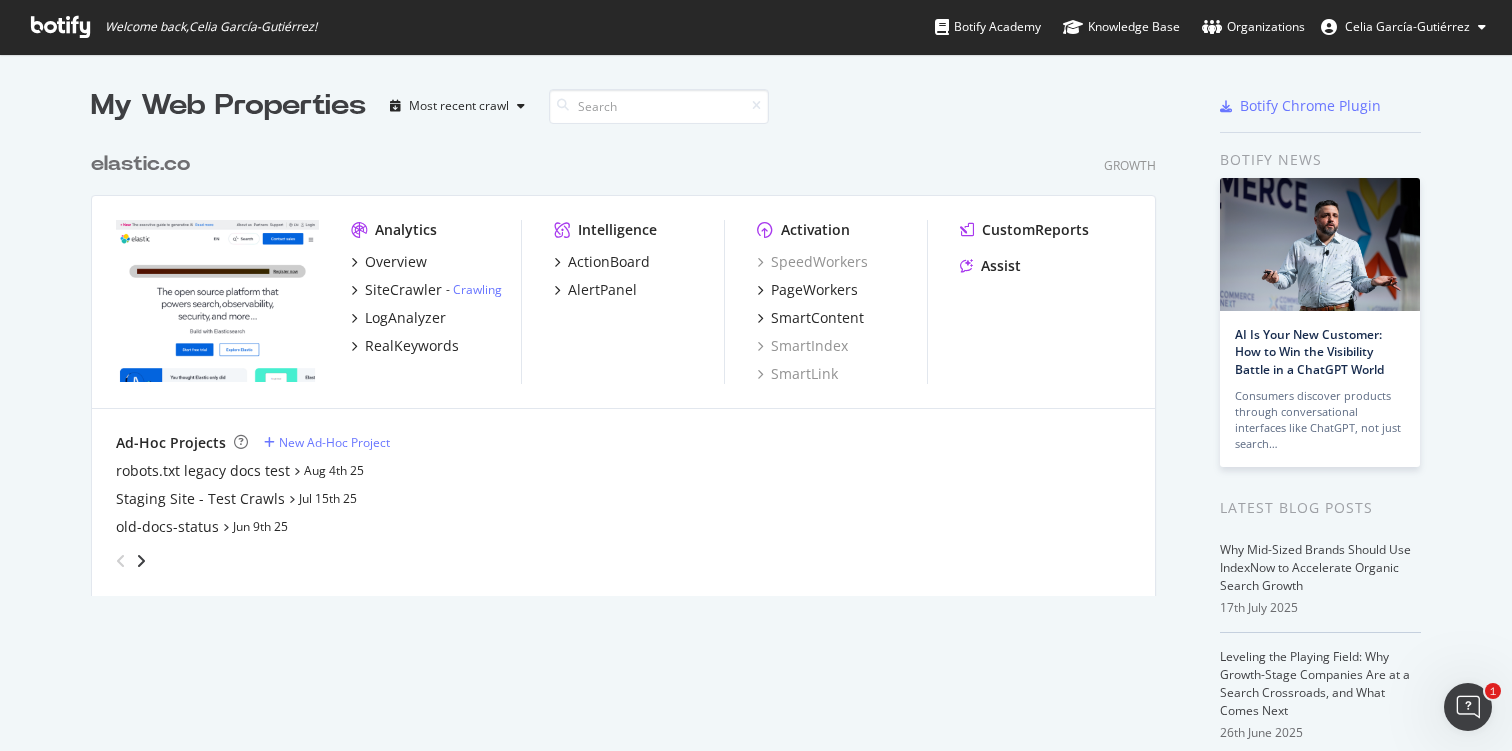 click at bounding box center (128, 561) 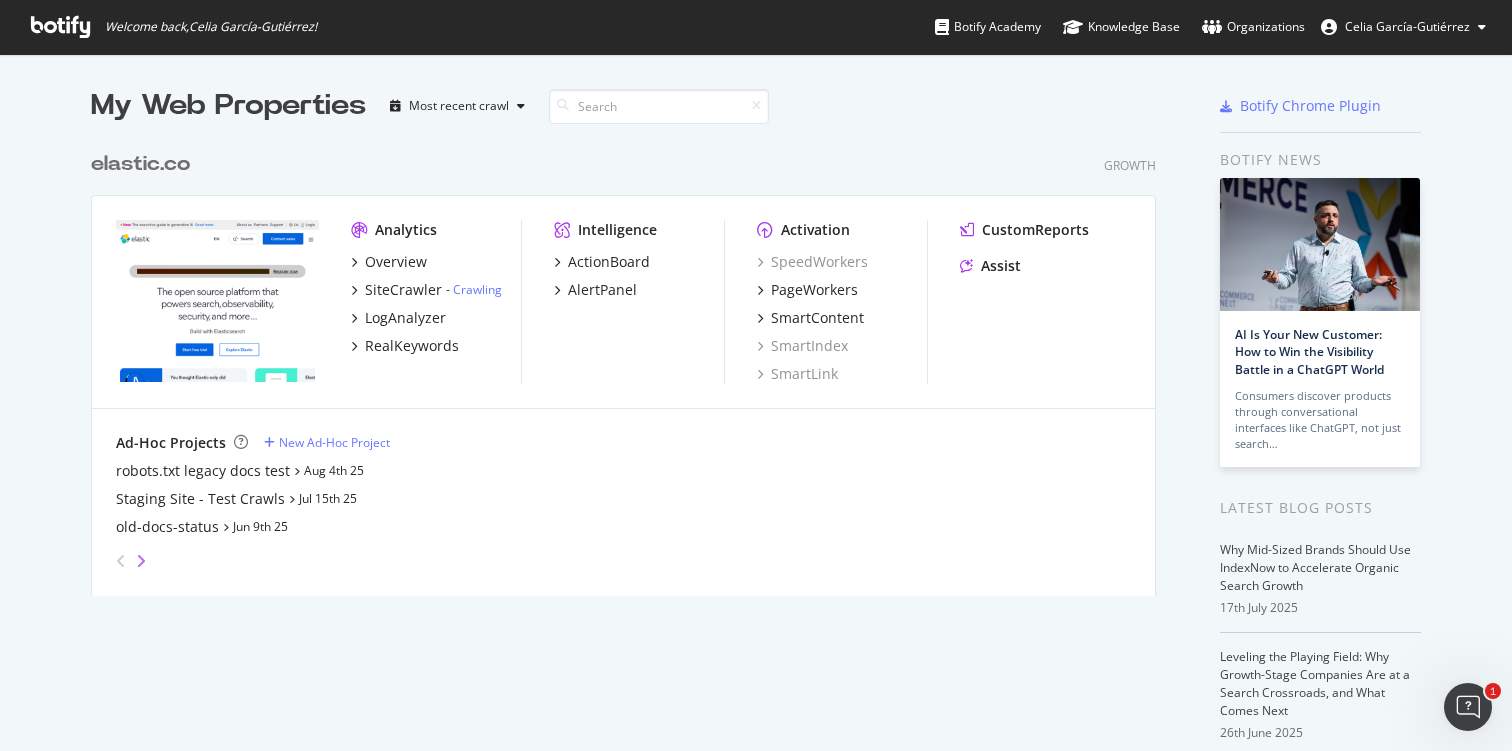 click at bounding box center (141, 561) 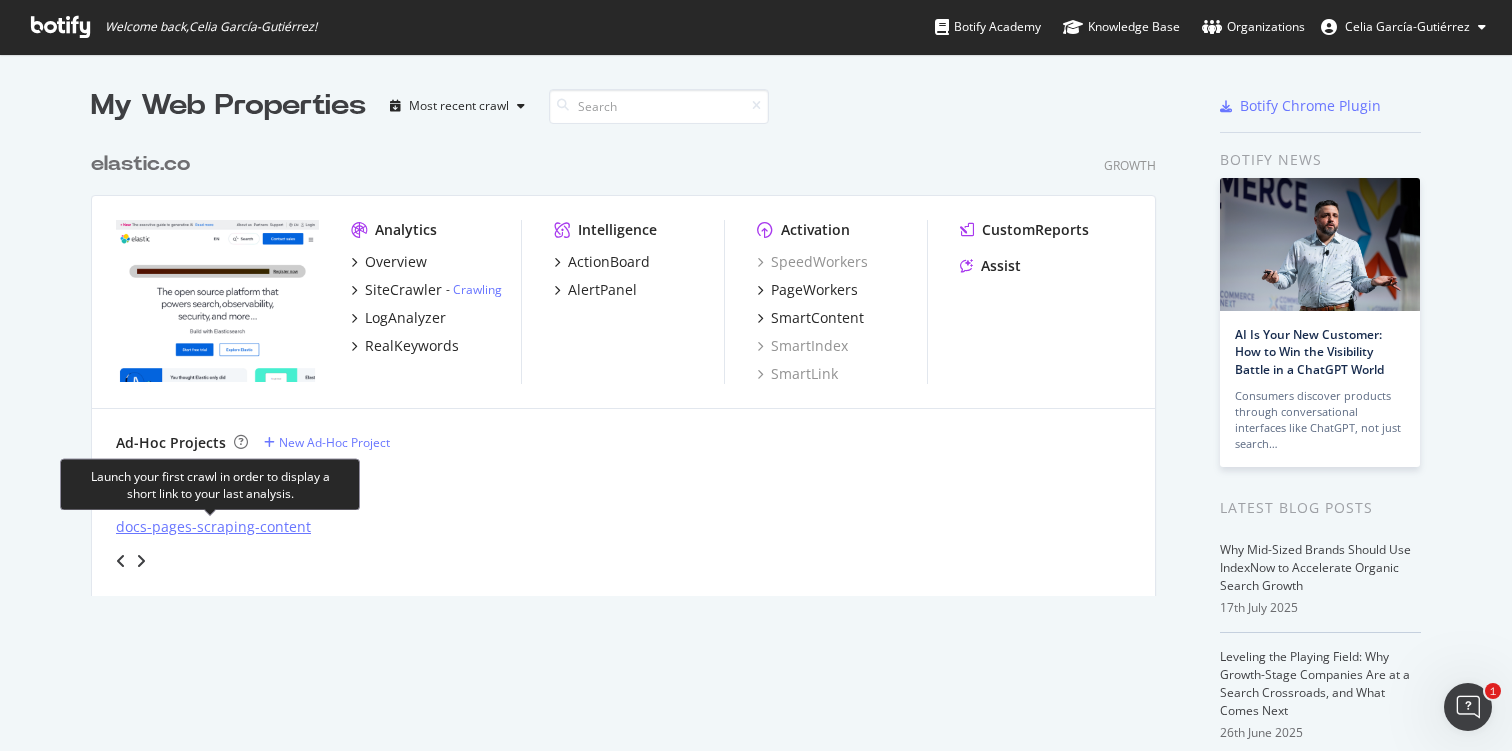 click on "docs-pages-scraping-content" at bounding box center [213, 527] 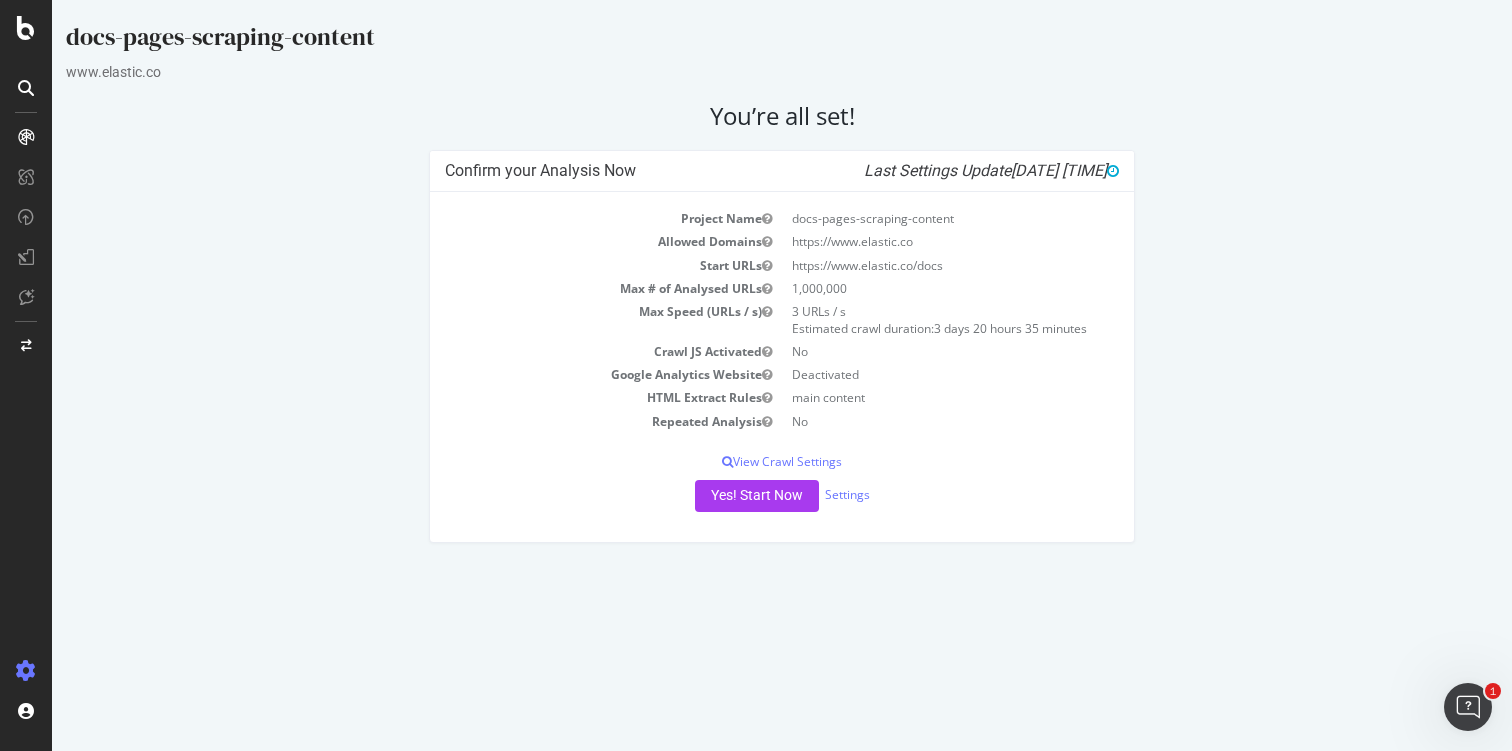 scroll, scrollTop: 0, scrollLeft: 0, axis: both 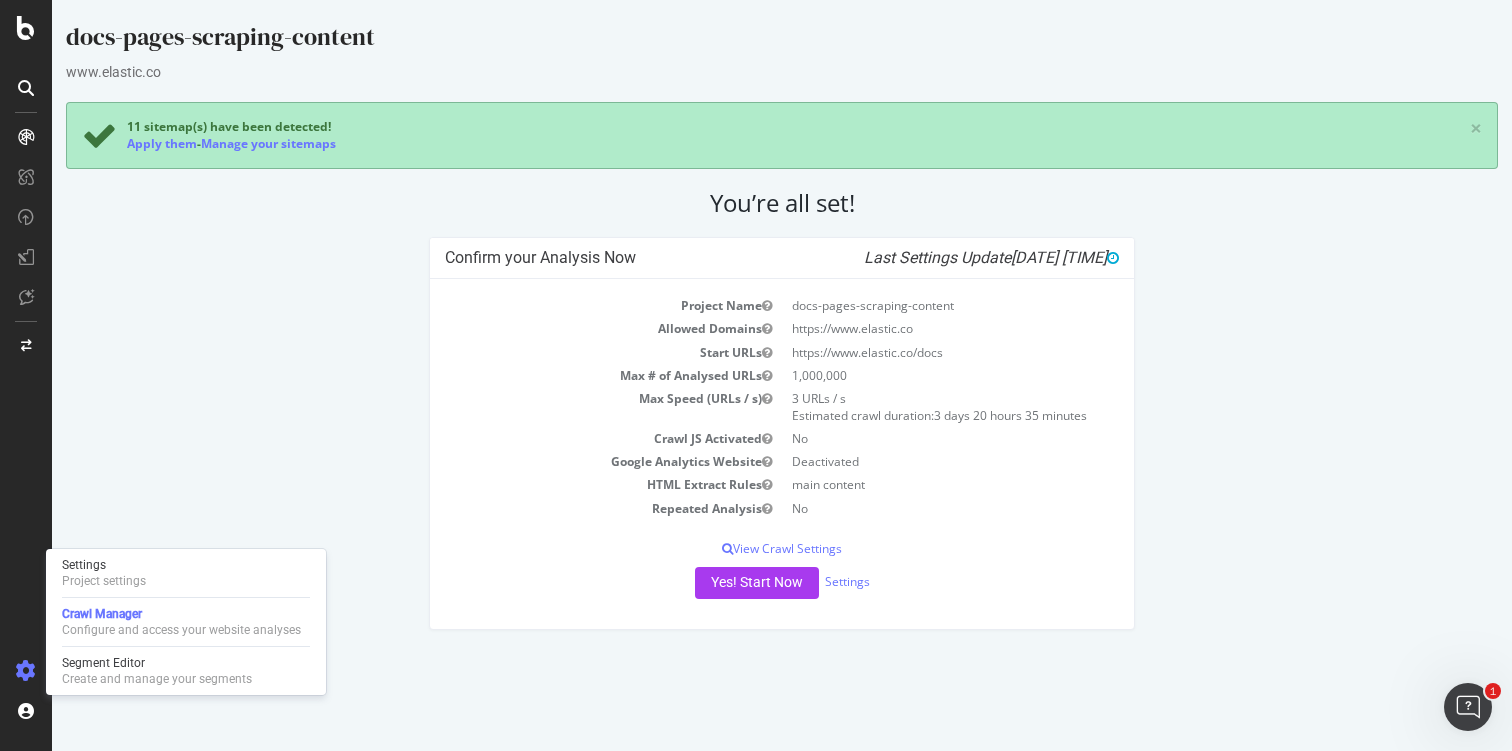 click on "Settings Project settings Crawl Manager Configure and access your website analyses Segment Editor Create and manage your segments" at bounding box center [186, 622] 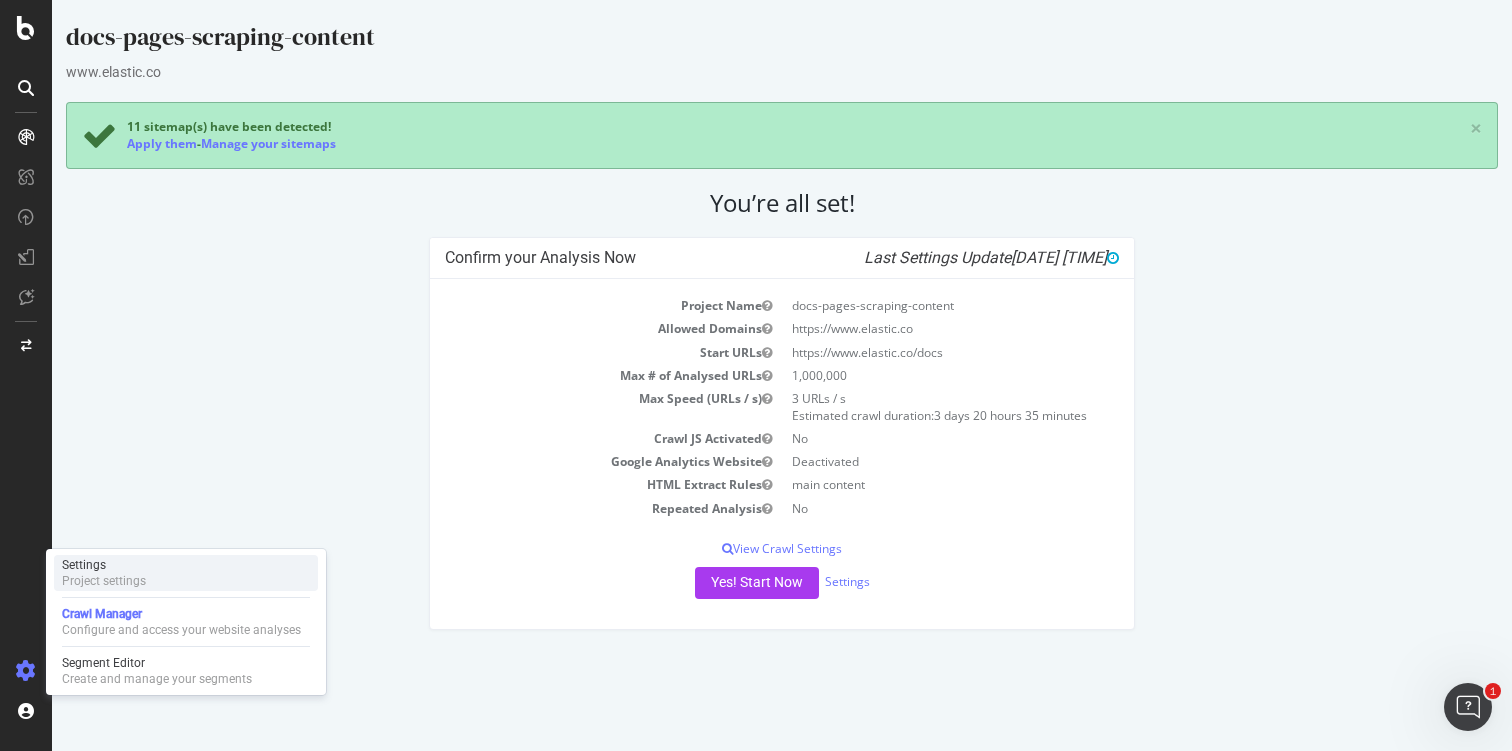 click on "Project settings" at bounding box center (104, 581) 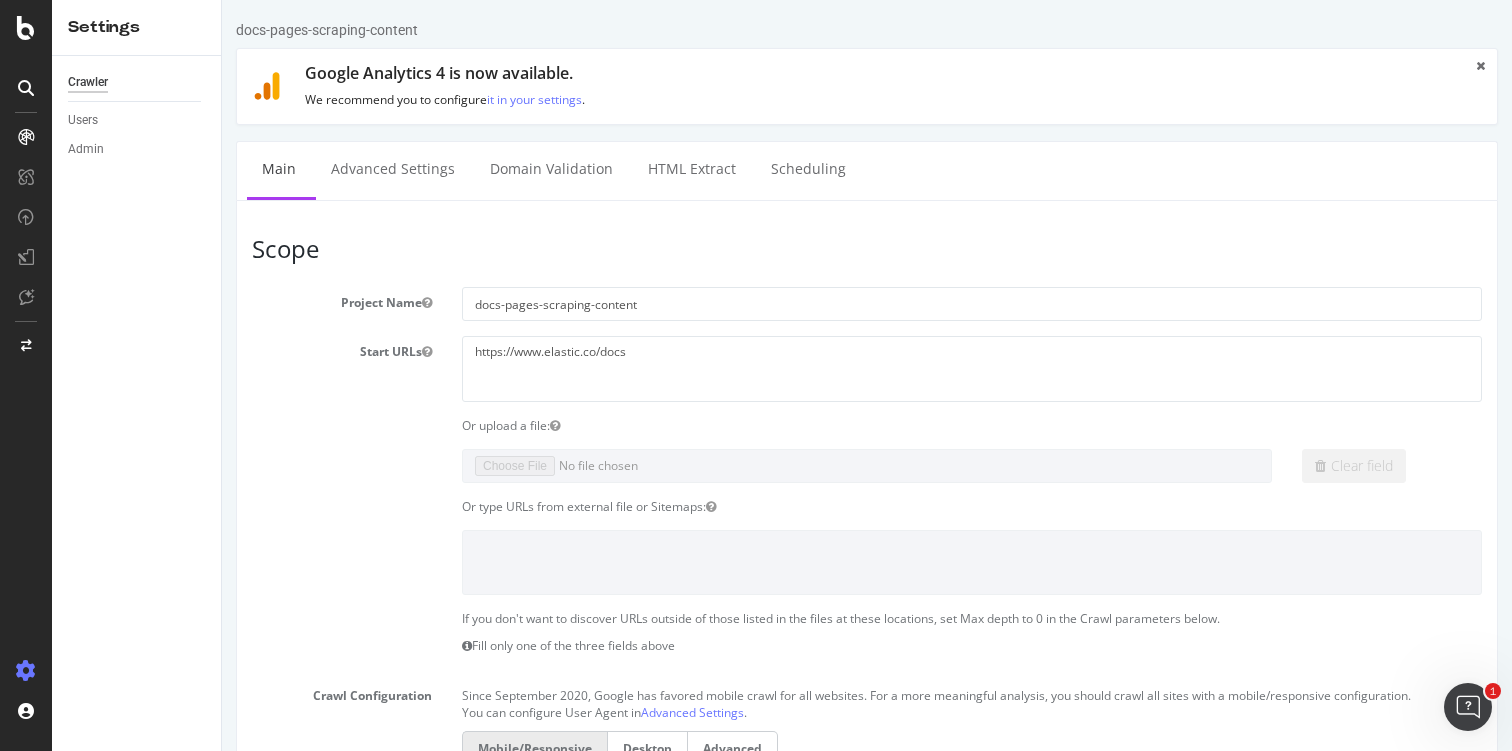 scroll, scrollTop: 0, scrollLeft: 0, axis: both 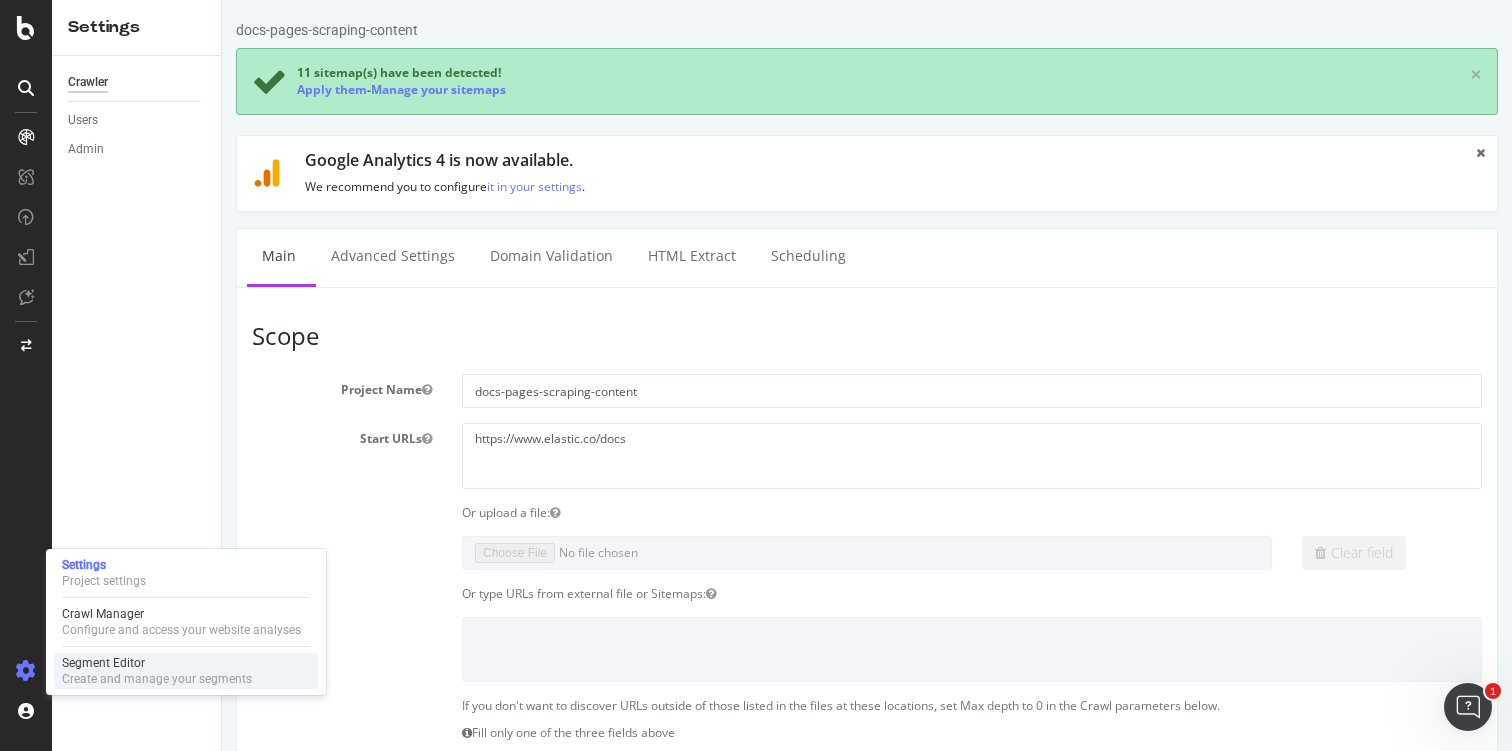 click on "Create and manage your segments" at bounding box center [157, 679] 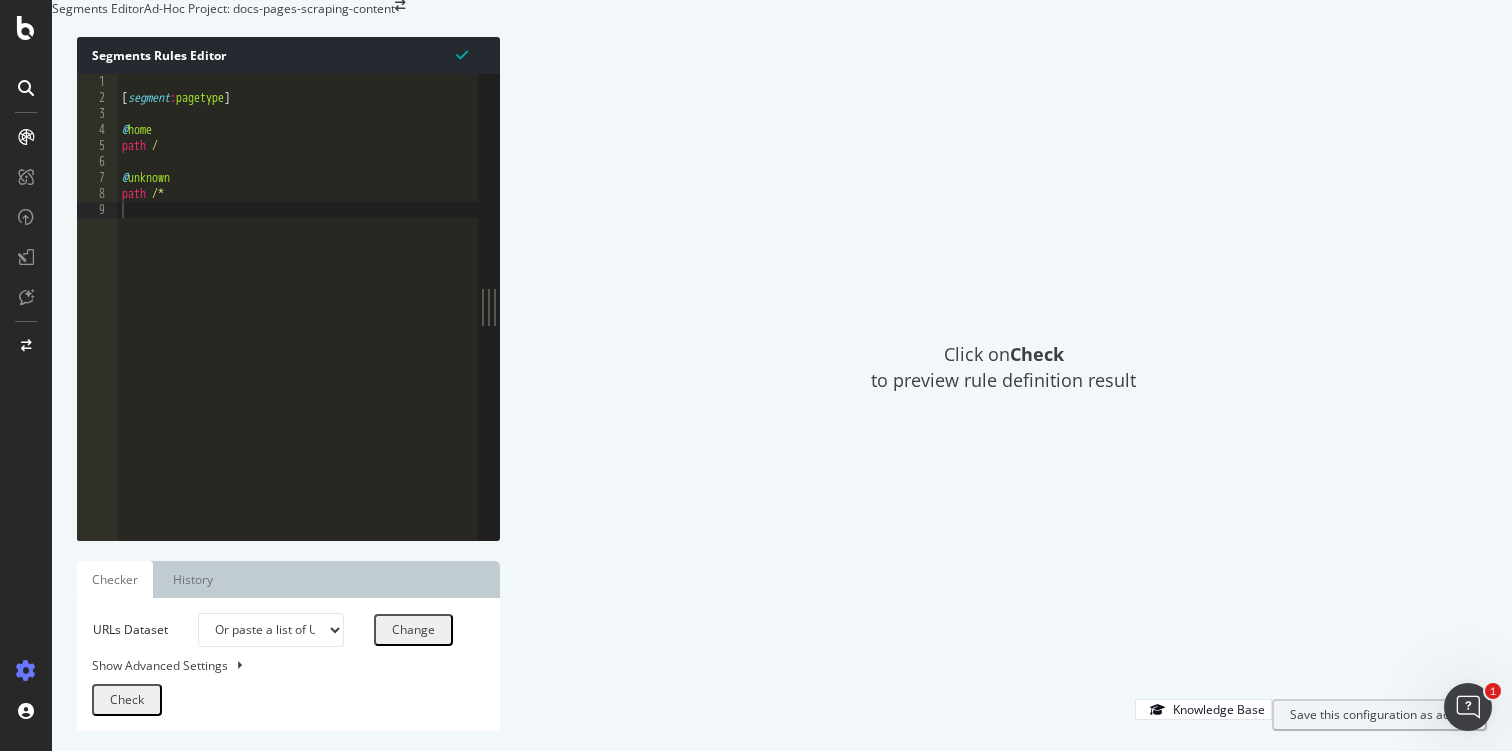 click at bounding box center (26, 671) 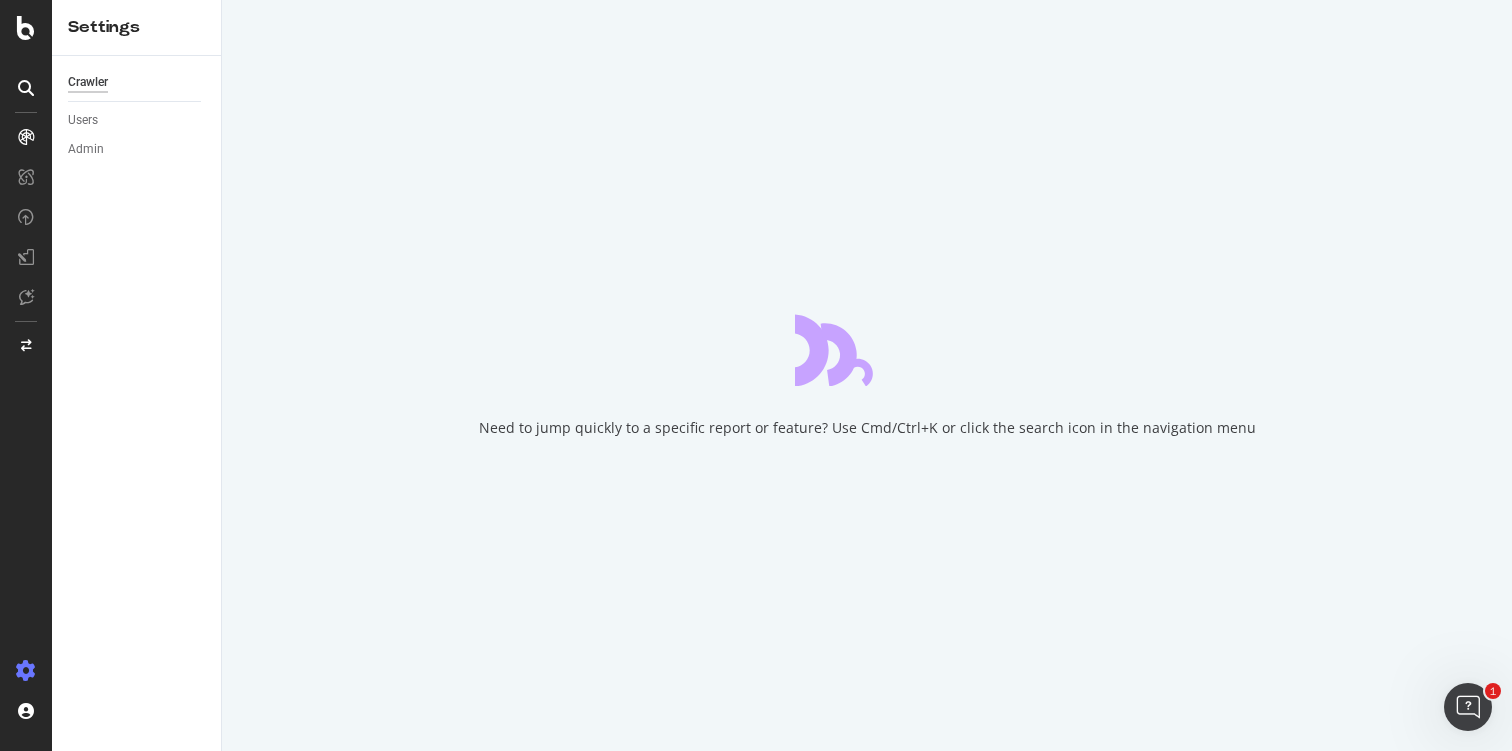 scroll, scrollTop: 0, scrollLeft: 0, axis: both 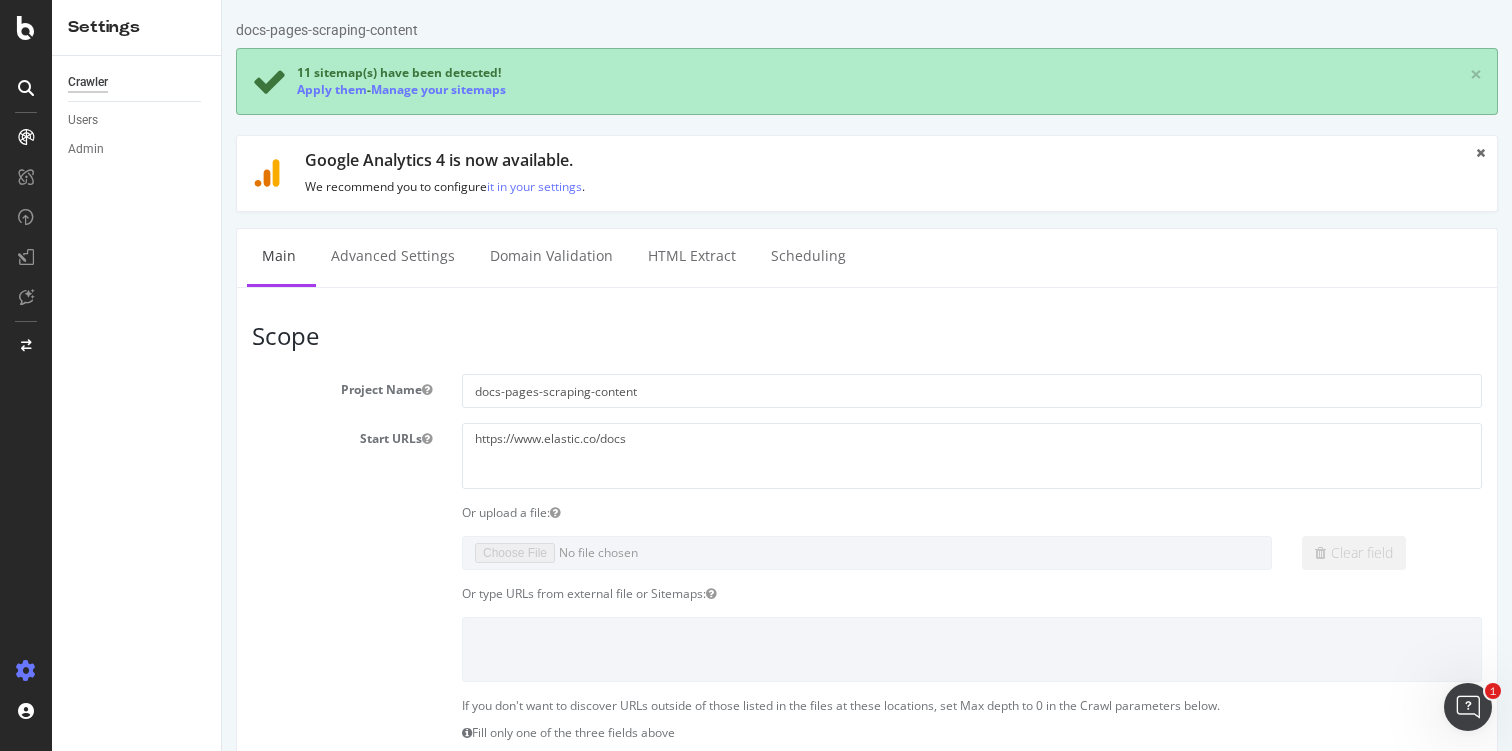 click at bounding box center (26, 375) 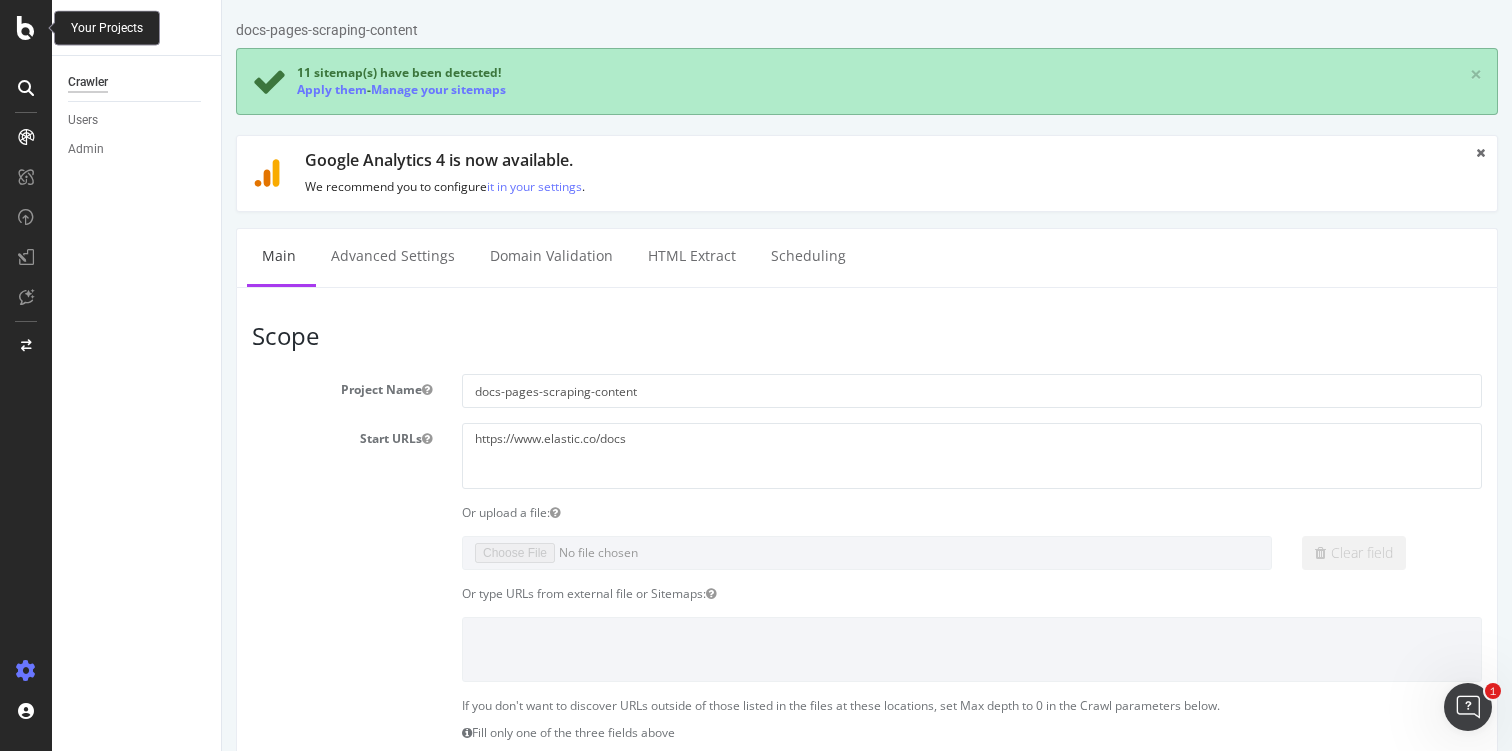 click at bounding box center (26, 28) 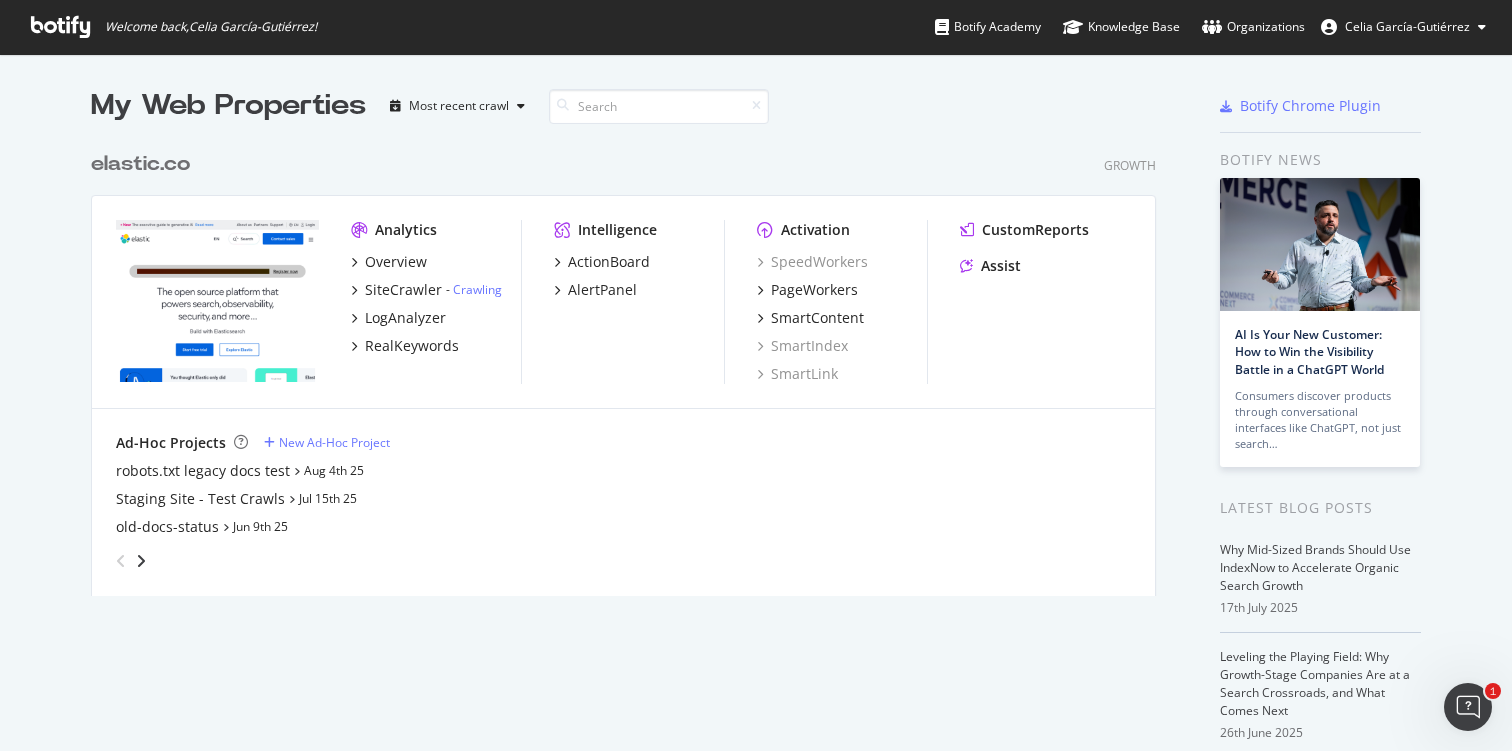 scroll, scrollTop: 1, scrollLeft: 1, axis: both 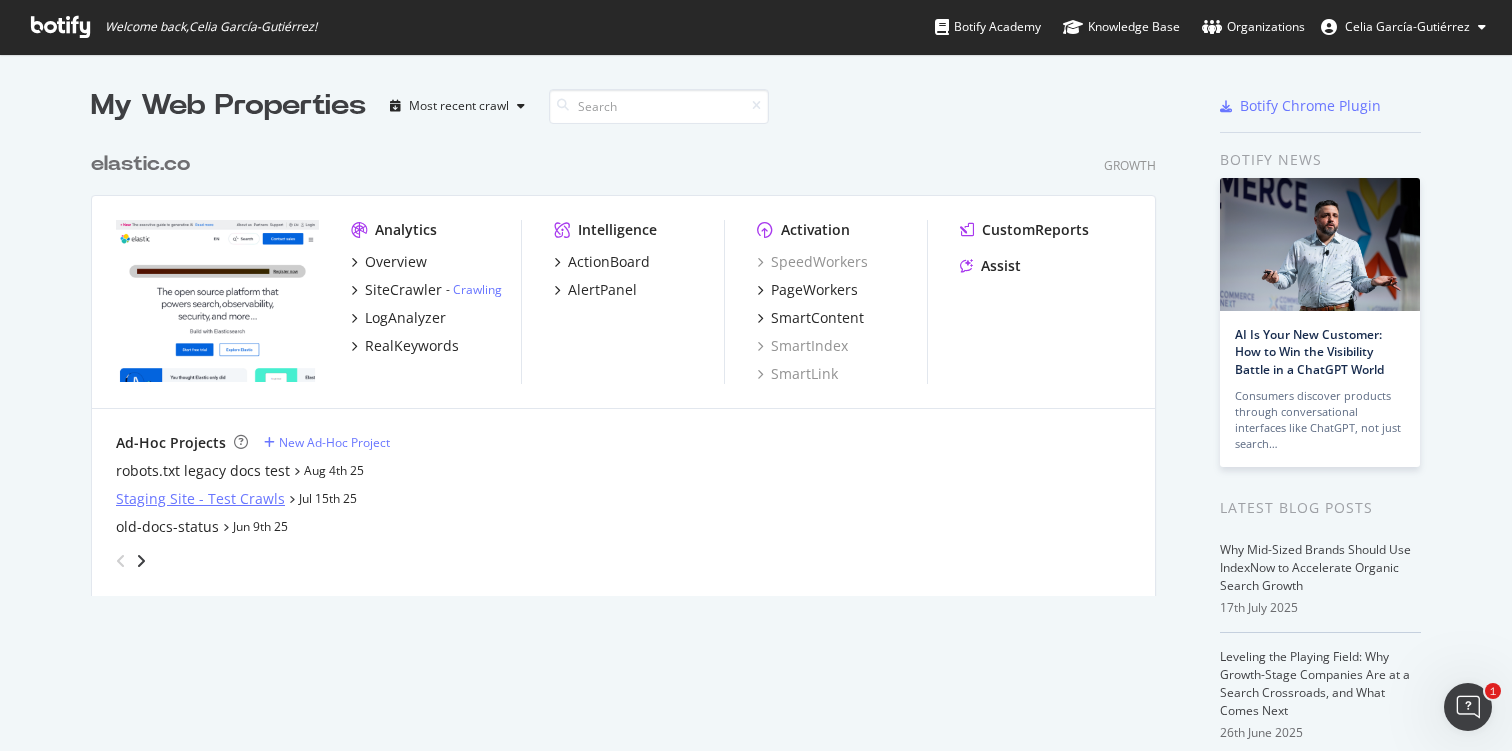 click on "Staging Site - Test Crawls" at bounding box center [200, 499] 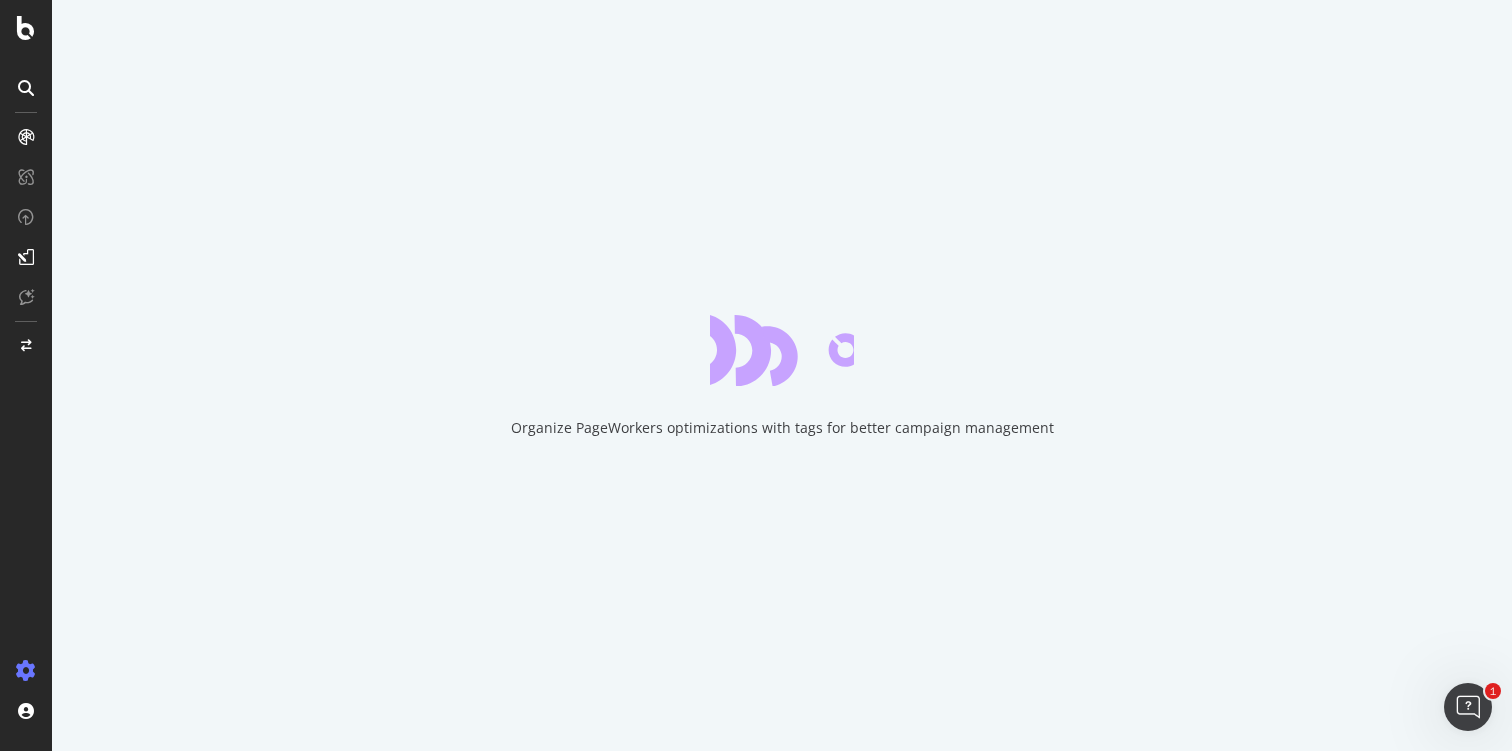 scroll, scrollTop: 0, scrollLeft: 0, axis: both 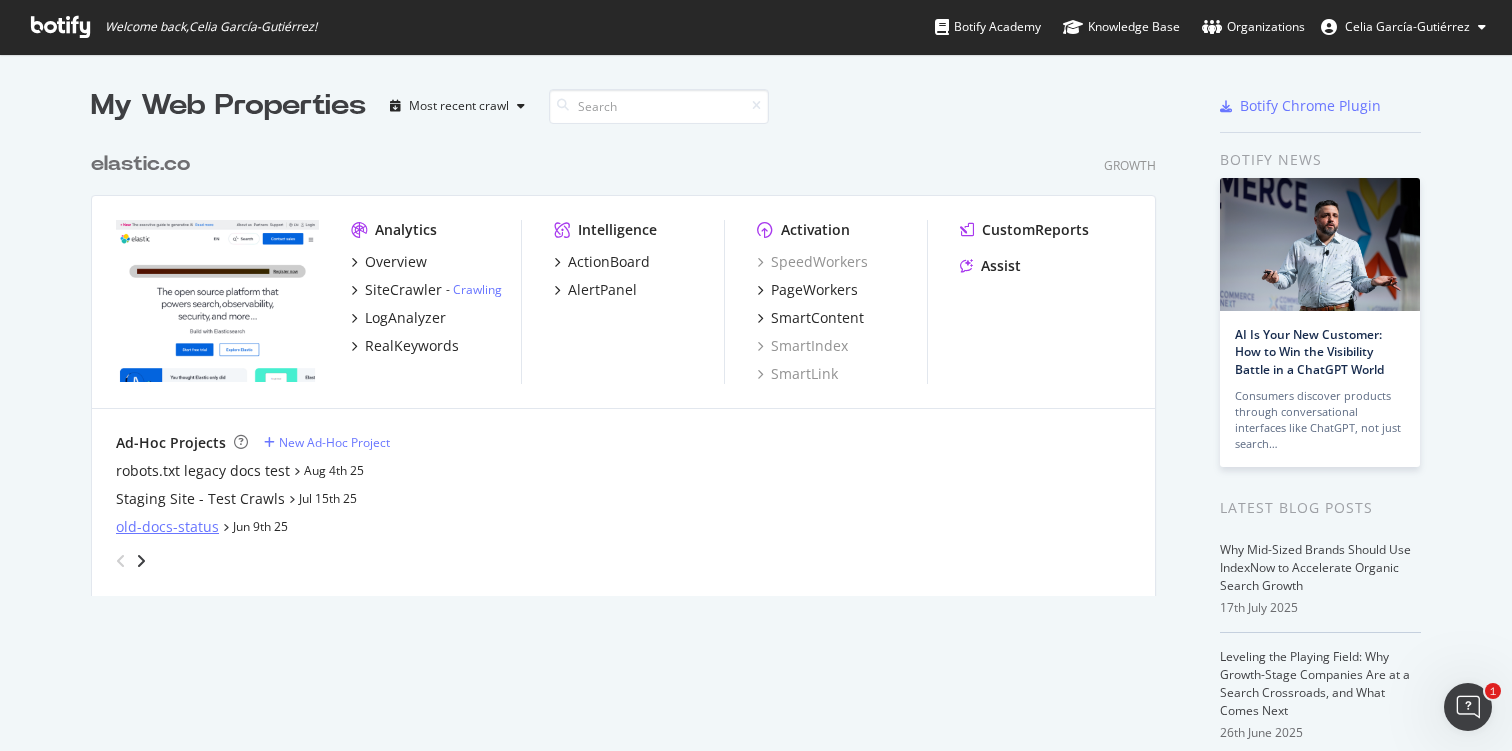 click on "old-docs-status" at bounding box center (167, 527) 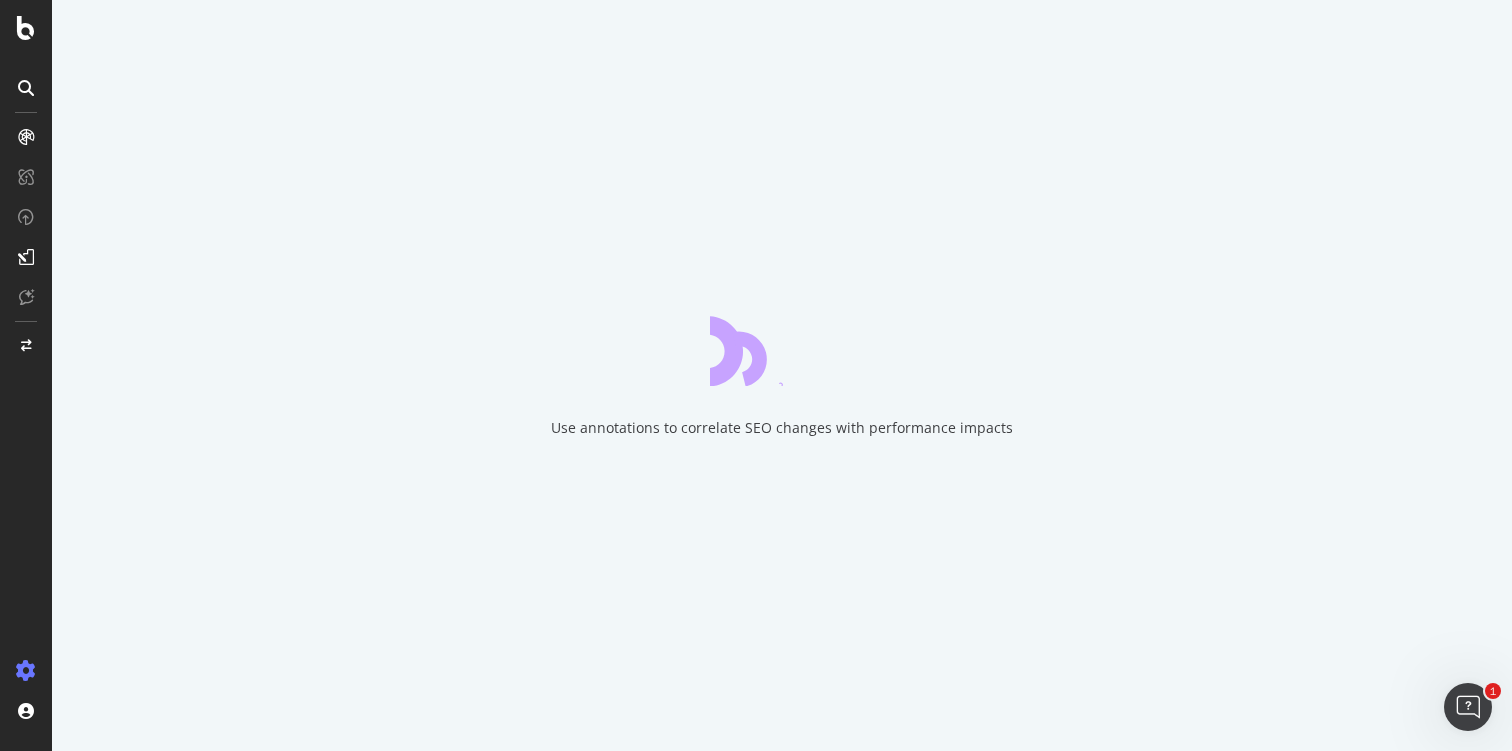 scroll, scrollTop: 0, scrollLeft: 0, axis: both 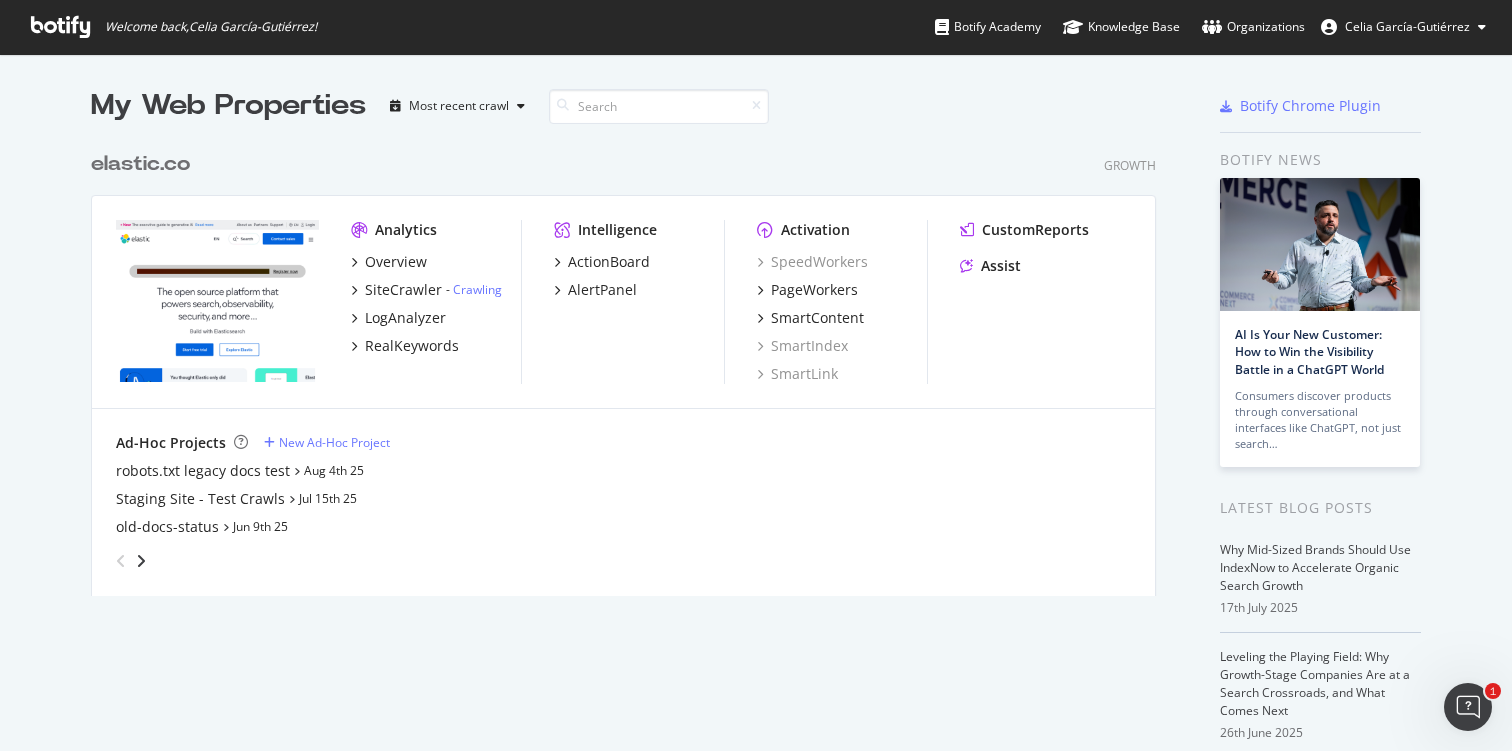 click at bounding box center [141, 561] 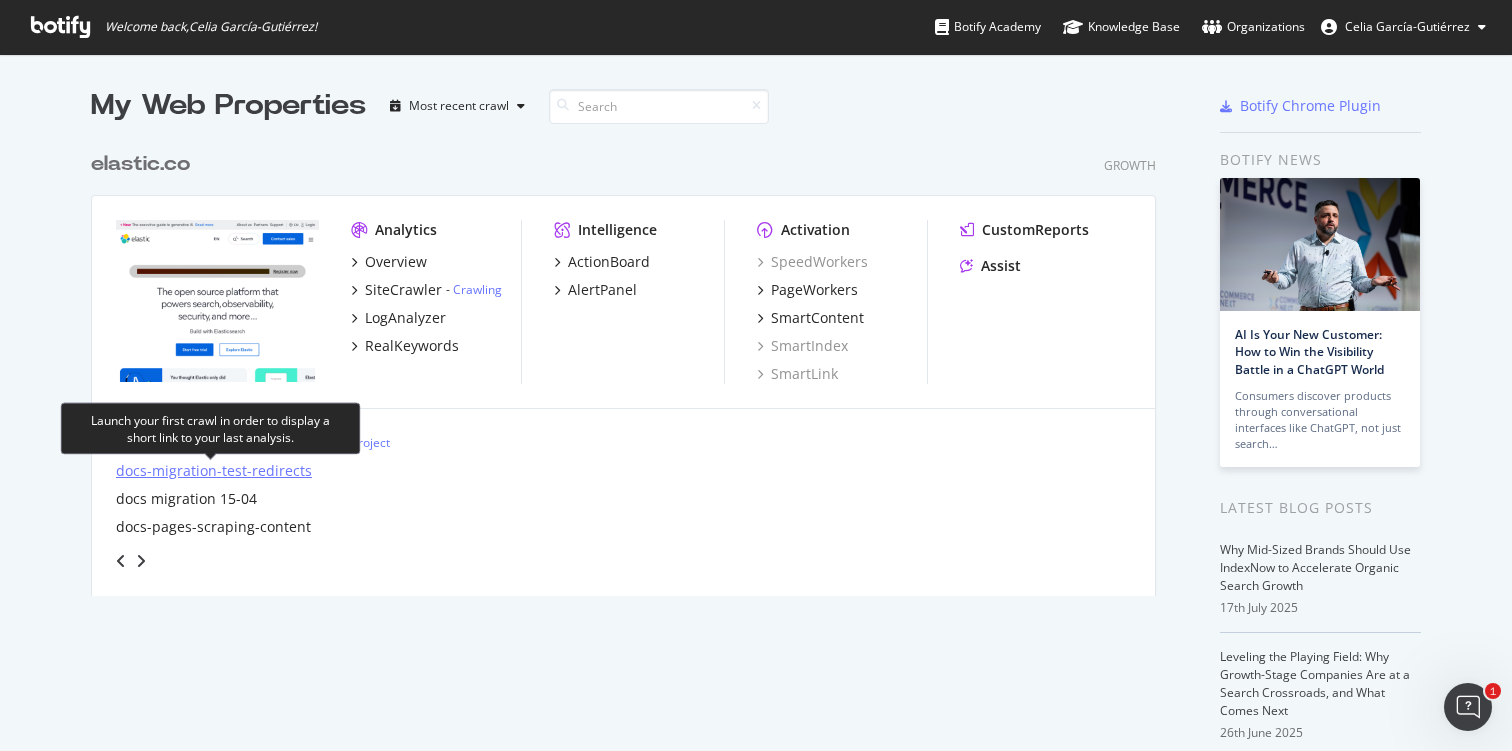 click on "docs-migration-test-redirects" at bounding box center [214, 471] 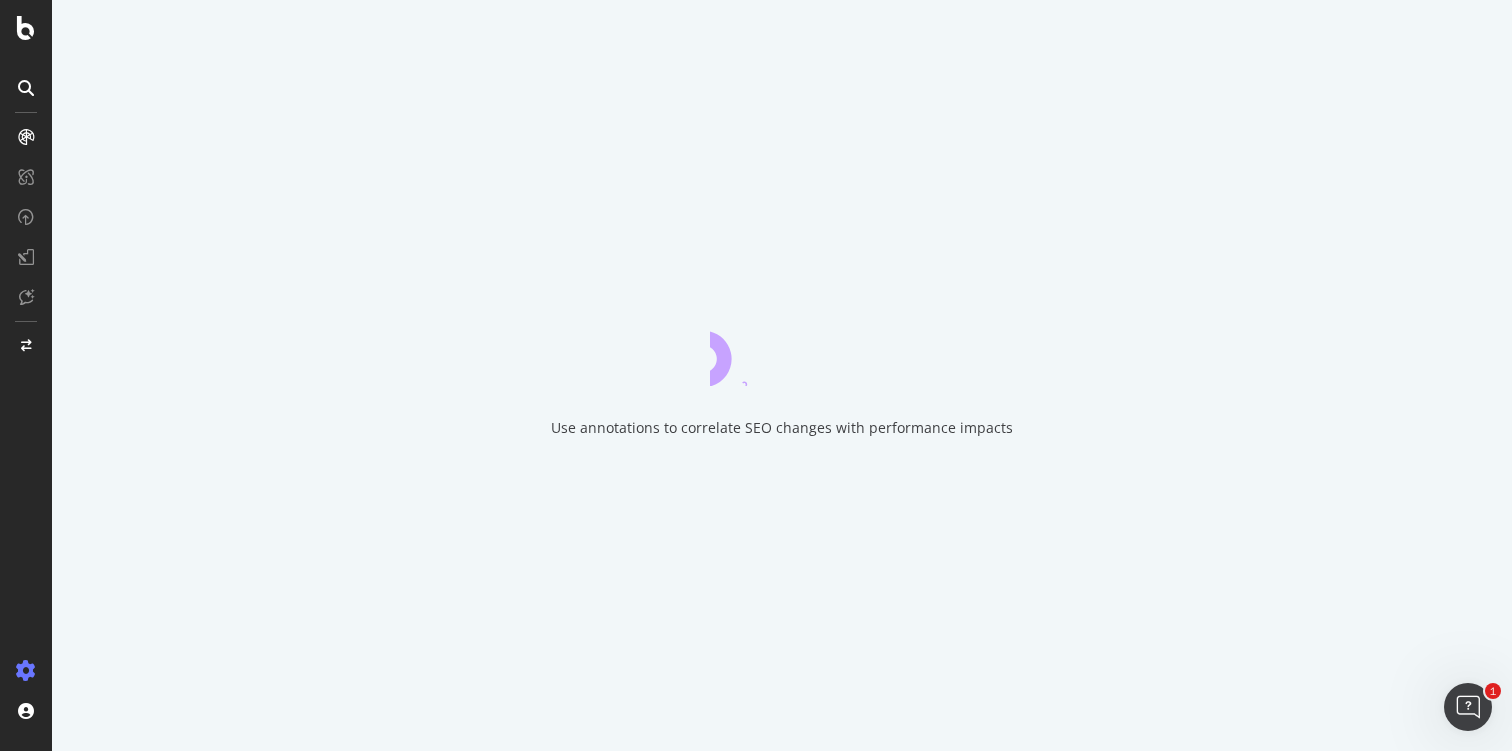 scroll, scrollTop: 0, scrollLeft: 0, axis: both 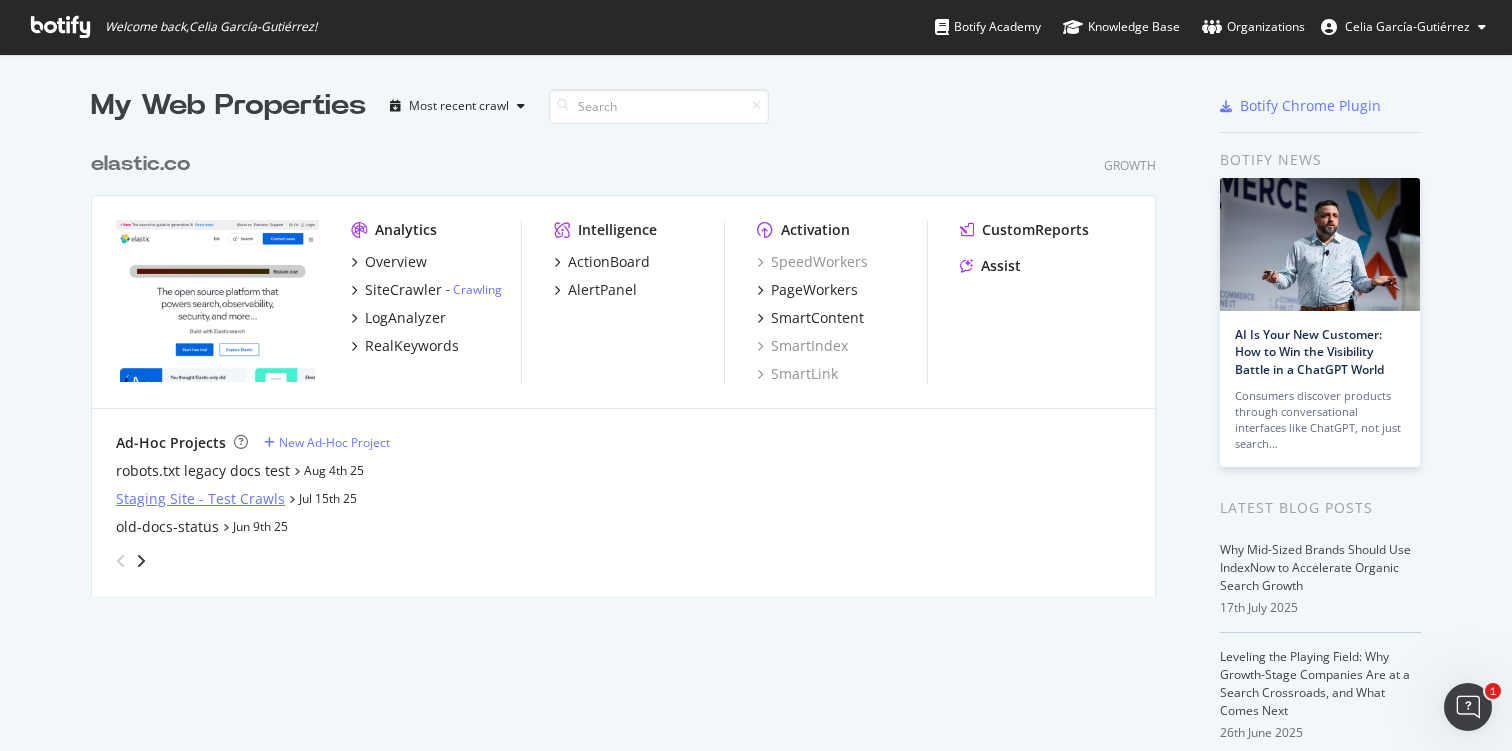 click on "Staging Site - Test Crawls" at bounding box center [200, 499] 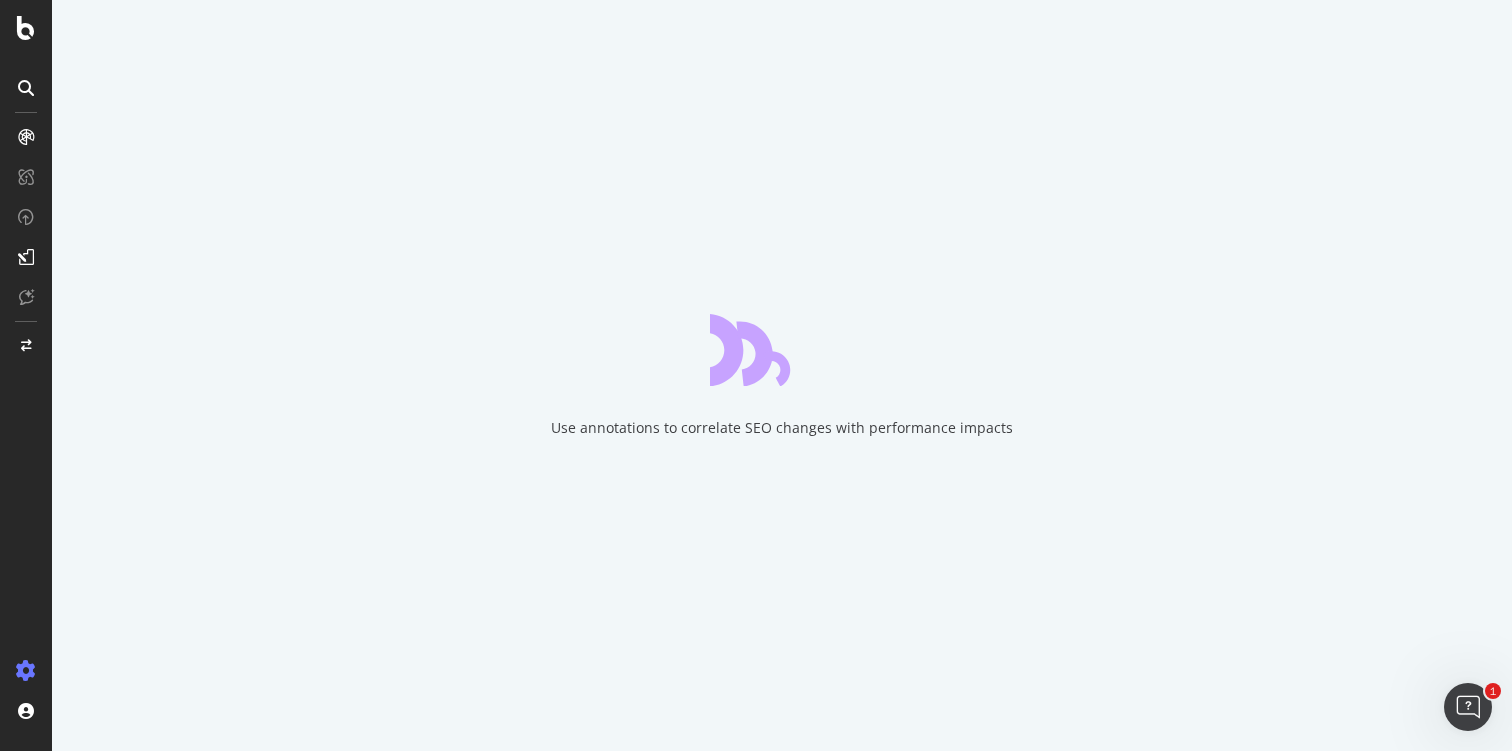 scroll, scrollTop: 0, scrollLeft: 0, axis: both 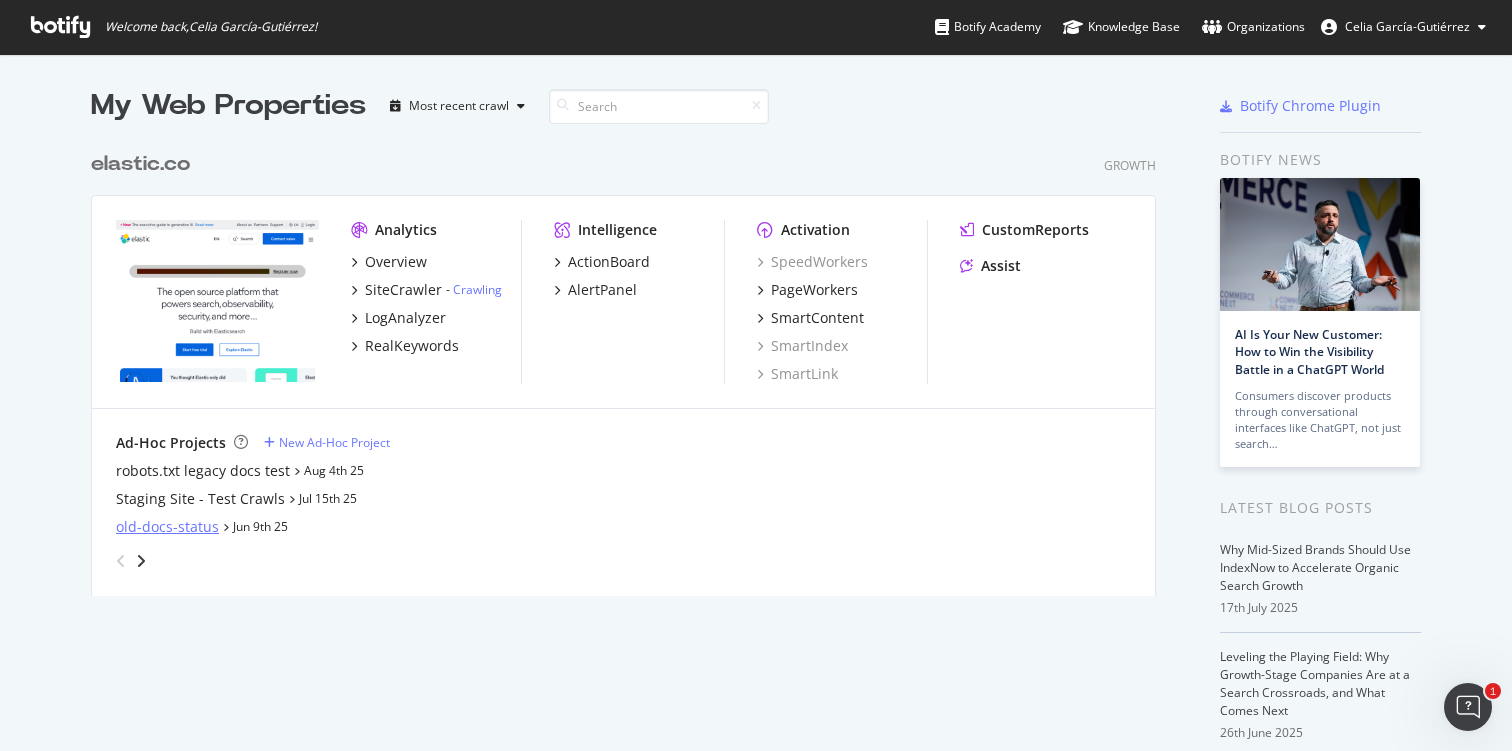 click on "old-docs-status" at bounding box center [167, 527] 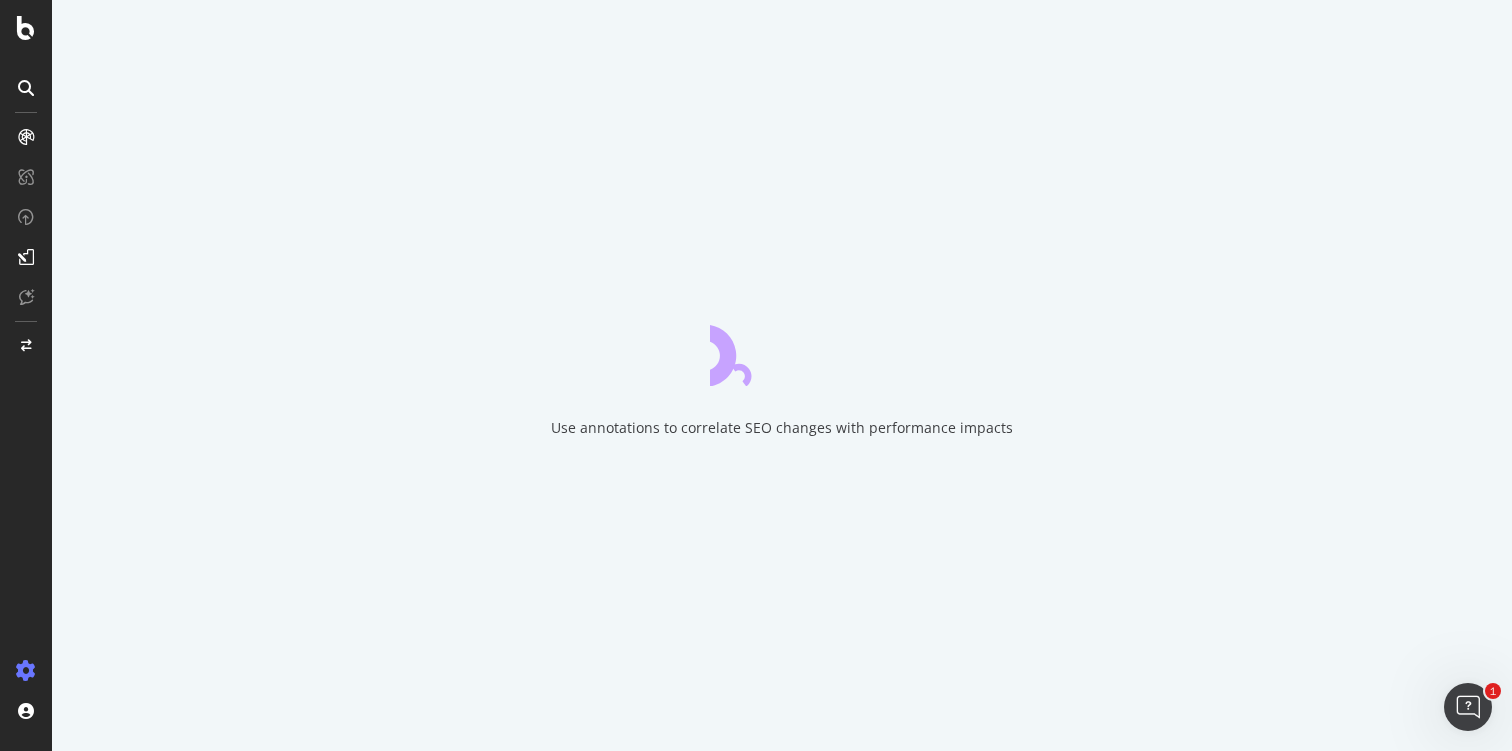 scroll, scrollTop: 0, scrollLeft: 0, axis: both 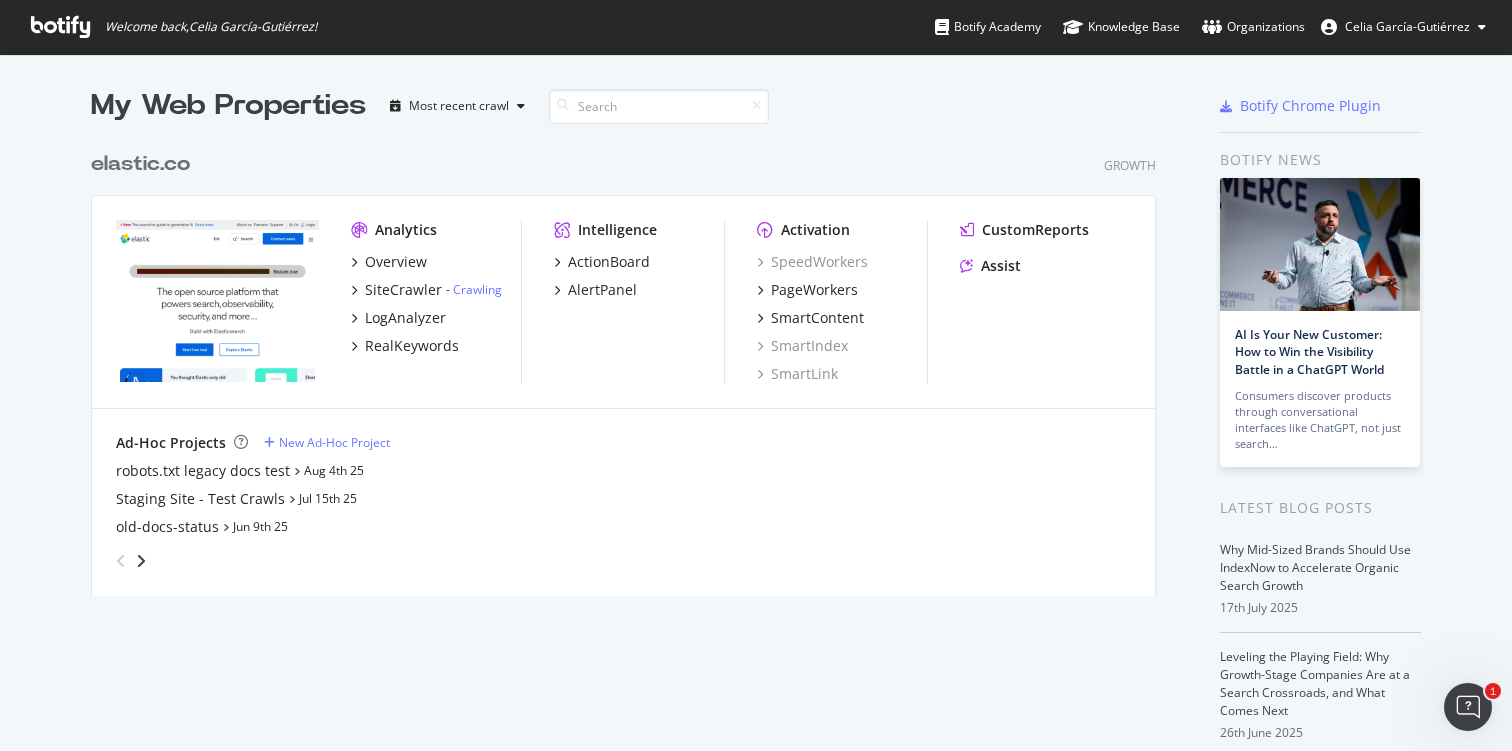 click at bounding box center [619, 557] 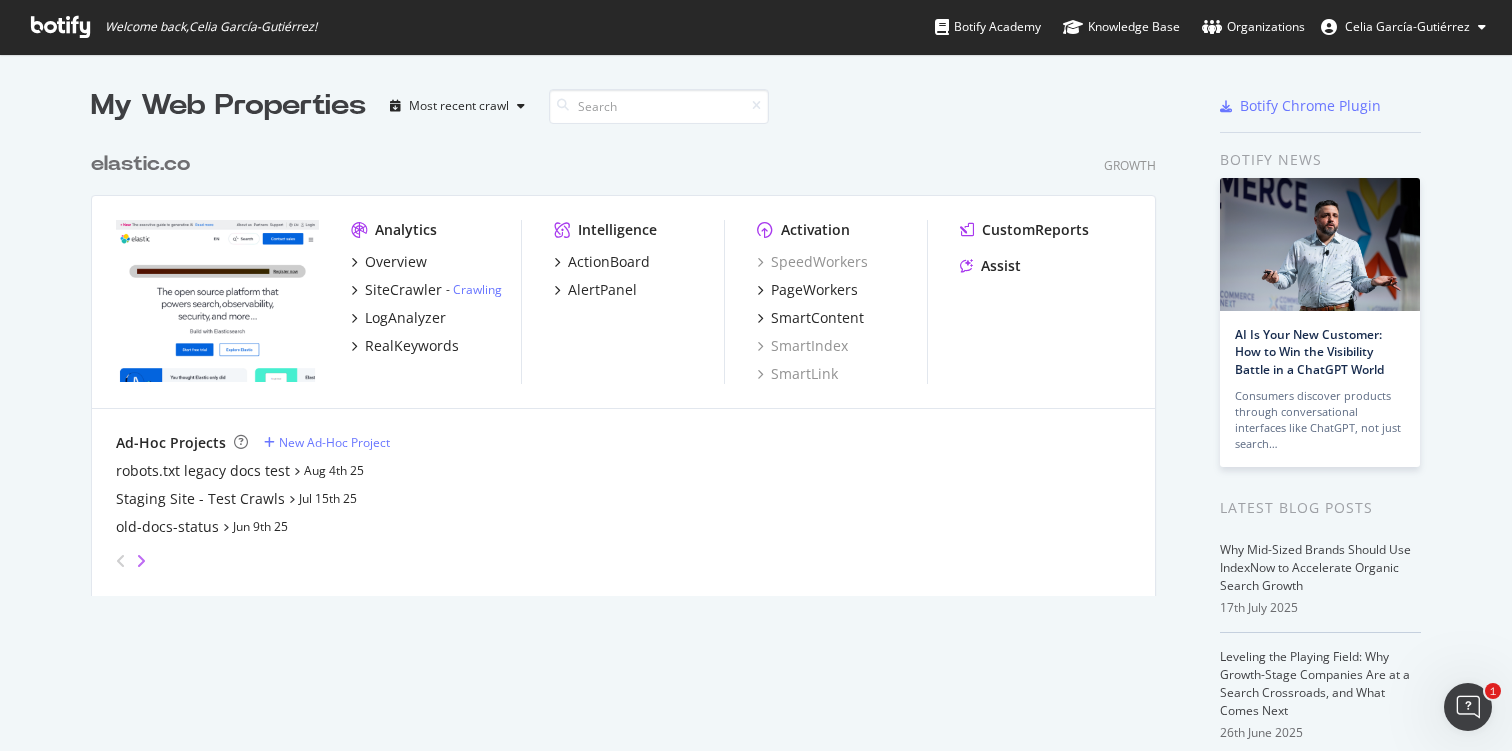click at bounding box center [141, 561] 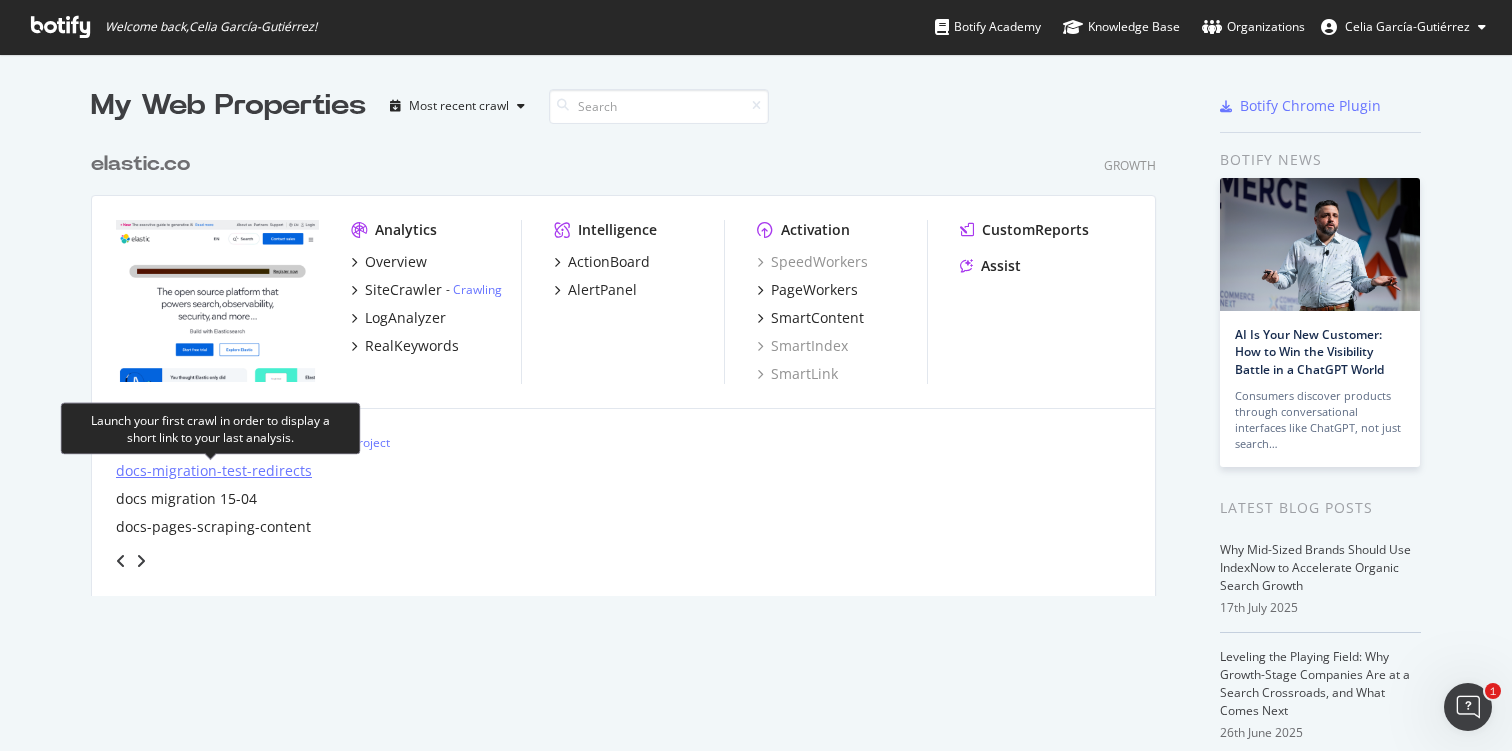 click on "docs-migration-test-redirects" at bounding box center (214, 471) 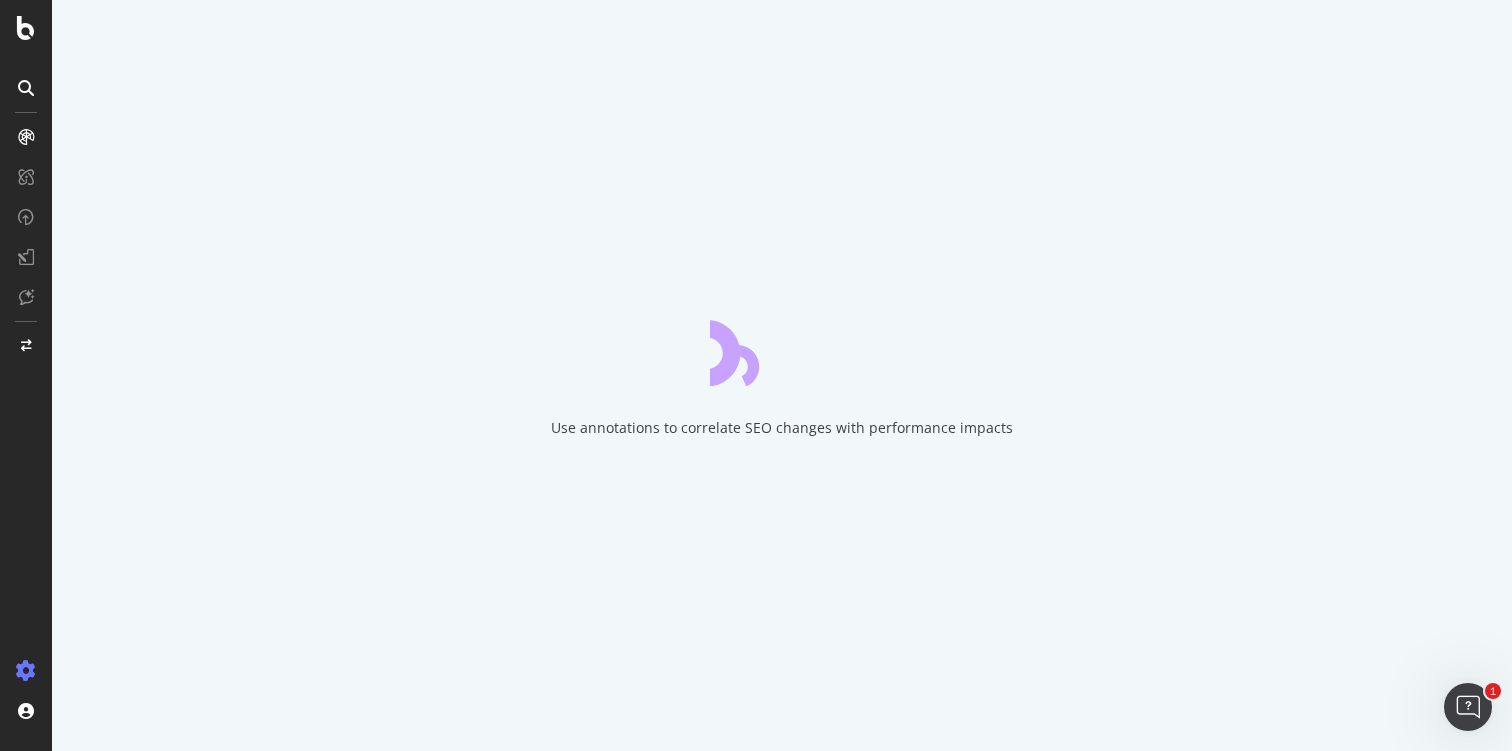 scroll, scrollTop: 0, scrollLeft: 0, axis: both 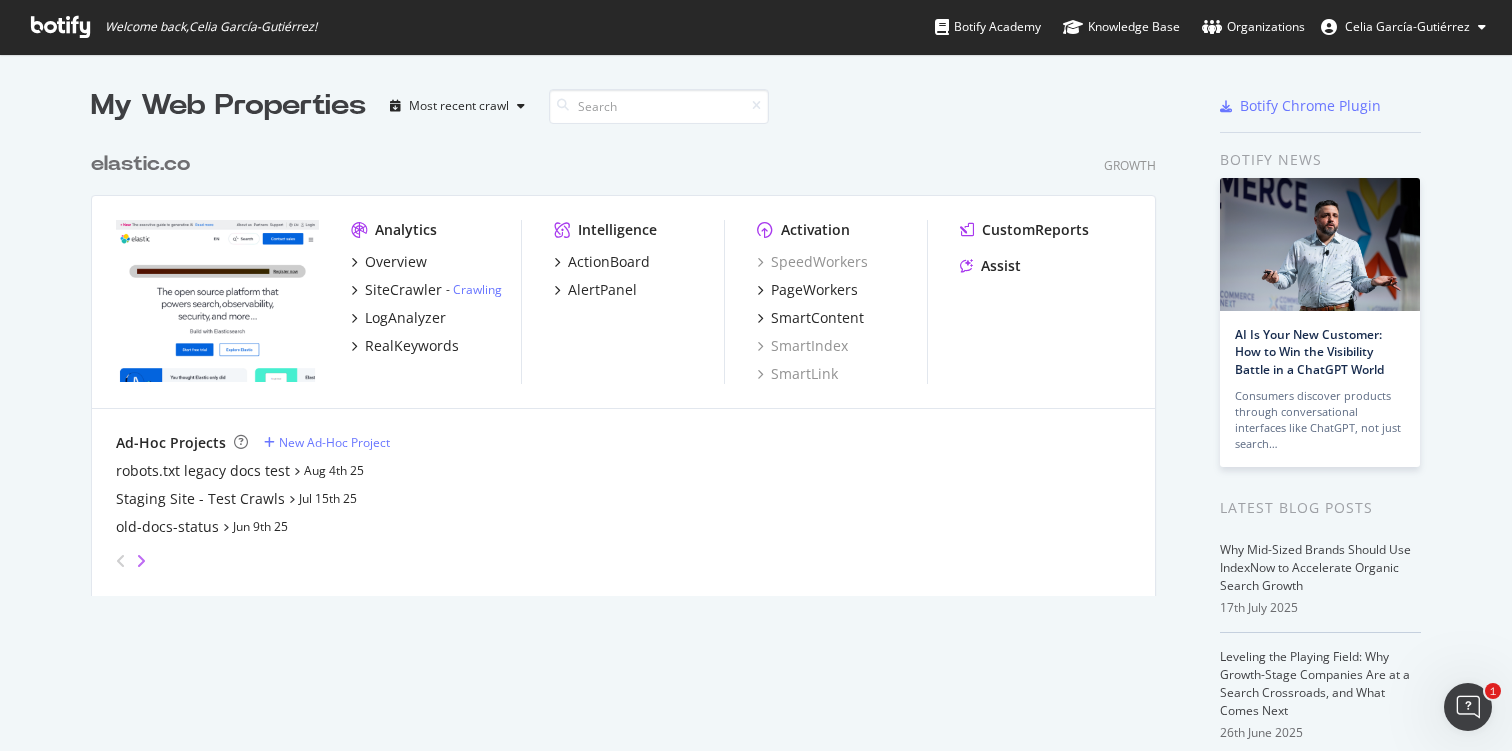 click at bounding box center [141, 561] 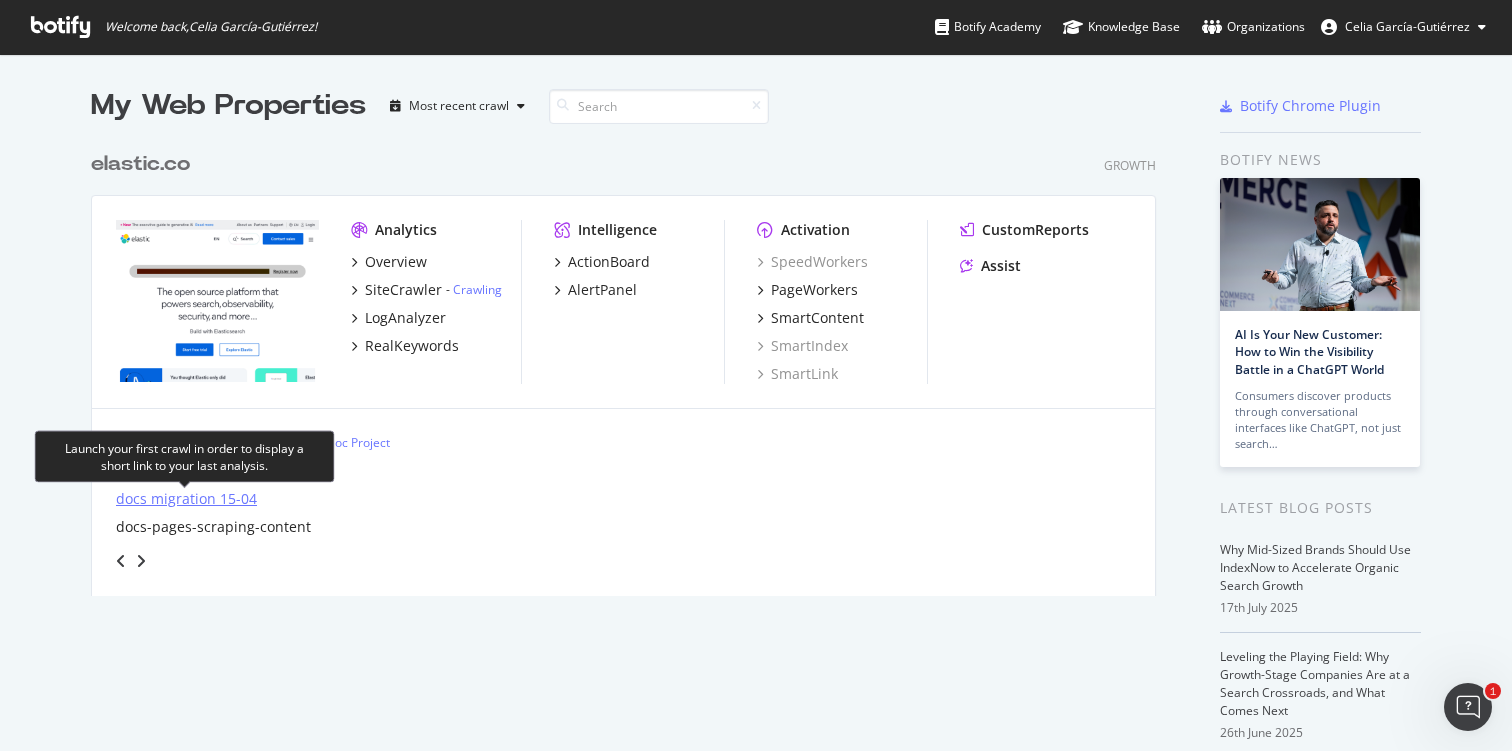 click on "docs migration 15-04" at bounding box center (186, 499) 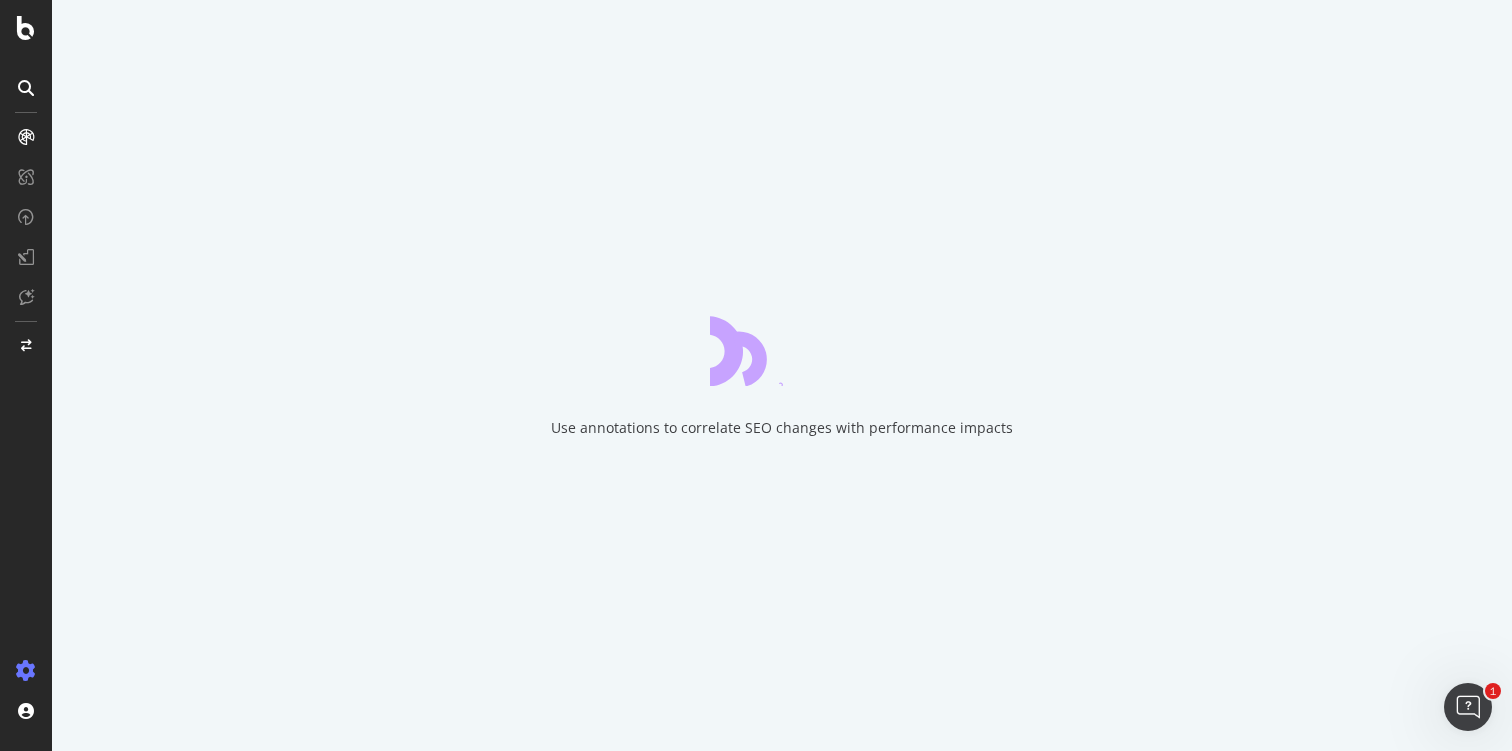scroll 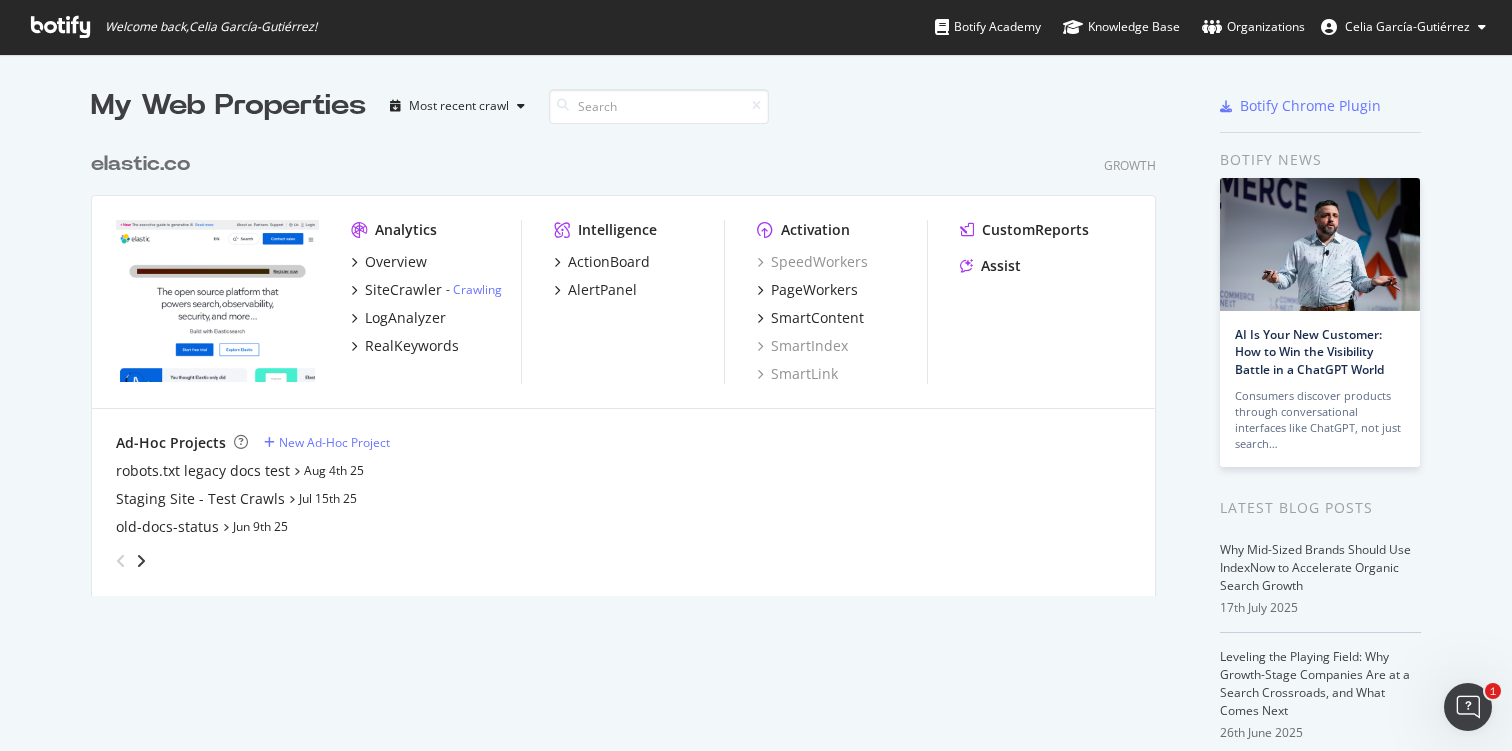 click at bounding box center [141, 561] 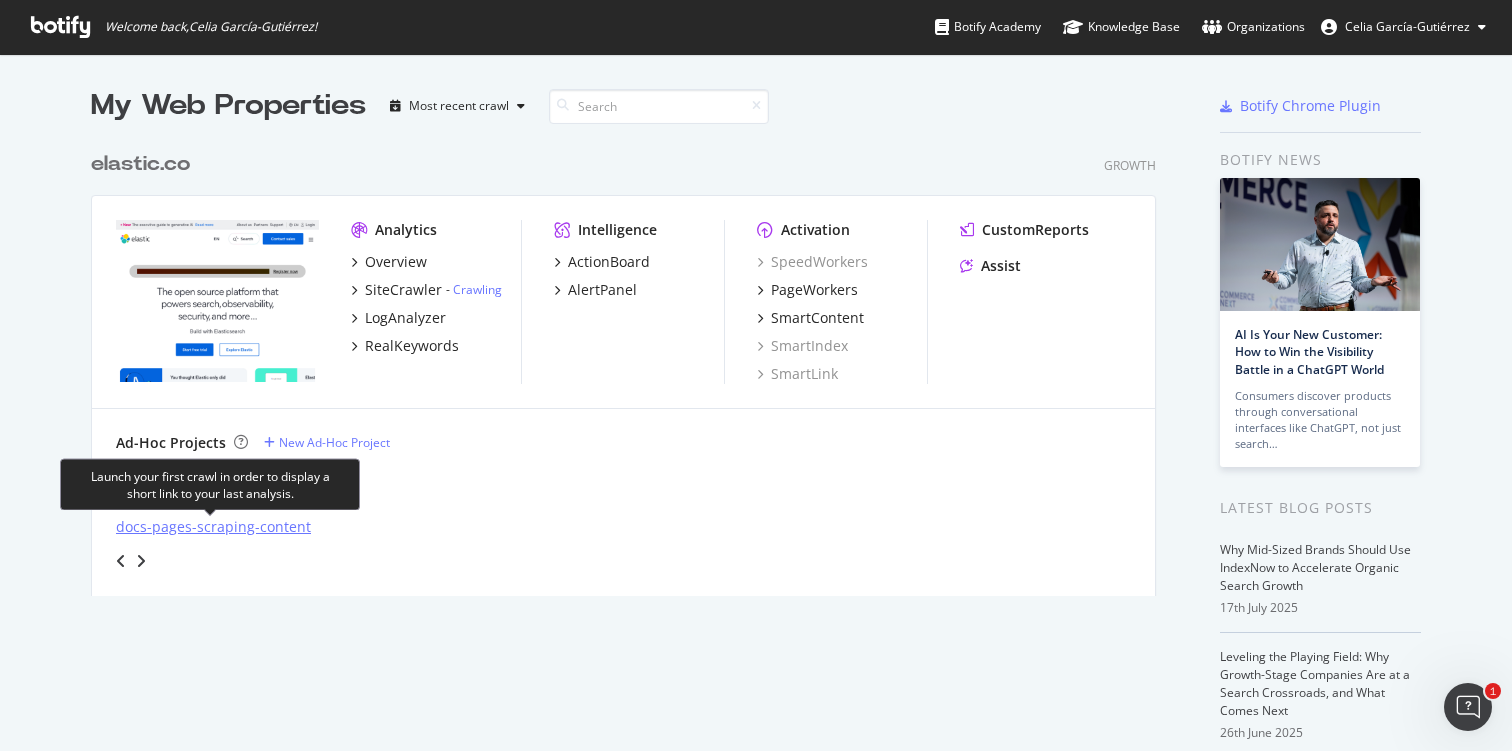 click on "docs-pages-scraping-content" at bounding box center [213, 527] 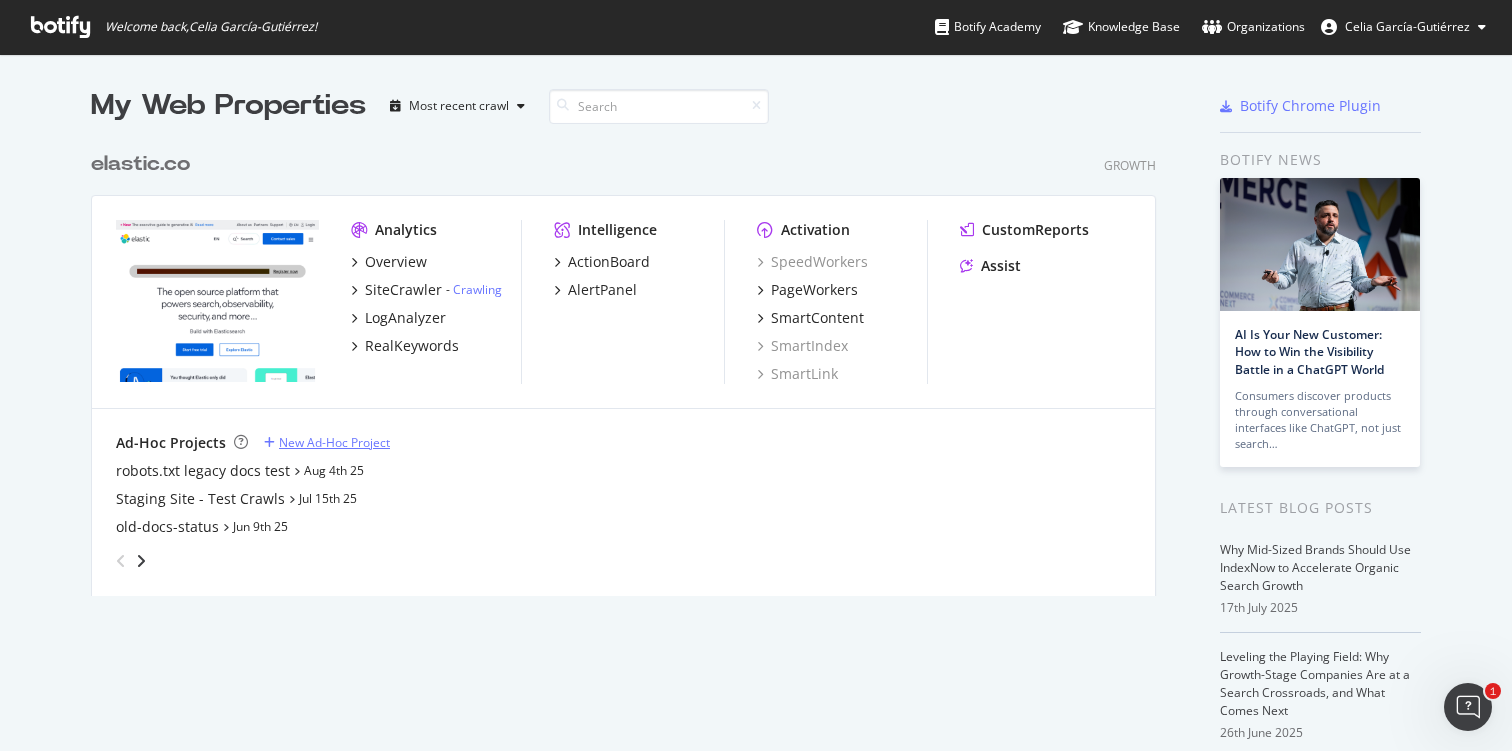 click on "New Ad-Hoc Project" at bounding box center [334, 442] 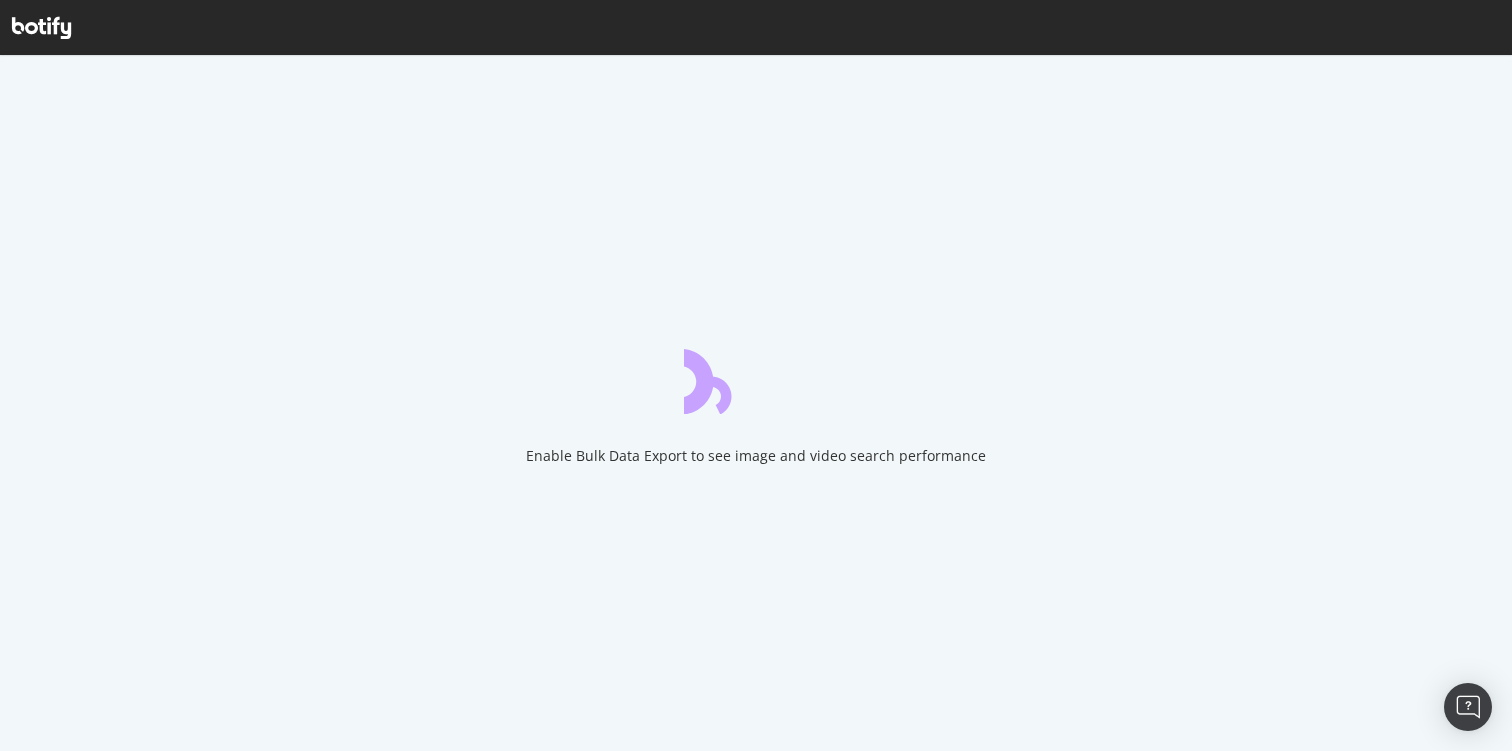 scroll, scrollTop: 0, scrollLeft: 0, axis: both 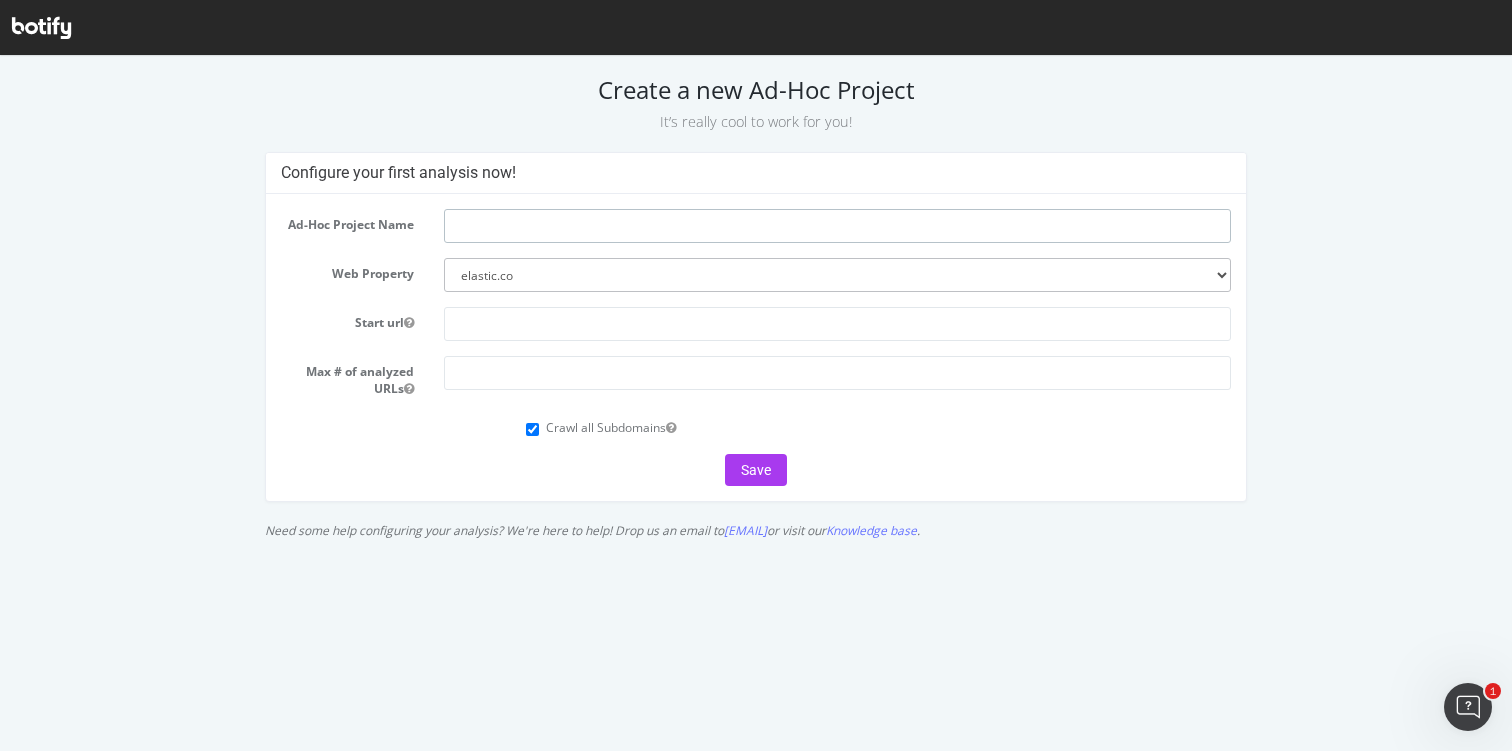 click at bounding box center [837, 226] 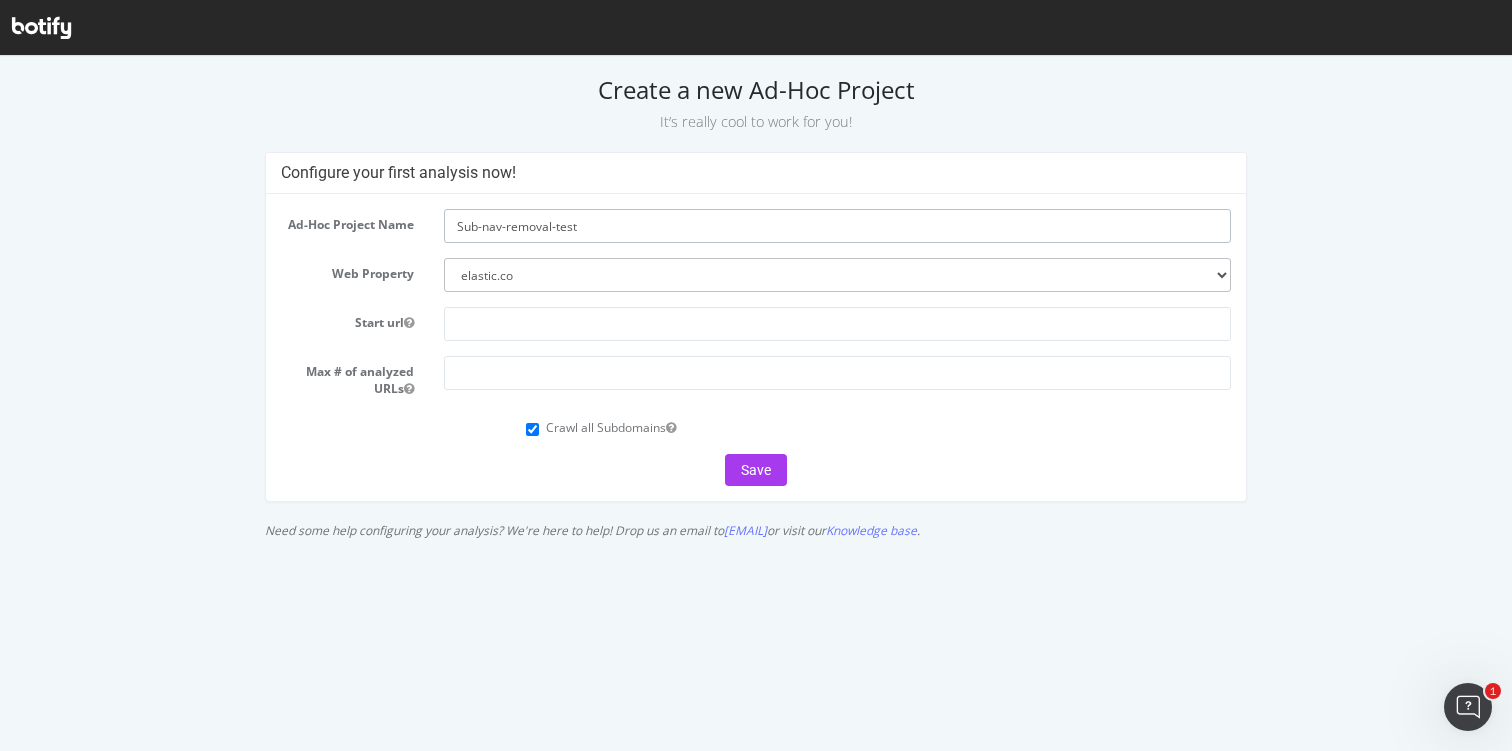 type on "Sub-nav-removal-test" 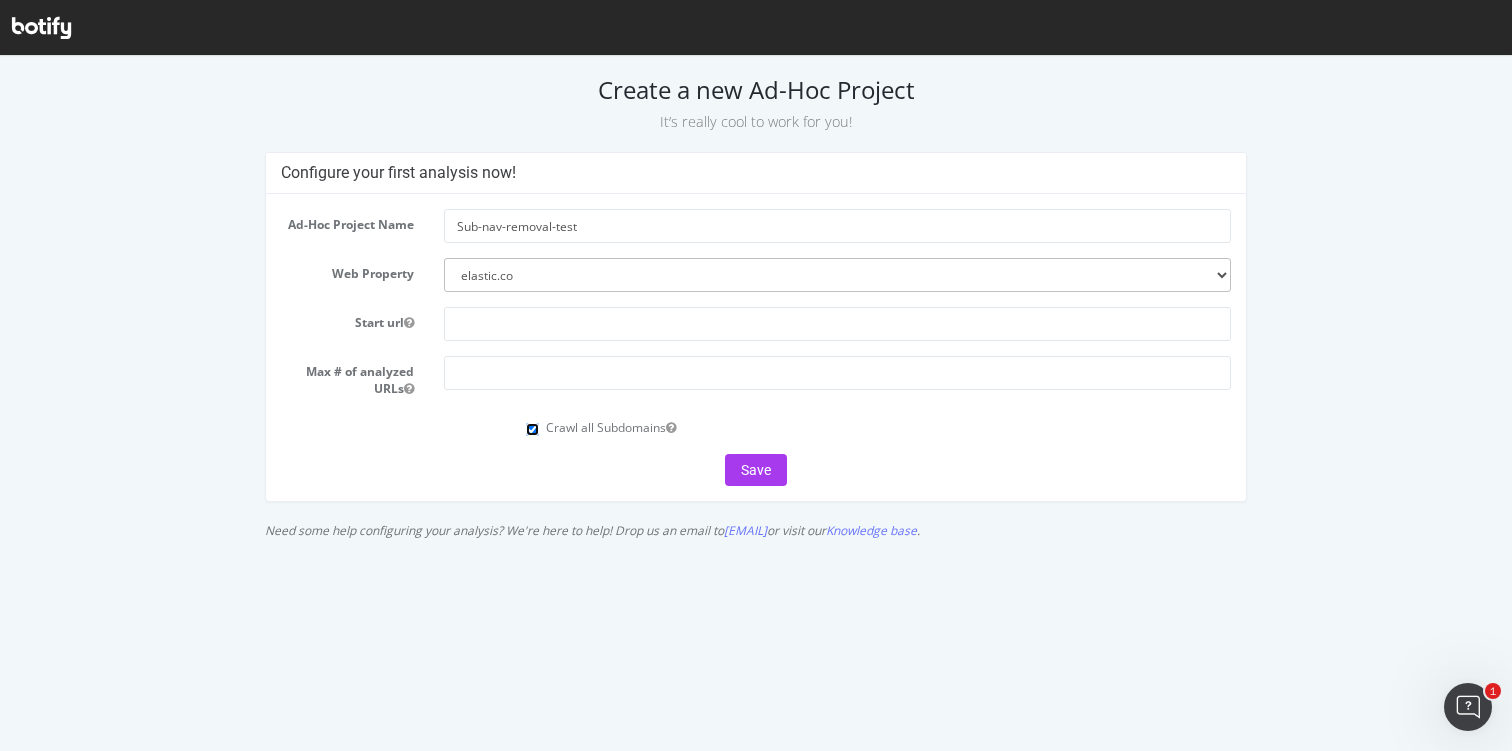 click on "Crawl all Subdomains" at bounding box center [532, 429] 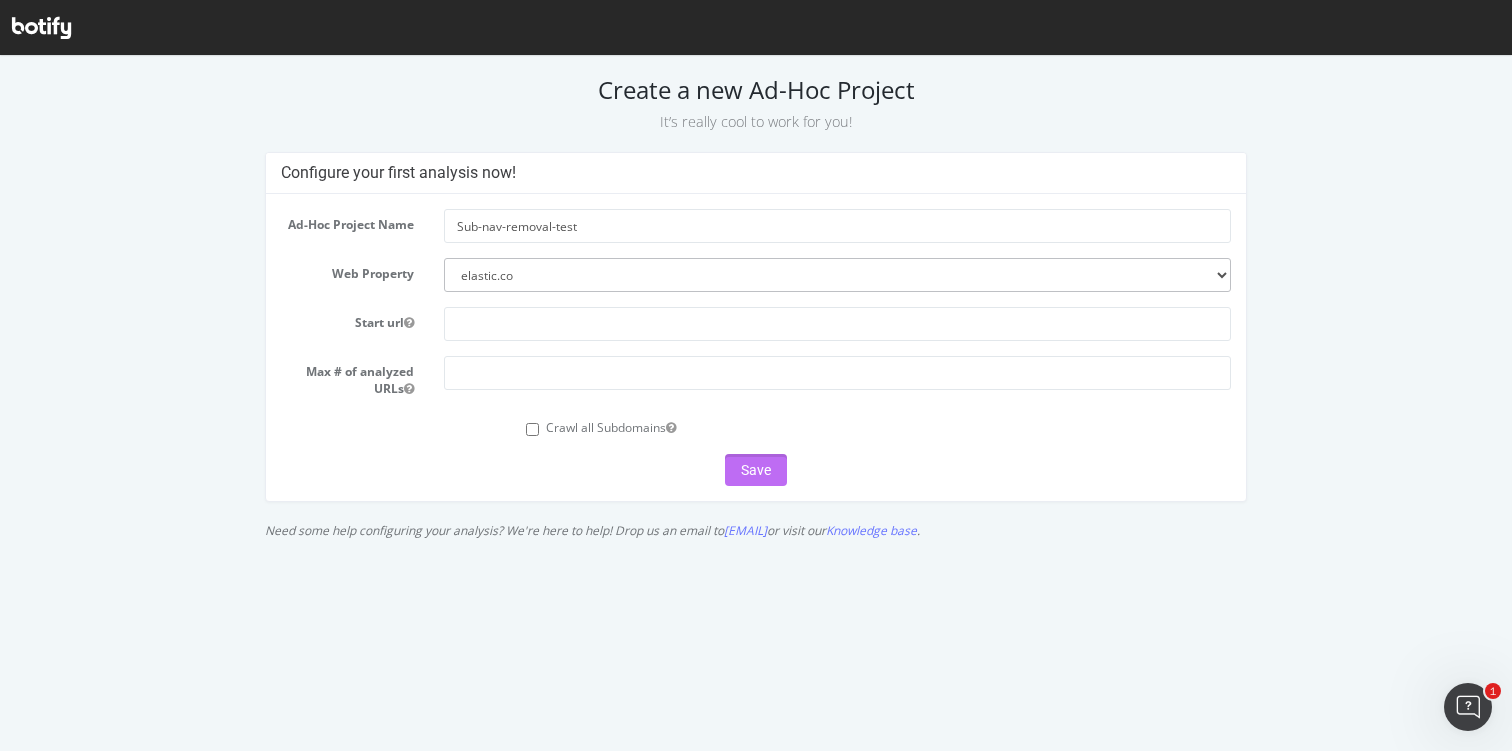 click on "Save" at bounding box center [756, 470] 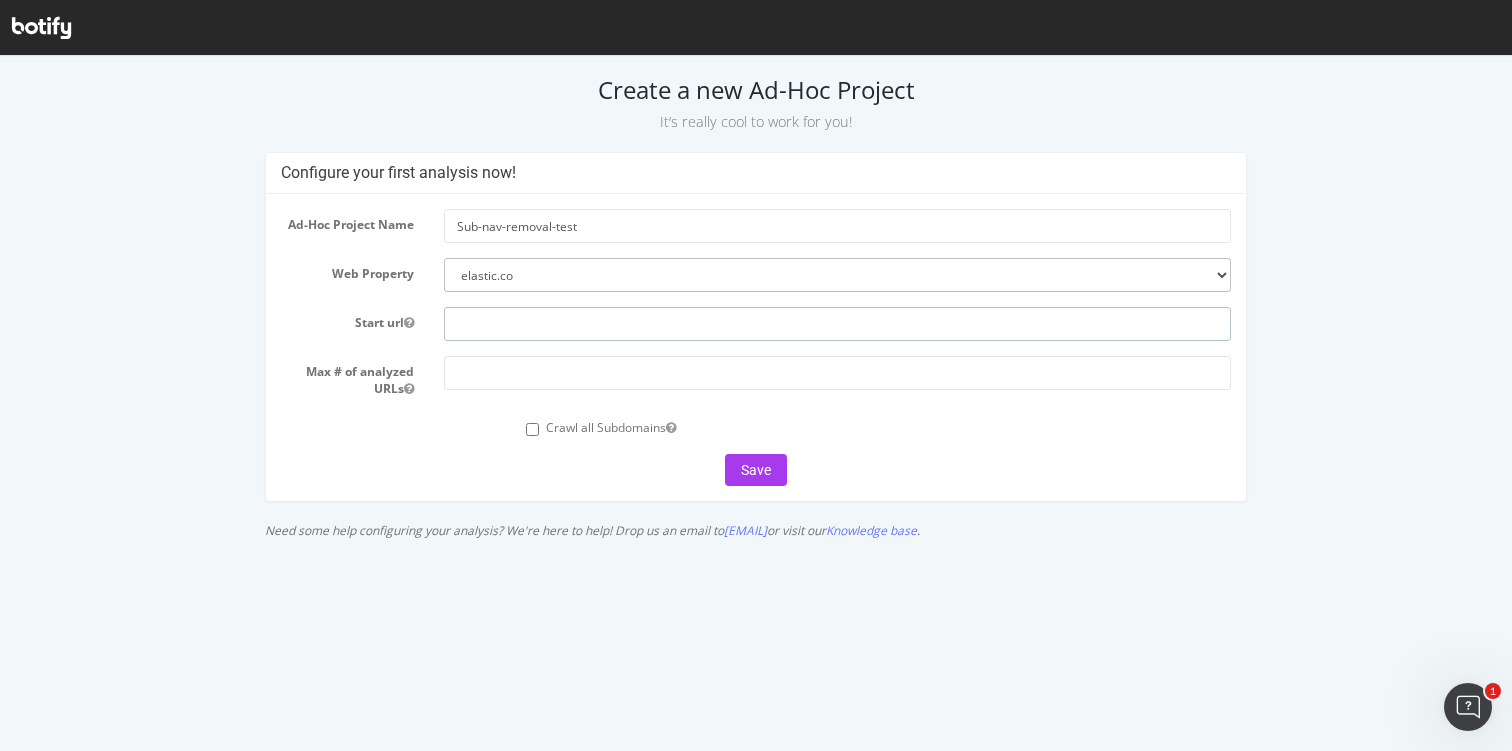 click at bounding box center (837, 324) 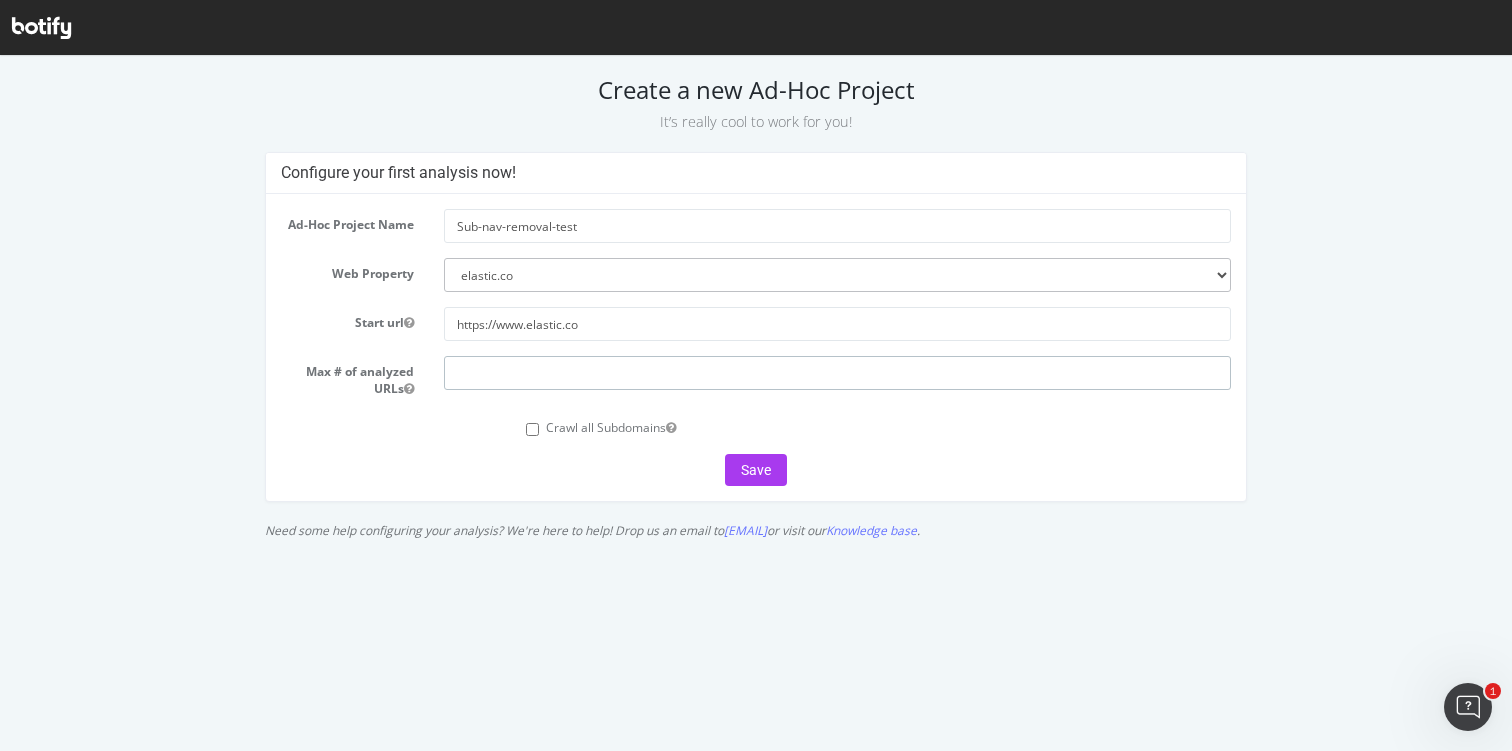 click at bounding box center (837, 373) 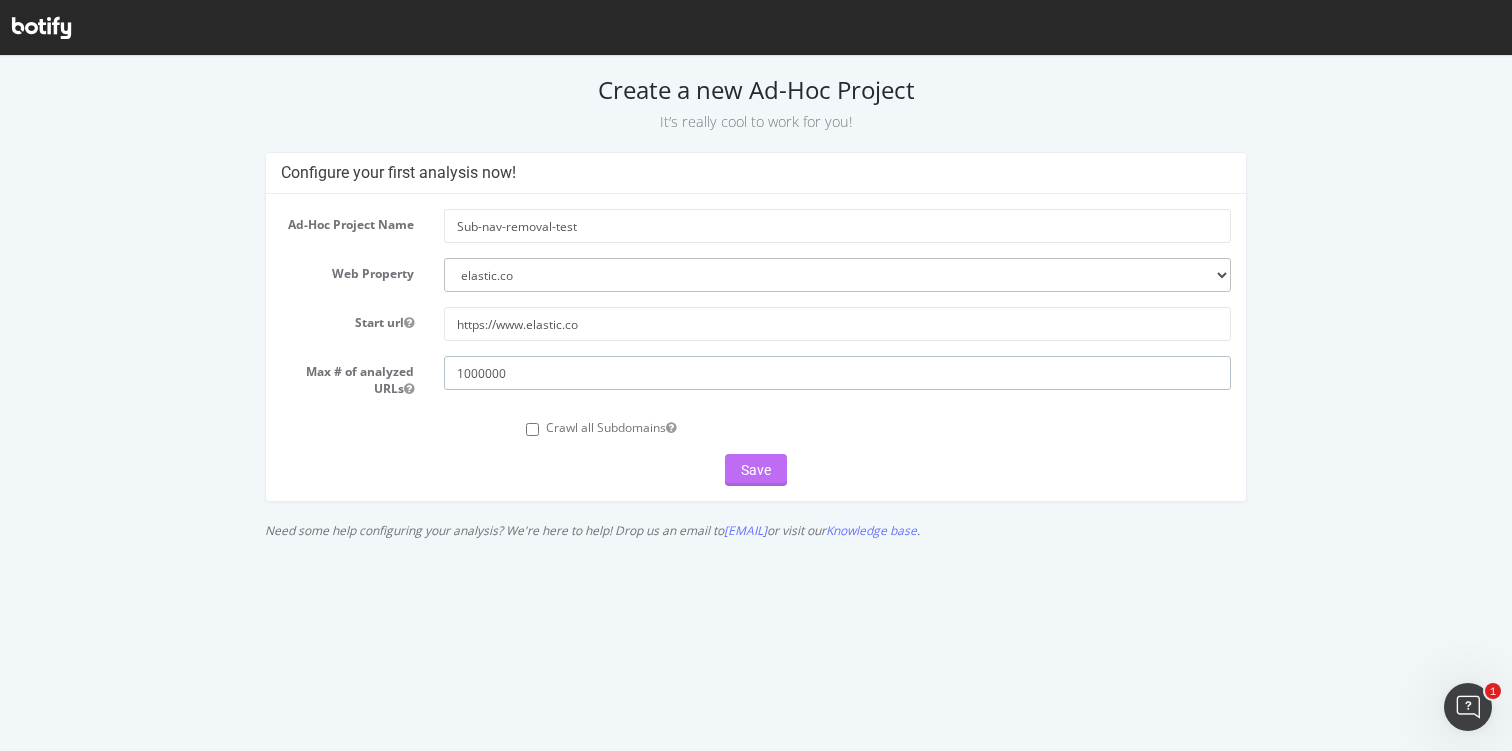 type on "1000000" 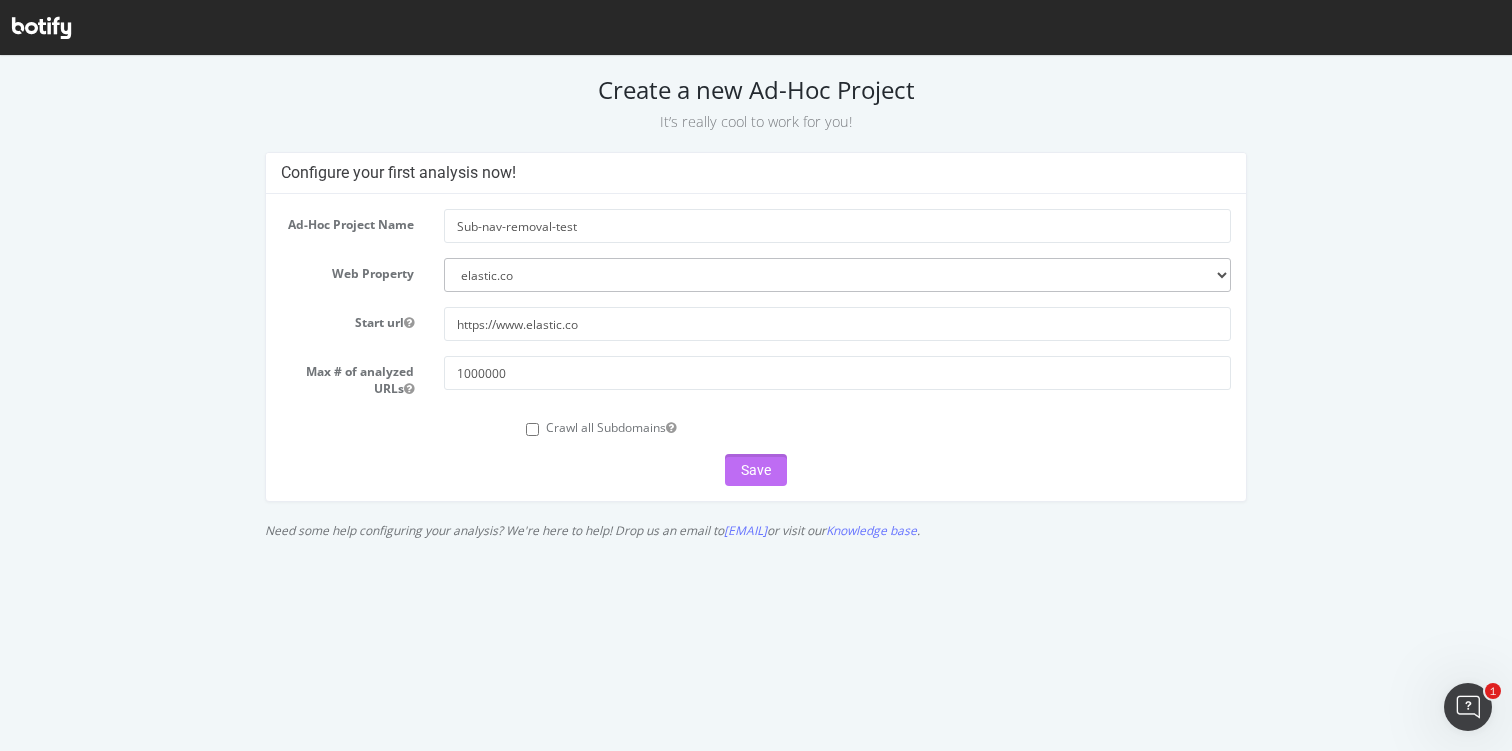 click on "Save" at bounding box center (756, 470) 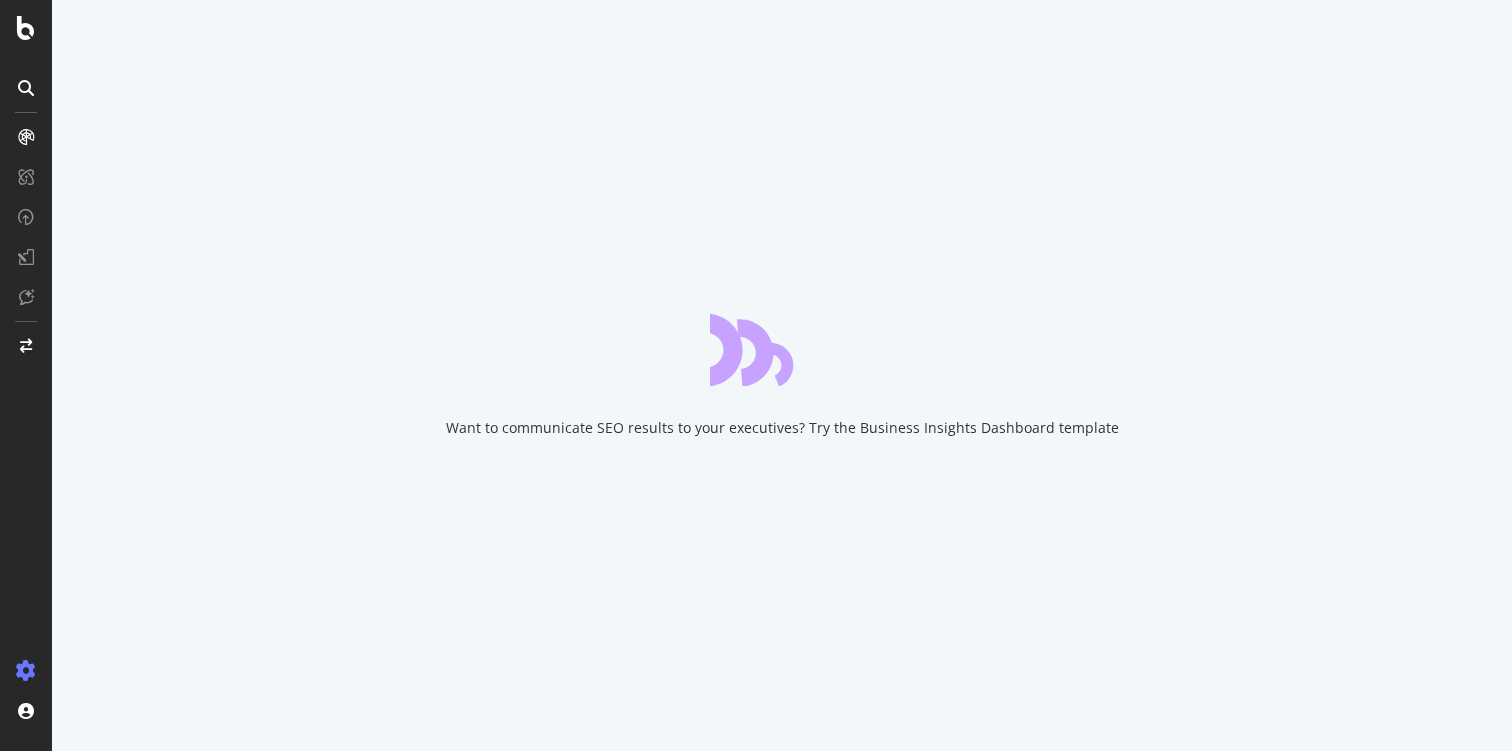 scroll, scrollTop: 0, scrollLeft: 0, axis: both 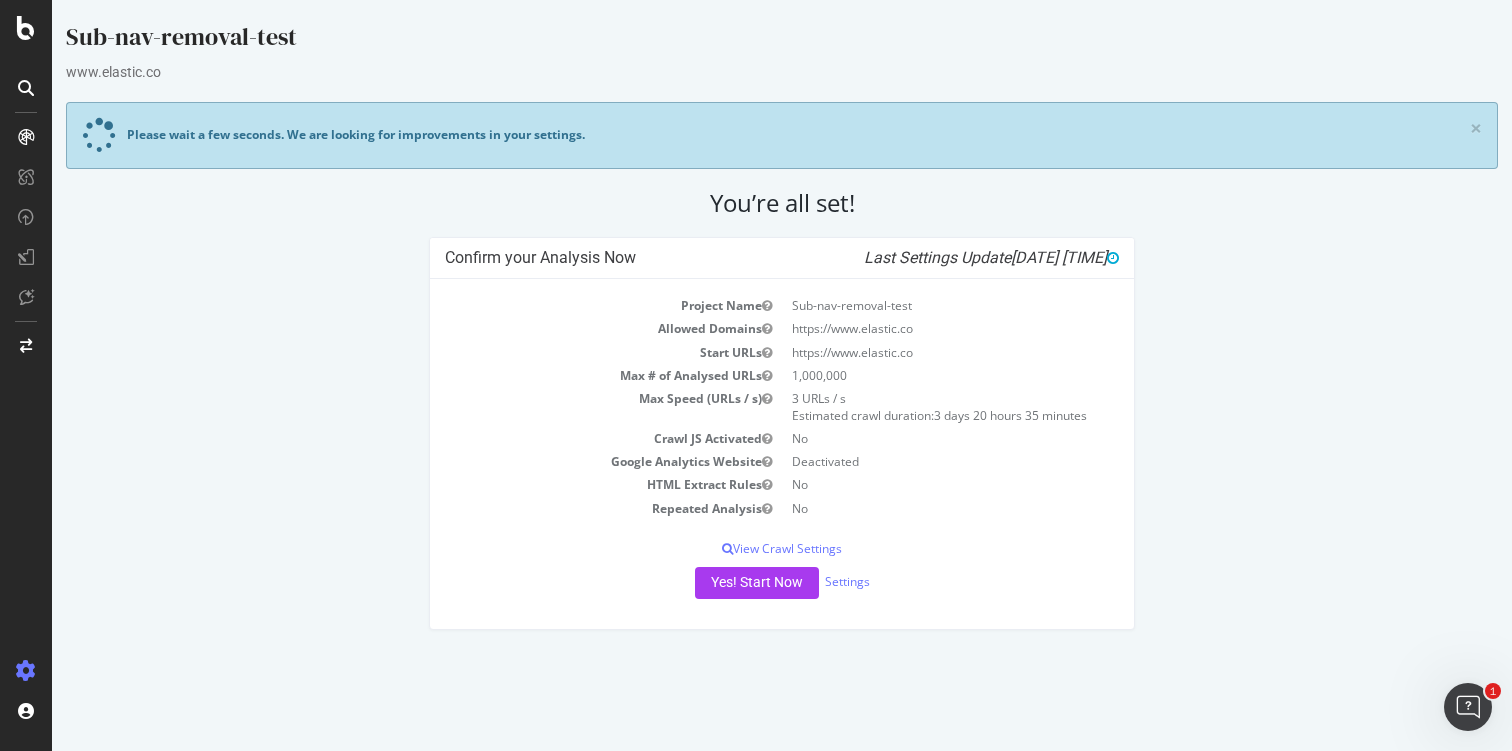 drag, startPoint x: 311, startPoint y: 36, endPoint x: 65, endPoint y: 37, distance: 246.00203 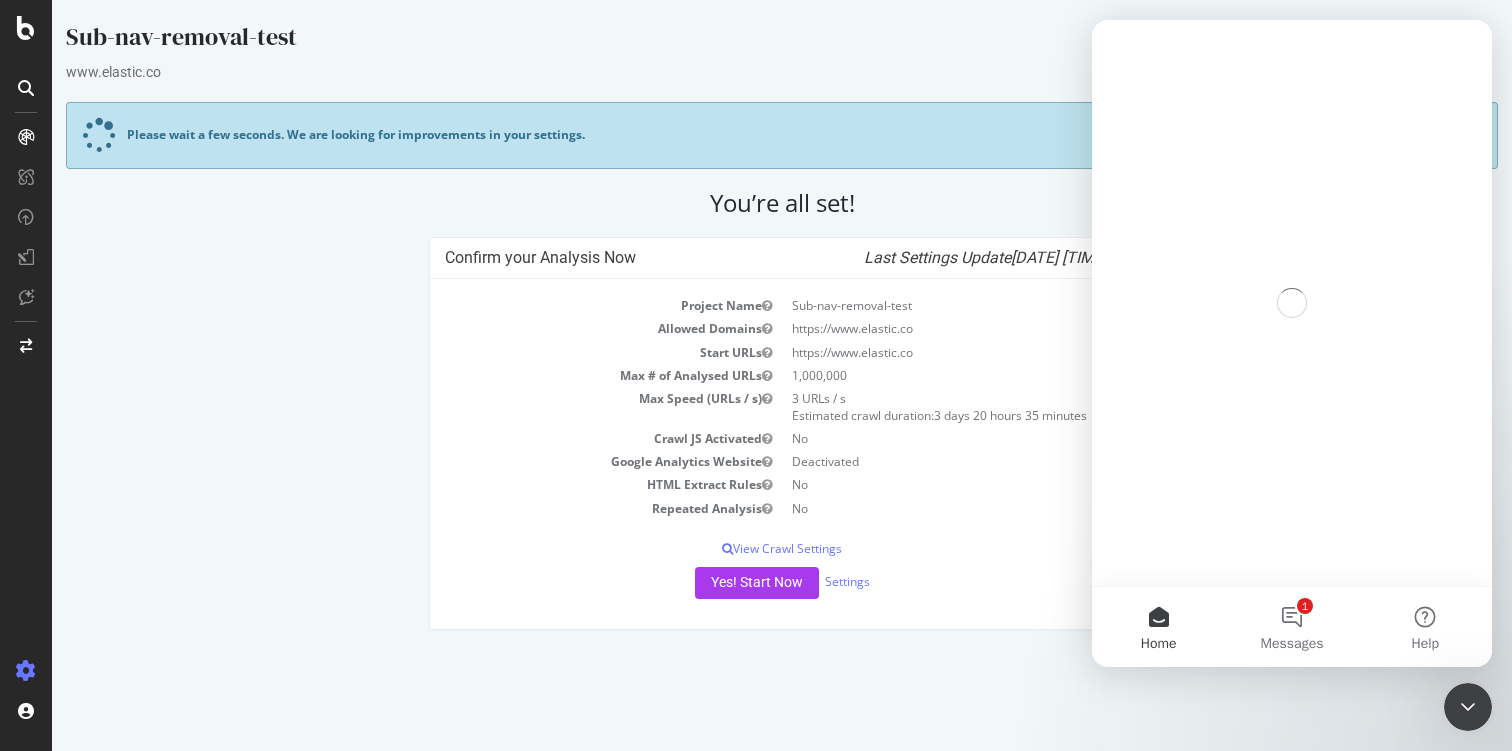 scroll, scrollTop: 0, scrollLeft: 0, axis: both 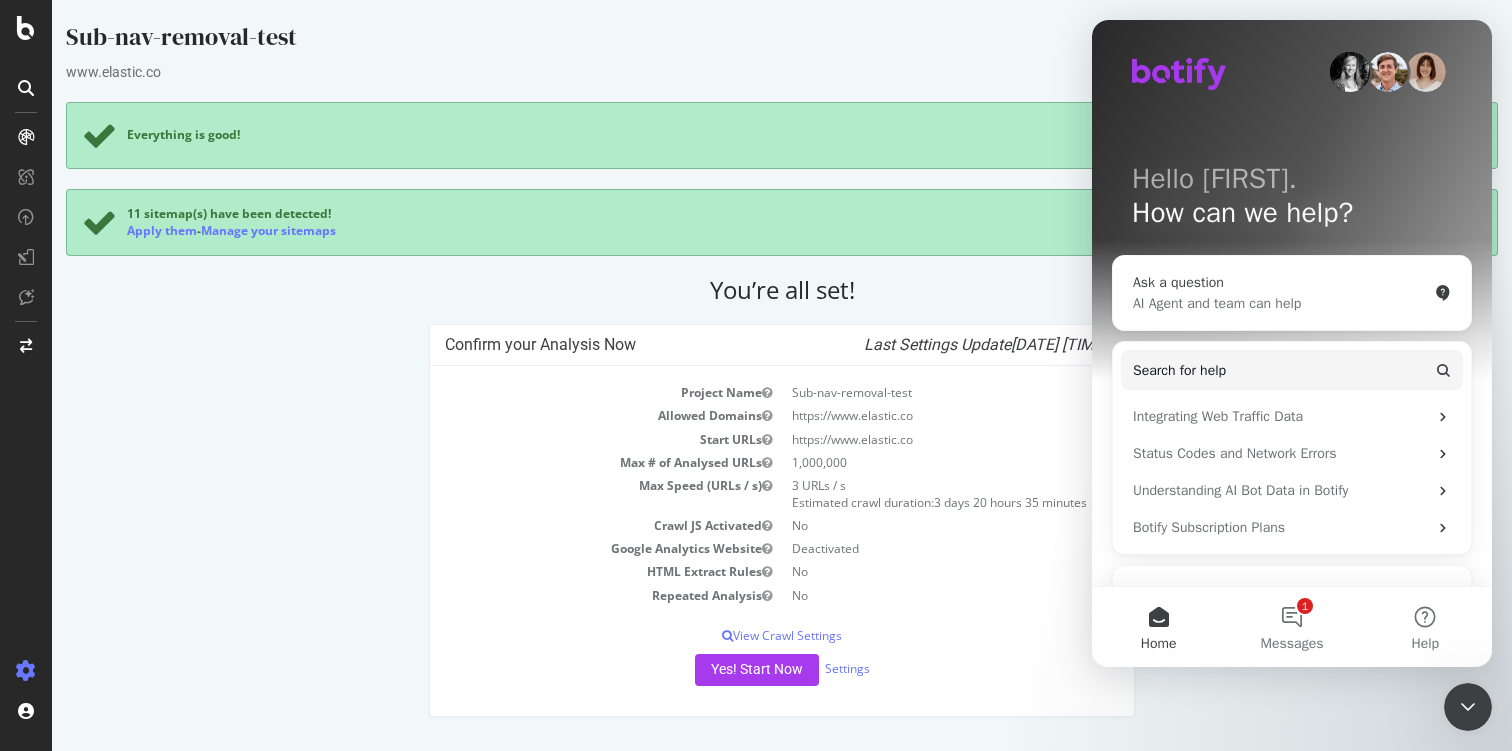 click on "AI Agent and team can help" at bounding box center (1280, 303) 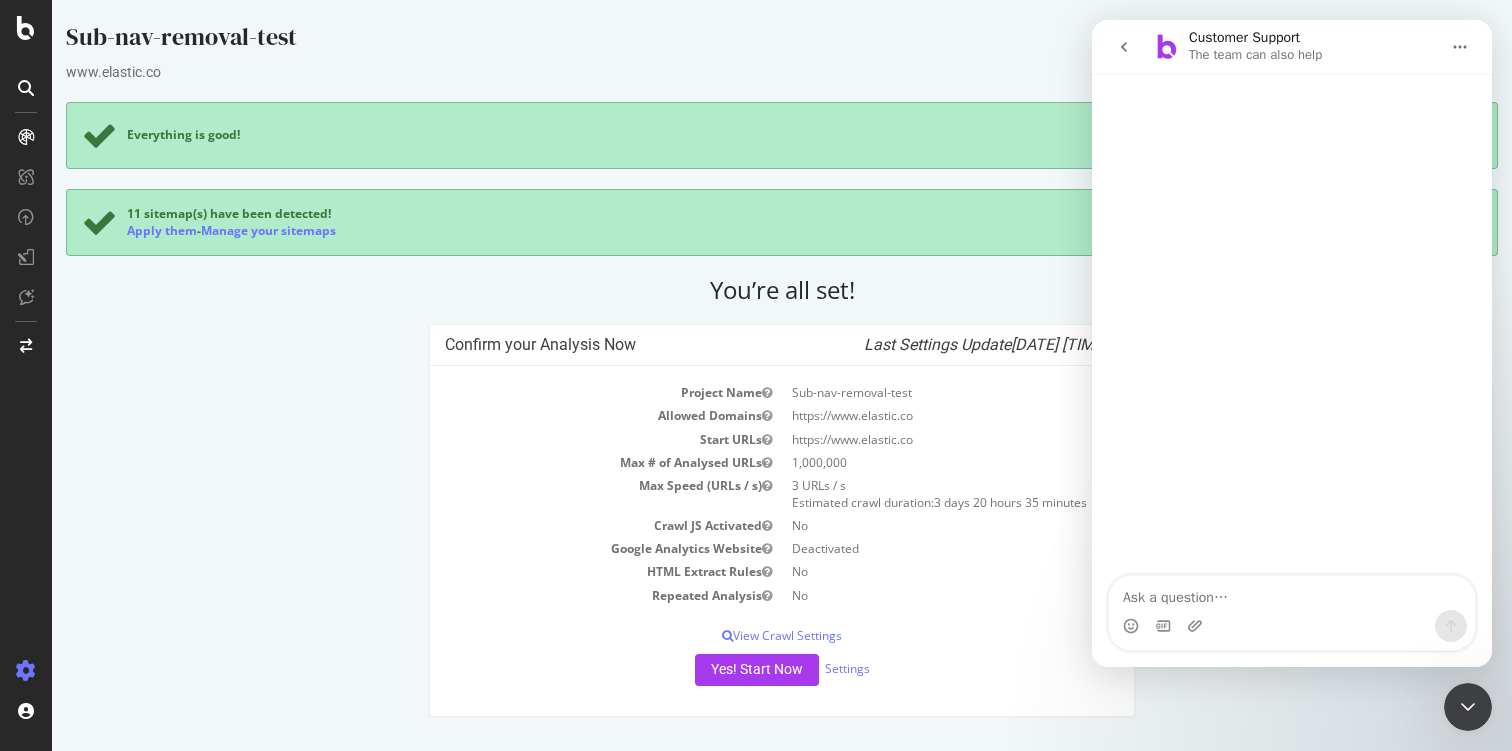 click at bounding box center [1292, 593] 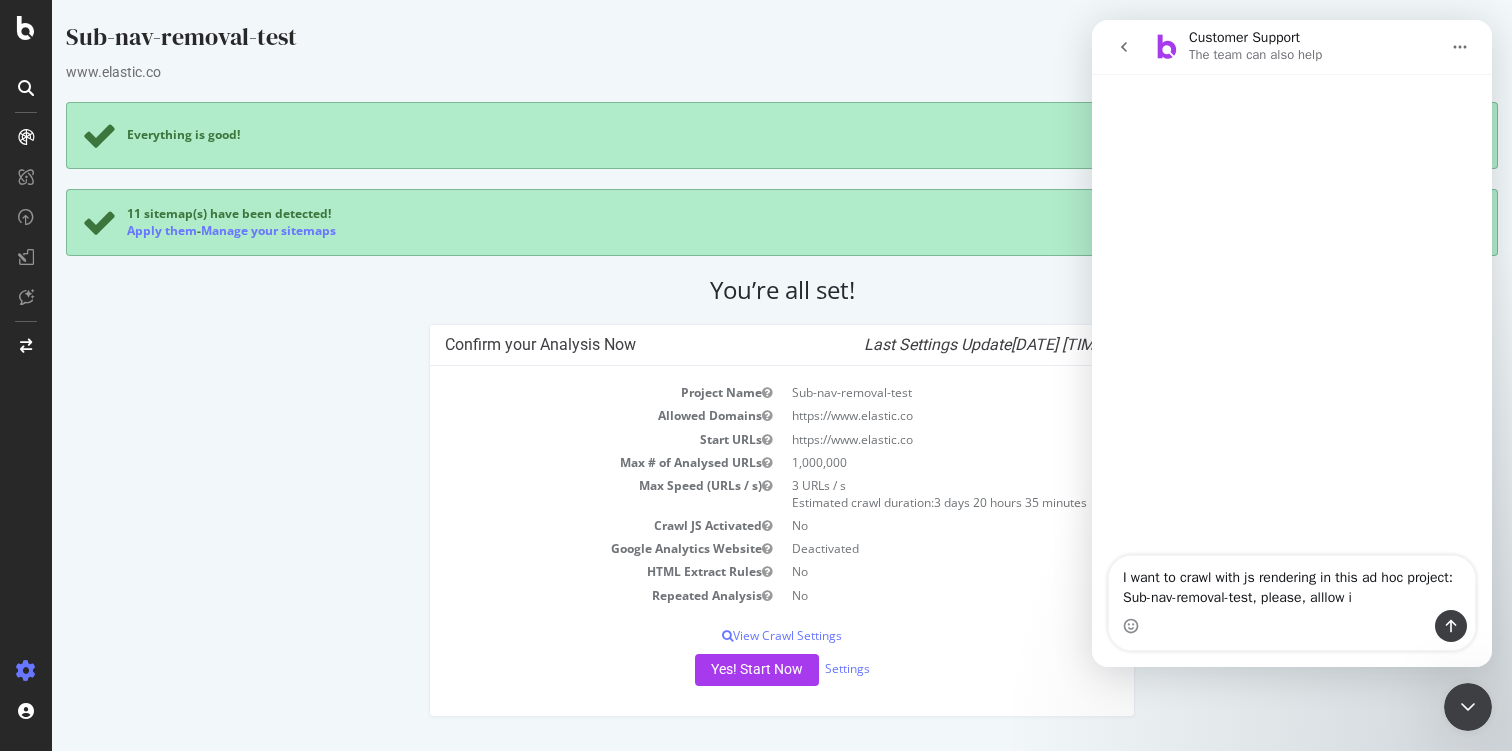 type on "I want to crawl with js rendering in this ad hoc project: Sub-nav-removal-test, please, alllow it" 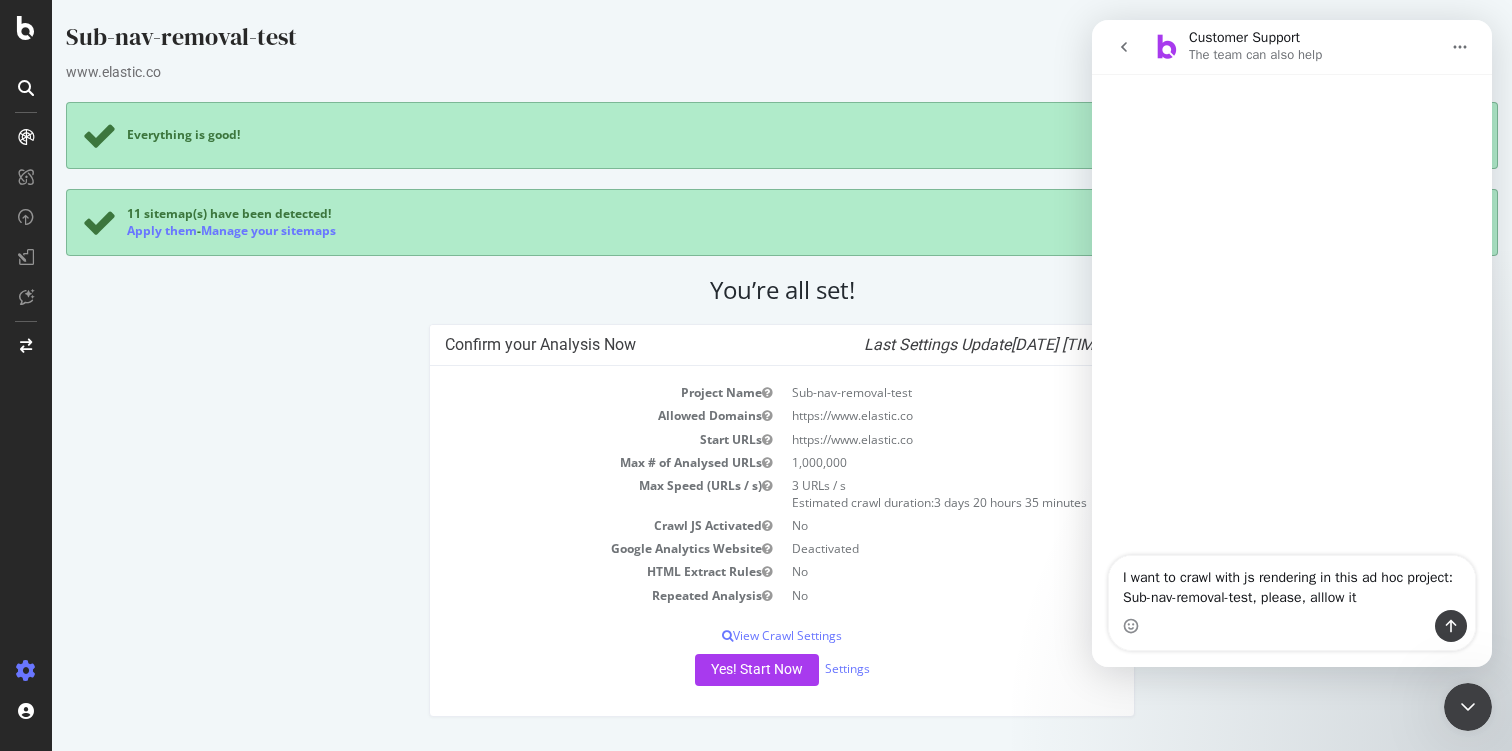 type 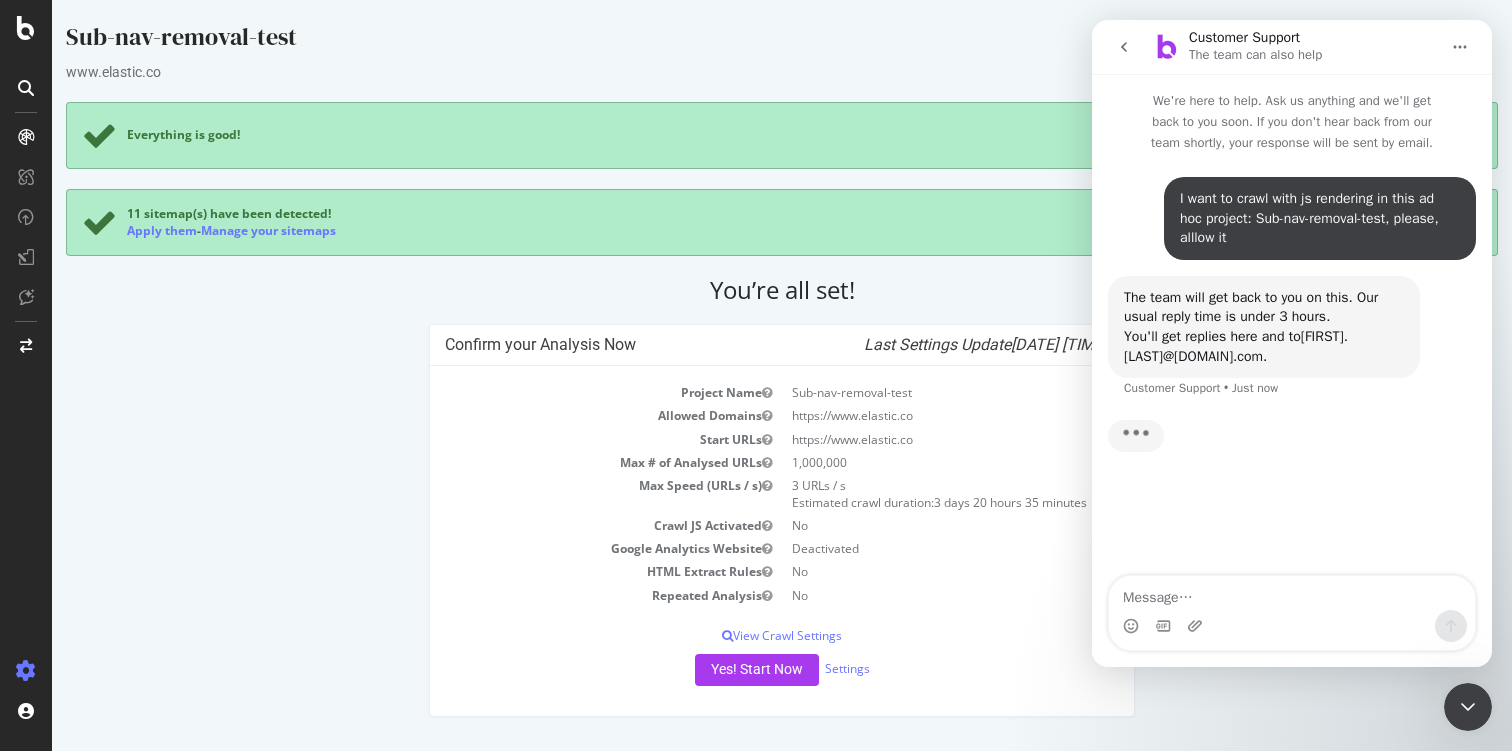 scroll, scrollTop: 3, scrollLeft: 0, axis: vertical 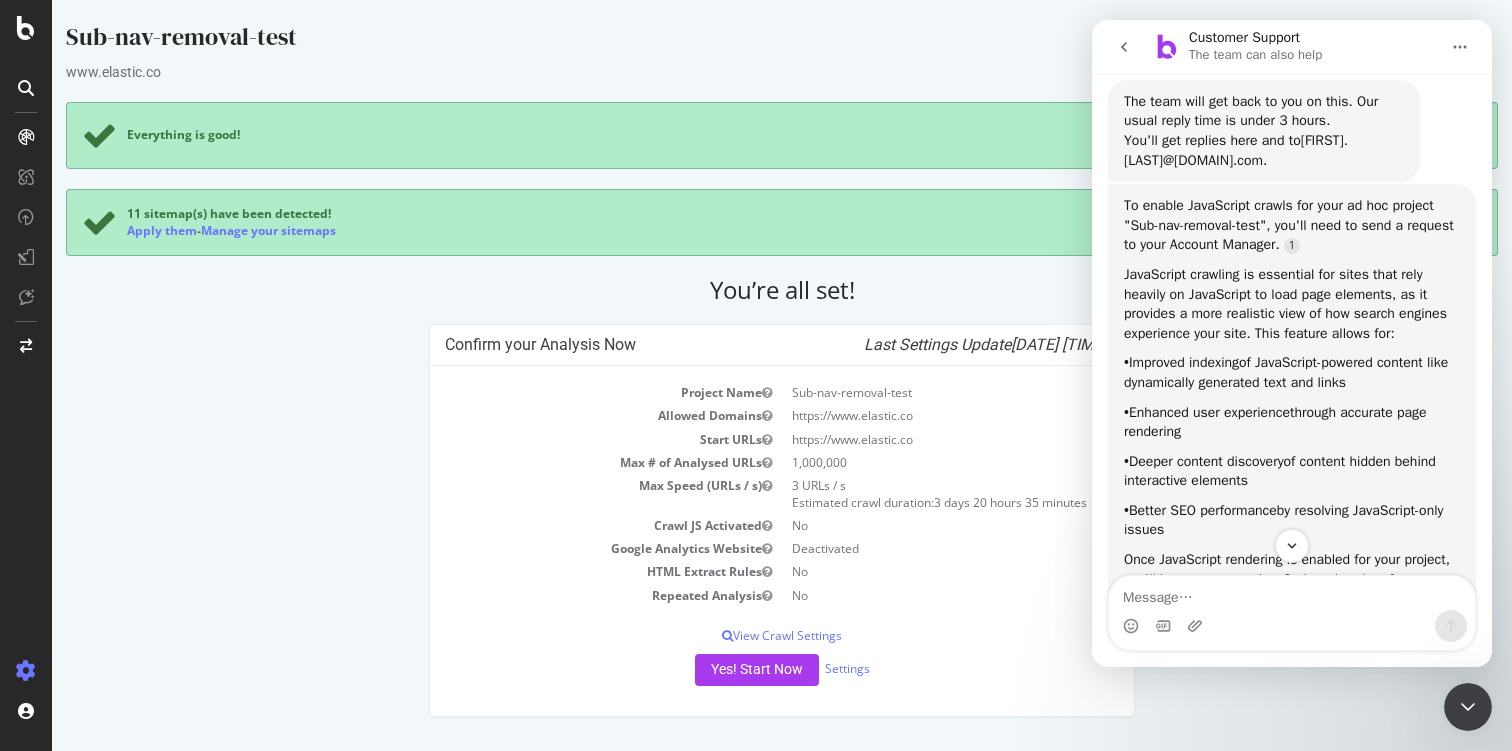 click on "www.elastic.co" at bounding box center [782, 72] 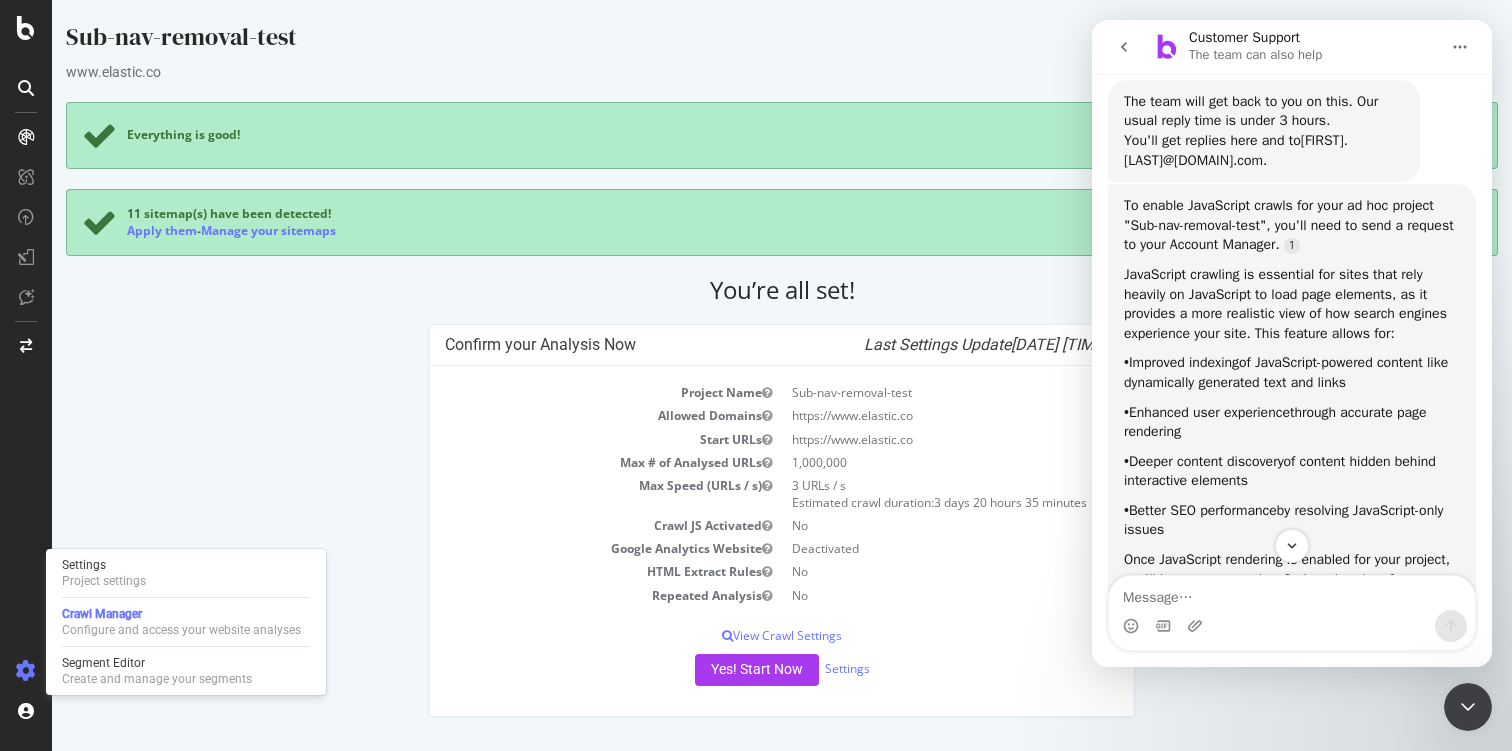 click at bounding box center (26, 671) 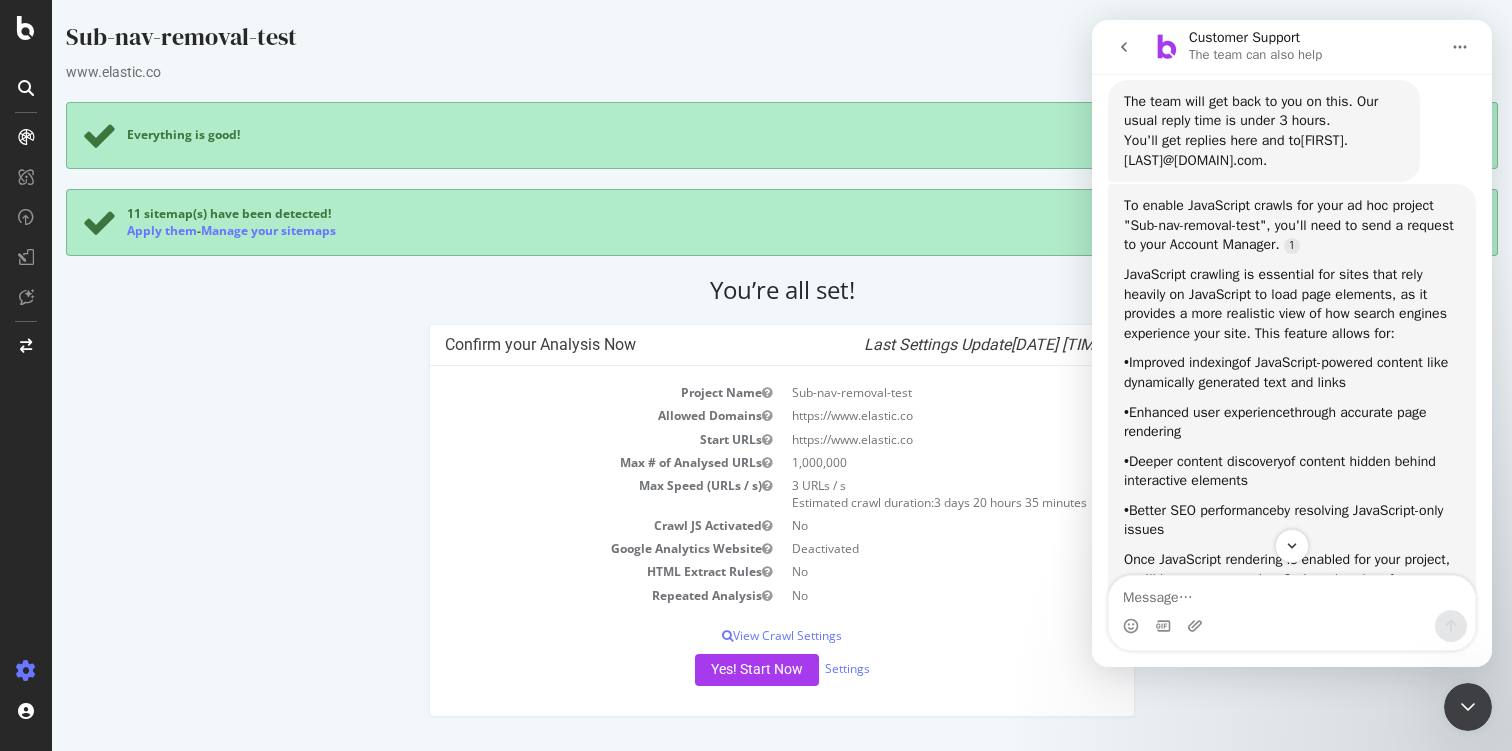 click at bounding box center (26, 671) 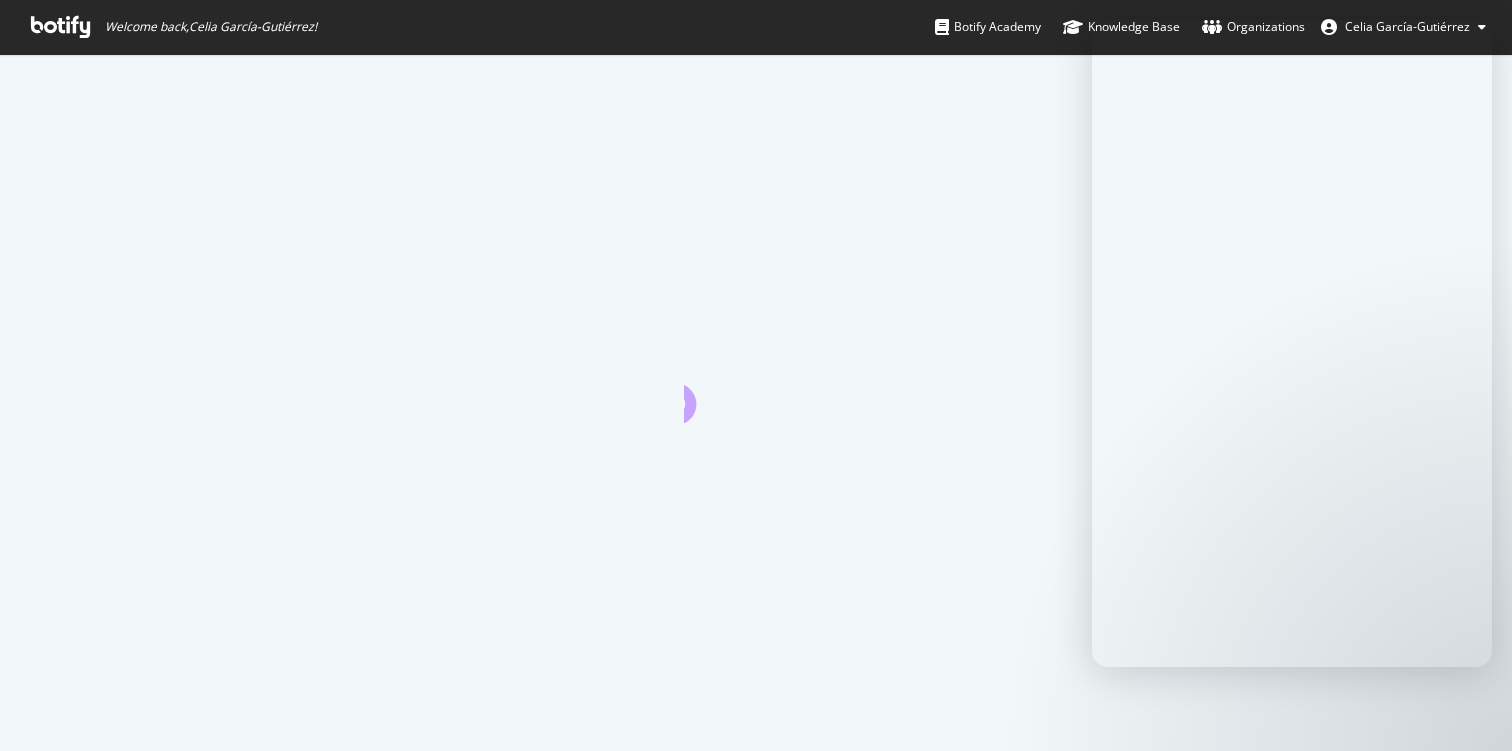 scroll, scrollTop: 0, scrollLeft: 0, axis: both 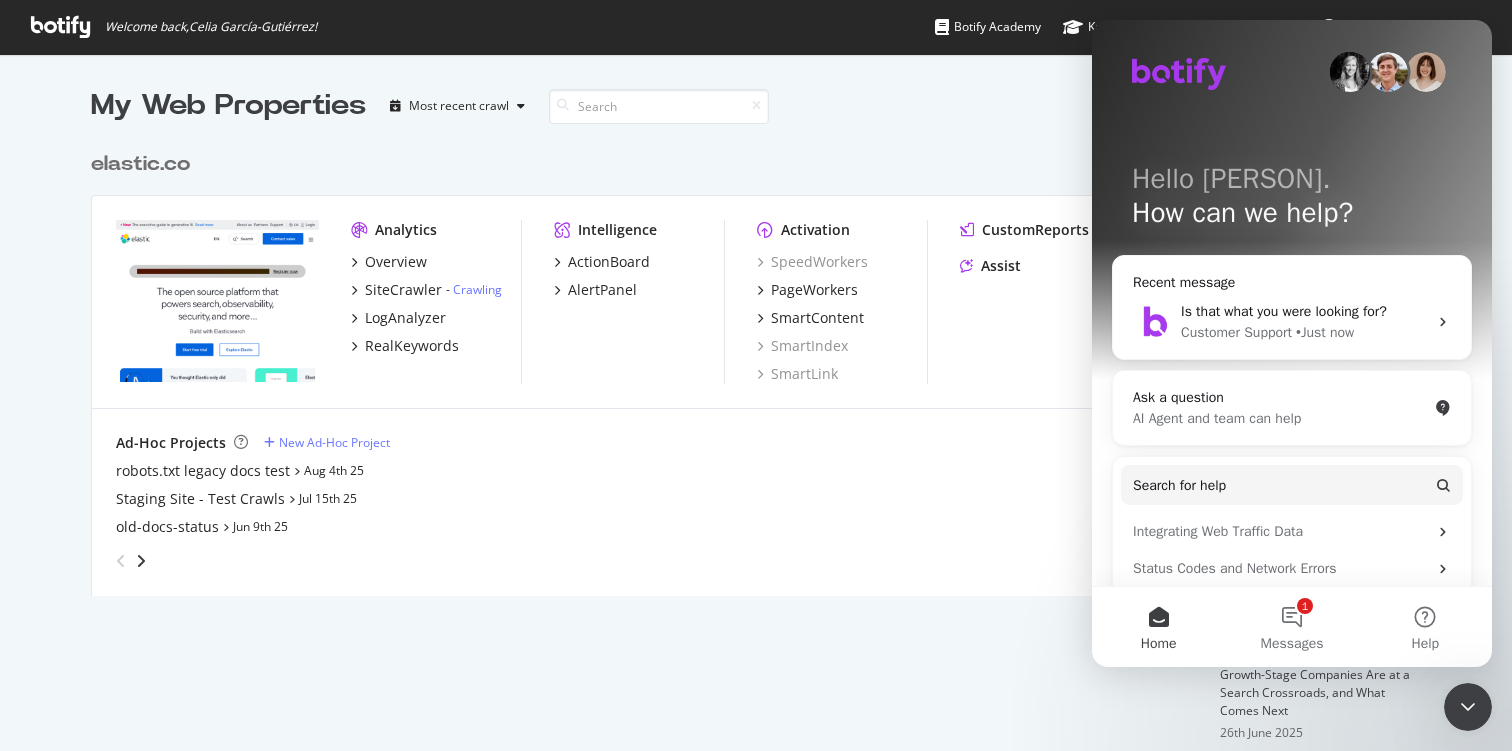 click on "My Web Properties Most recent crawl elastic.co Growth Analytics Overview SiteCrawler -   Crawling LogAnalyzer RealKeywords Intelligence ActionBoard AlertPanel Activation SpeedWorkers PageWorkers SmartContent SmartIndex SmartLink CustomReports Assist Ad-Hoc Projects New Ad-Hoc Project robots.txt legacy docs test [DATE] [MONTH] [YEAR] Staging Site - Test Crawls [DATE] [MONTH] [YEAR] old-docs-status [DATE] [MONTH] [YEAR]" at bounding box center (643, 548) 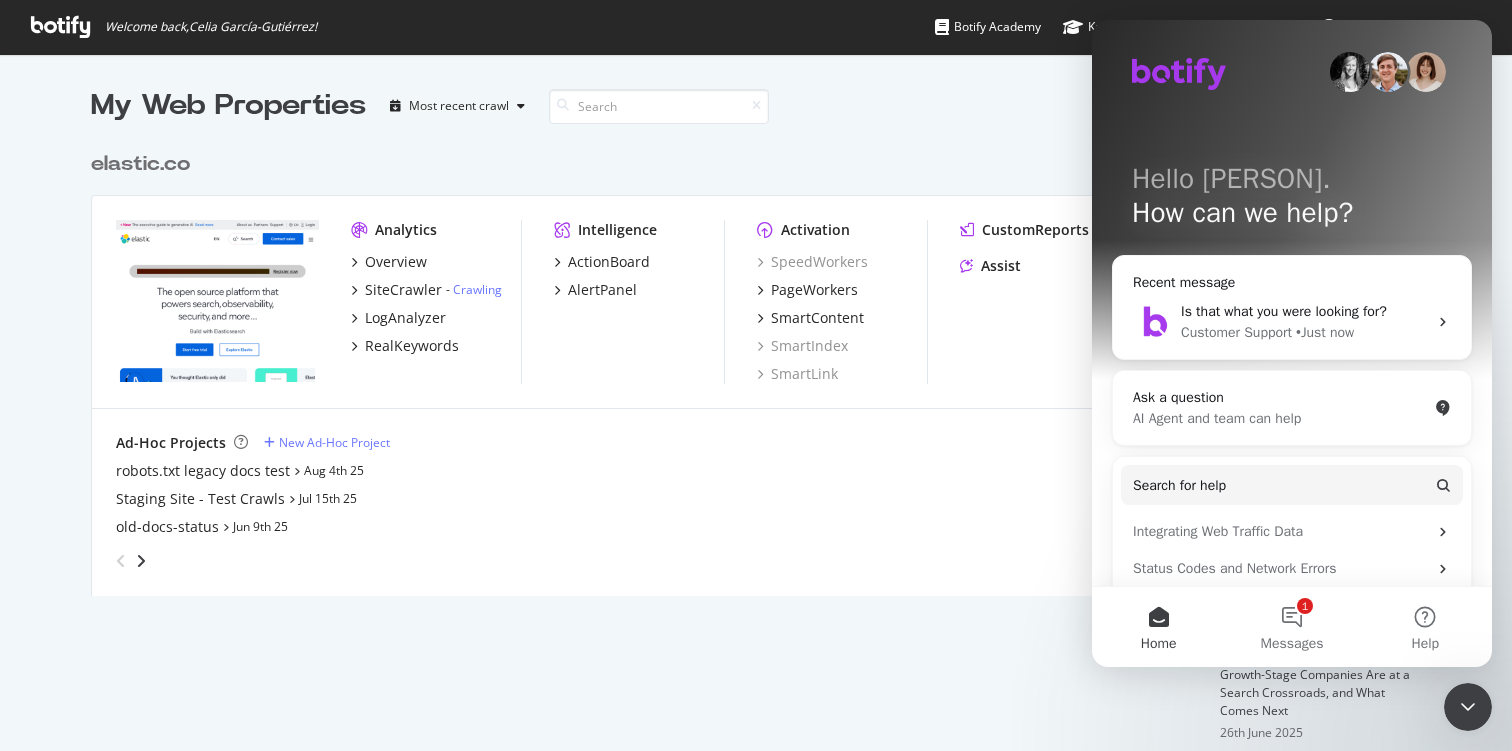 click at bounding box center [141, 561] 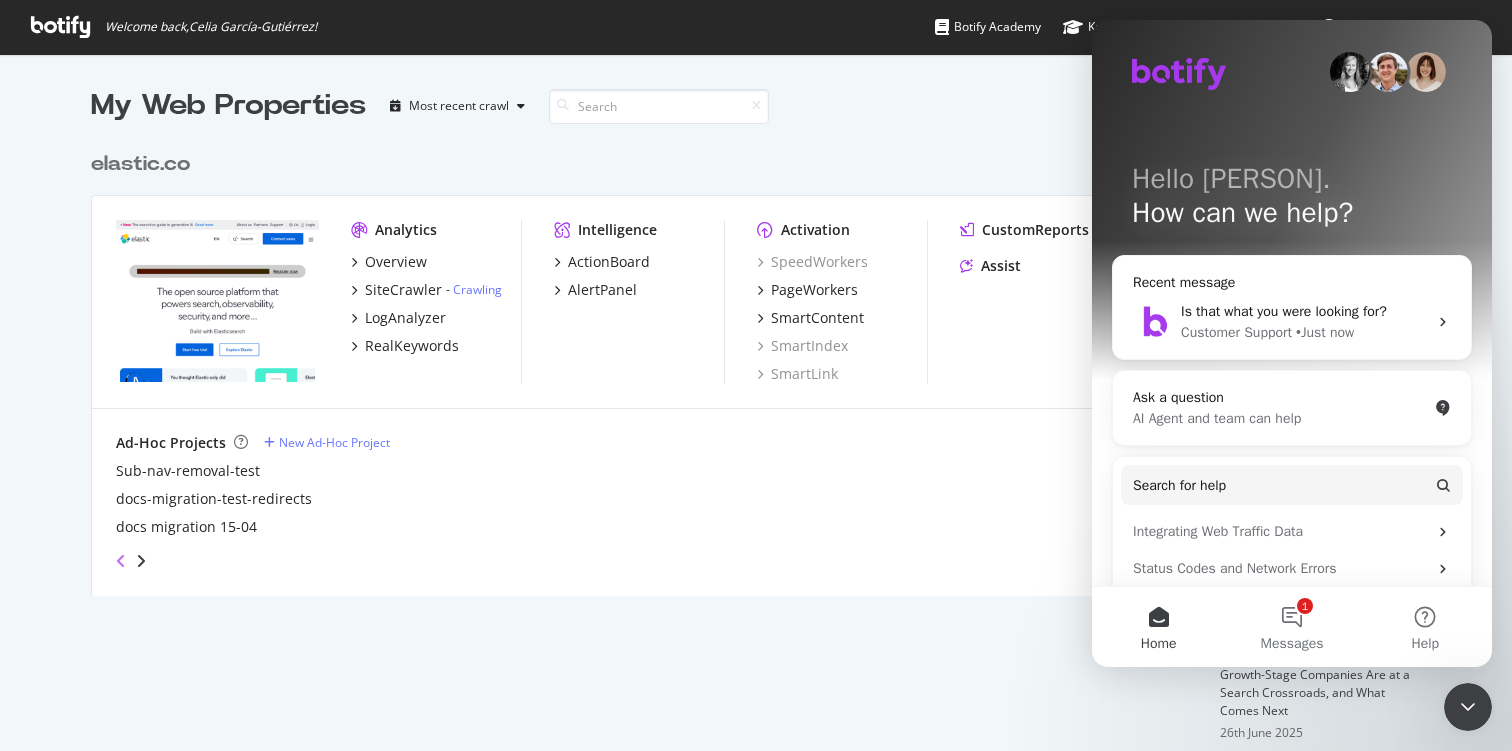 click at bounding box center [121, 561] 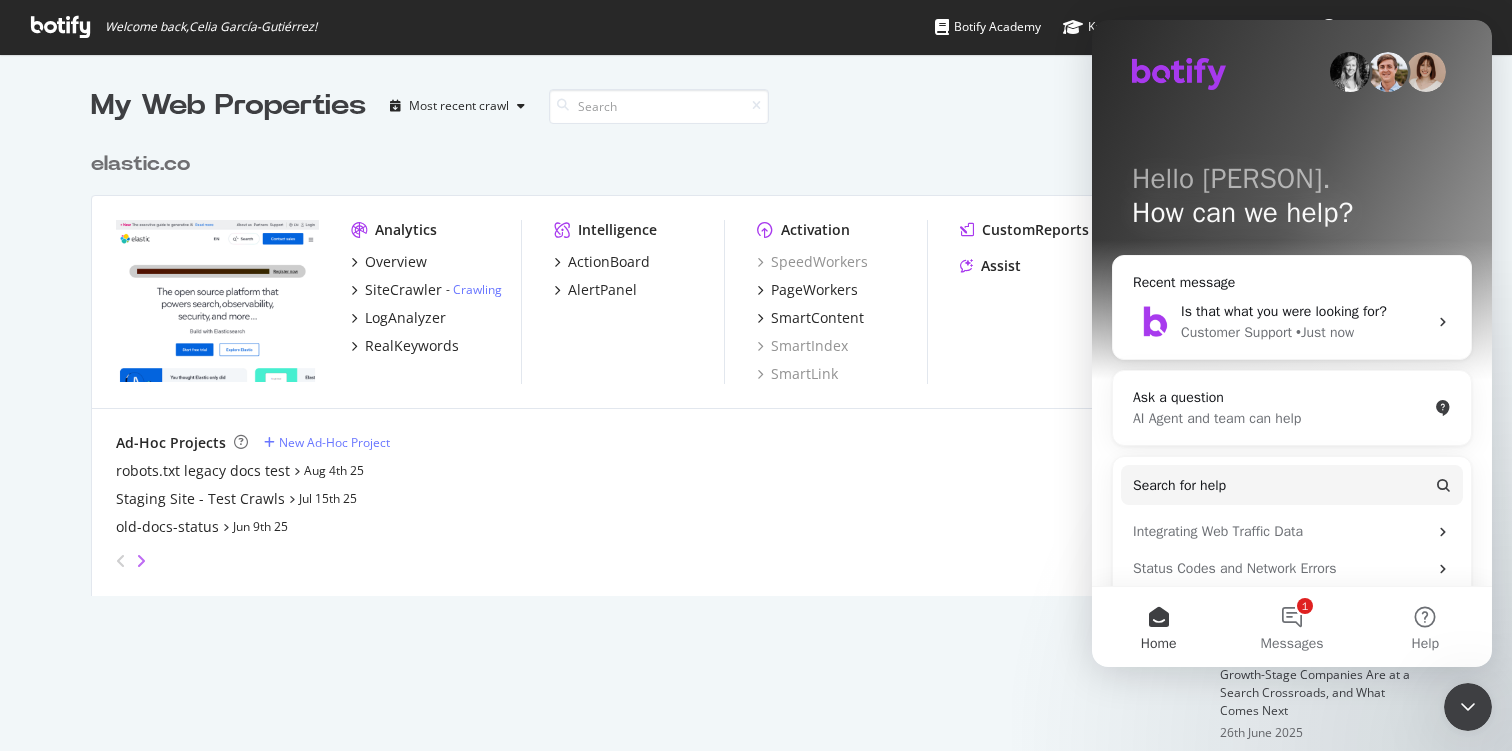 click at bounding box center (141, 561) 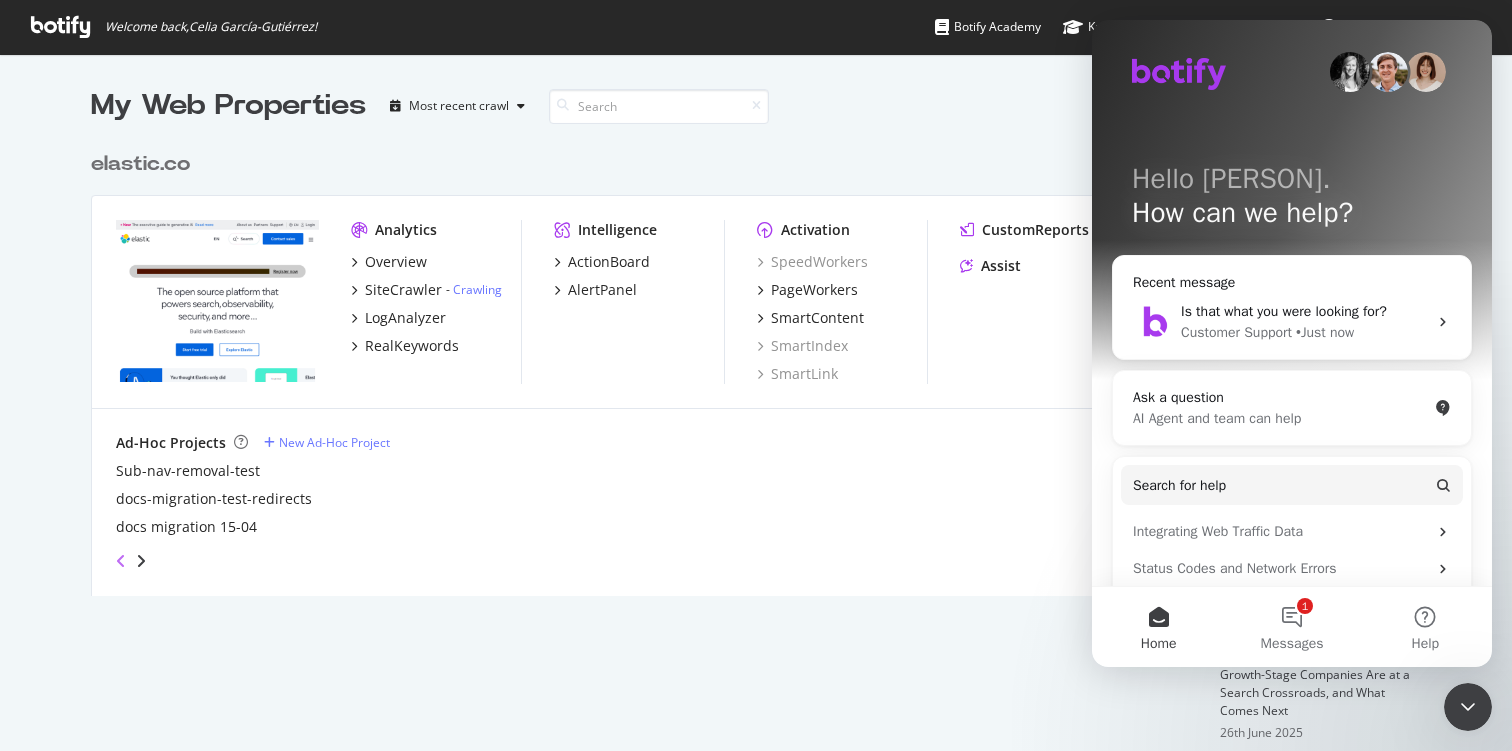 click at bounding box center (121, 561) 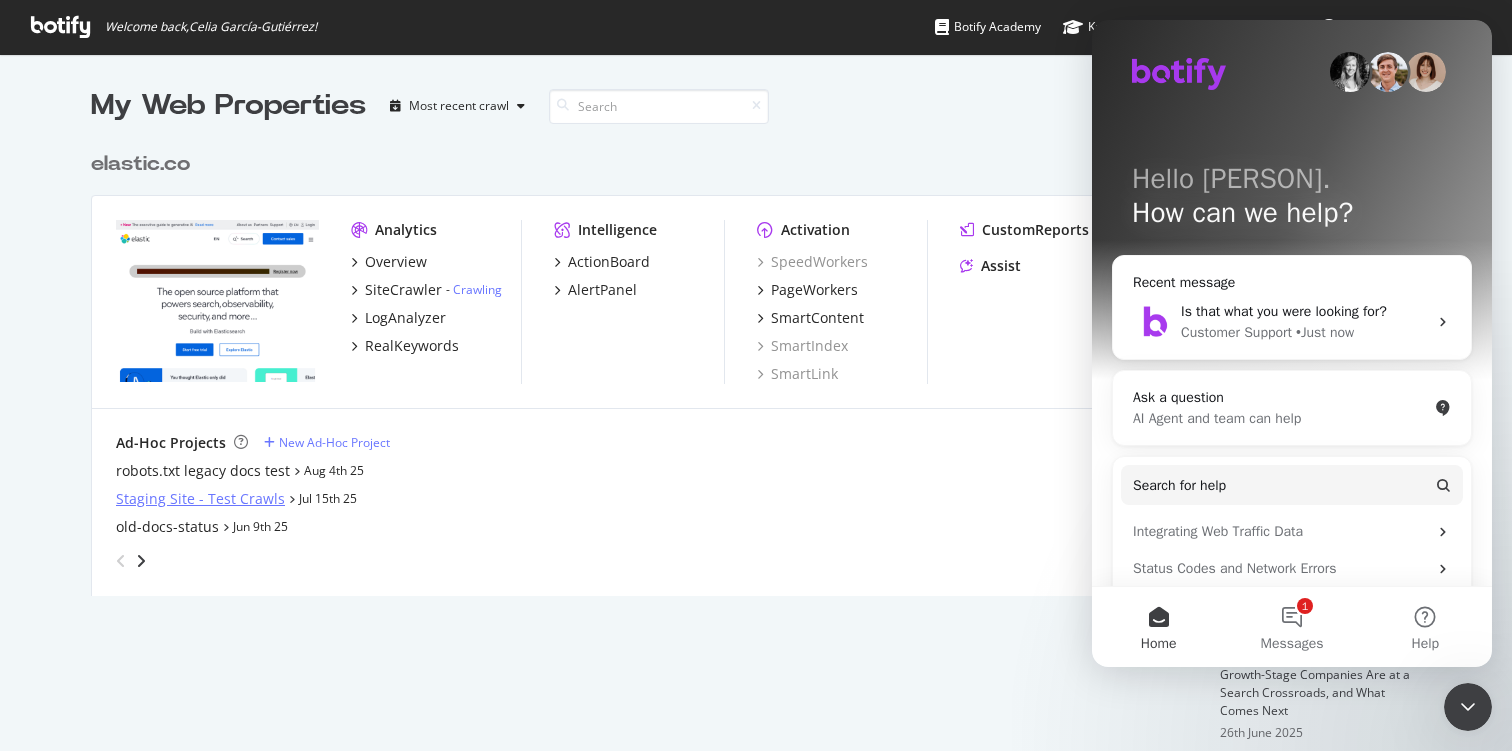 click on "Staging Site - Test Crawls" at bounding box center [200, 499] 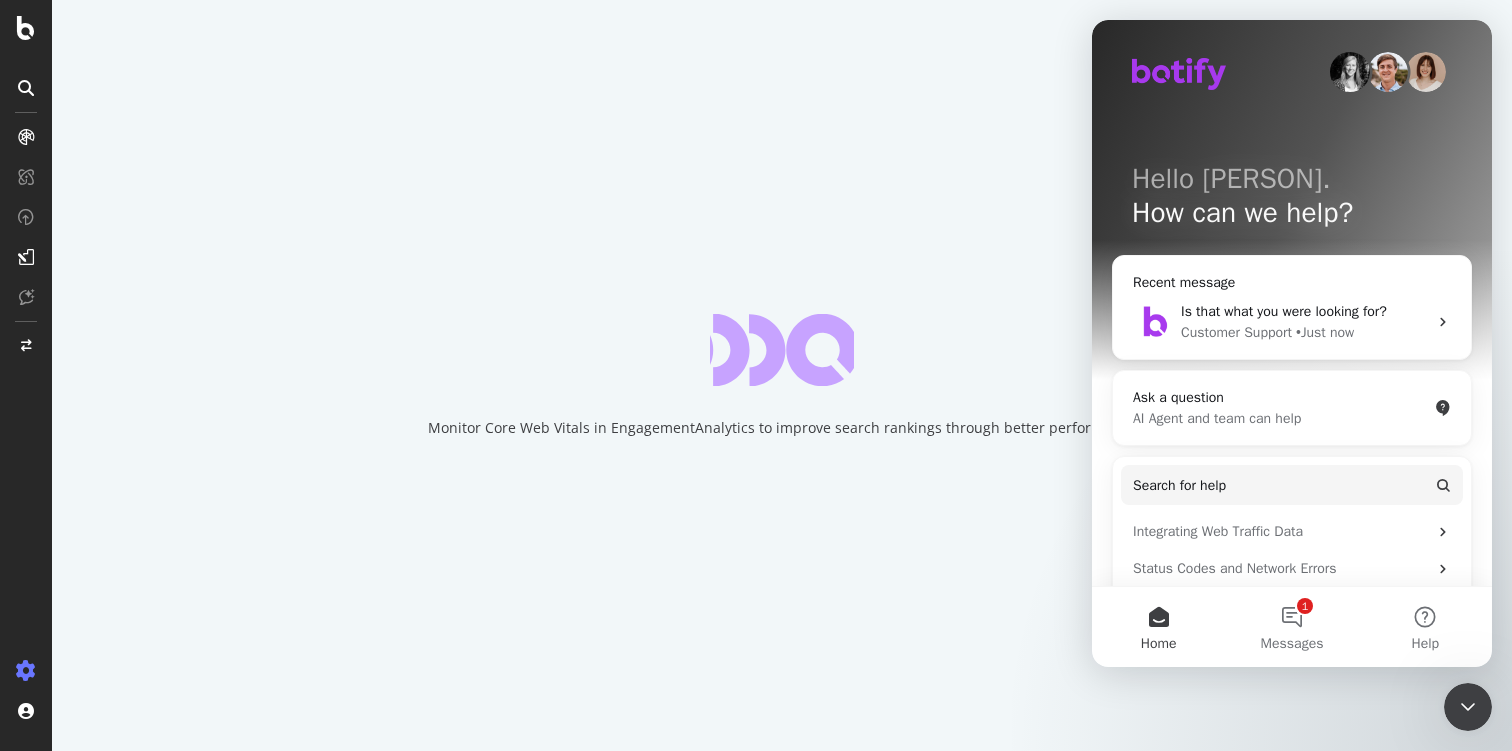 scroll, scrollTop: 0, scrollLeft: 0, axis: both 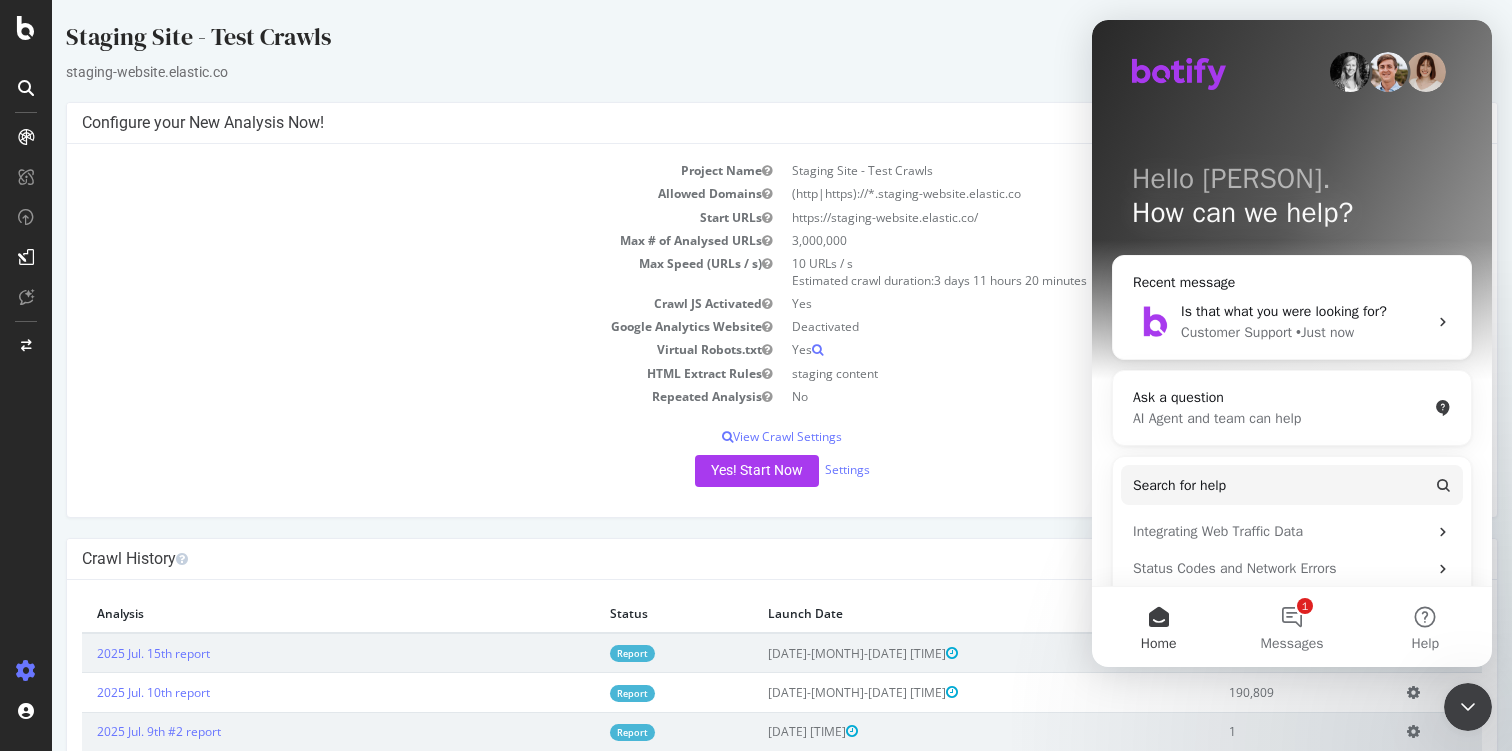 click at bounding box center (1468, 707) 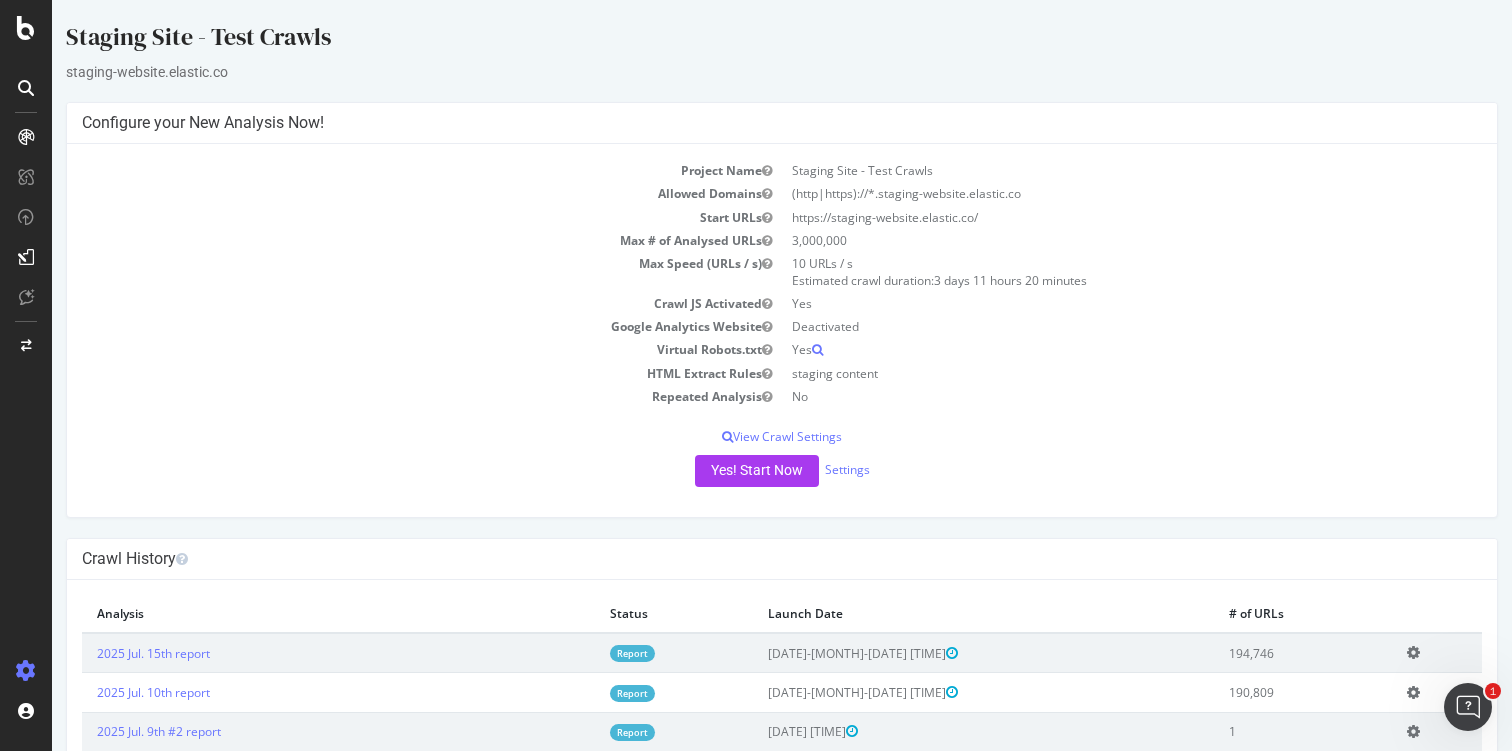scroll, scrollTop: 0, scrollLeft: 0, axis: both 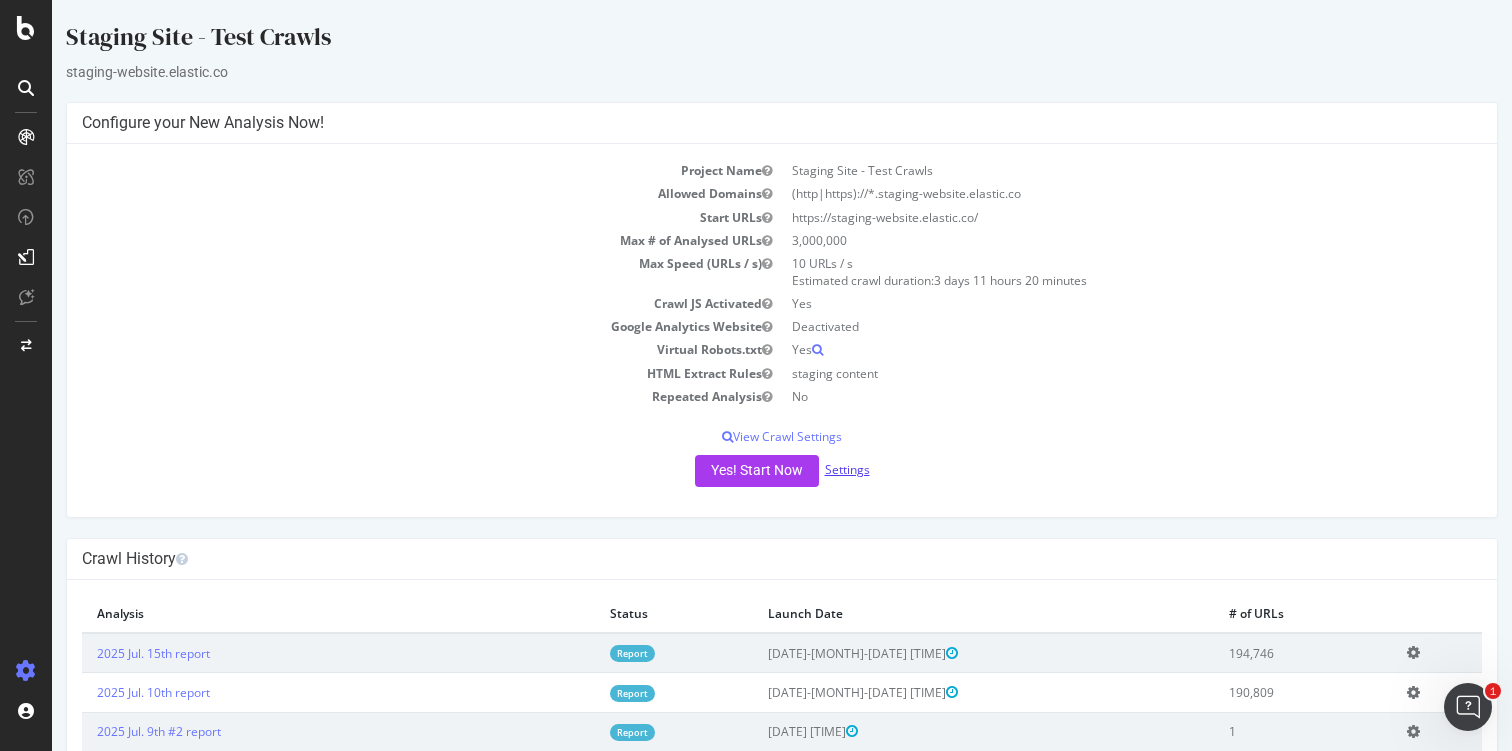 click on "Settings" at bounding box center (847, 469) 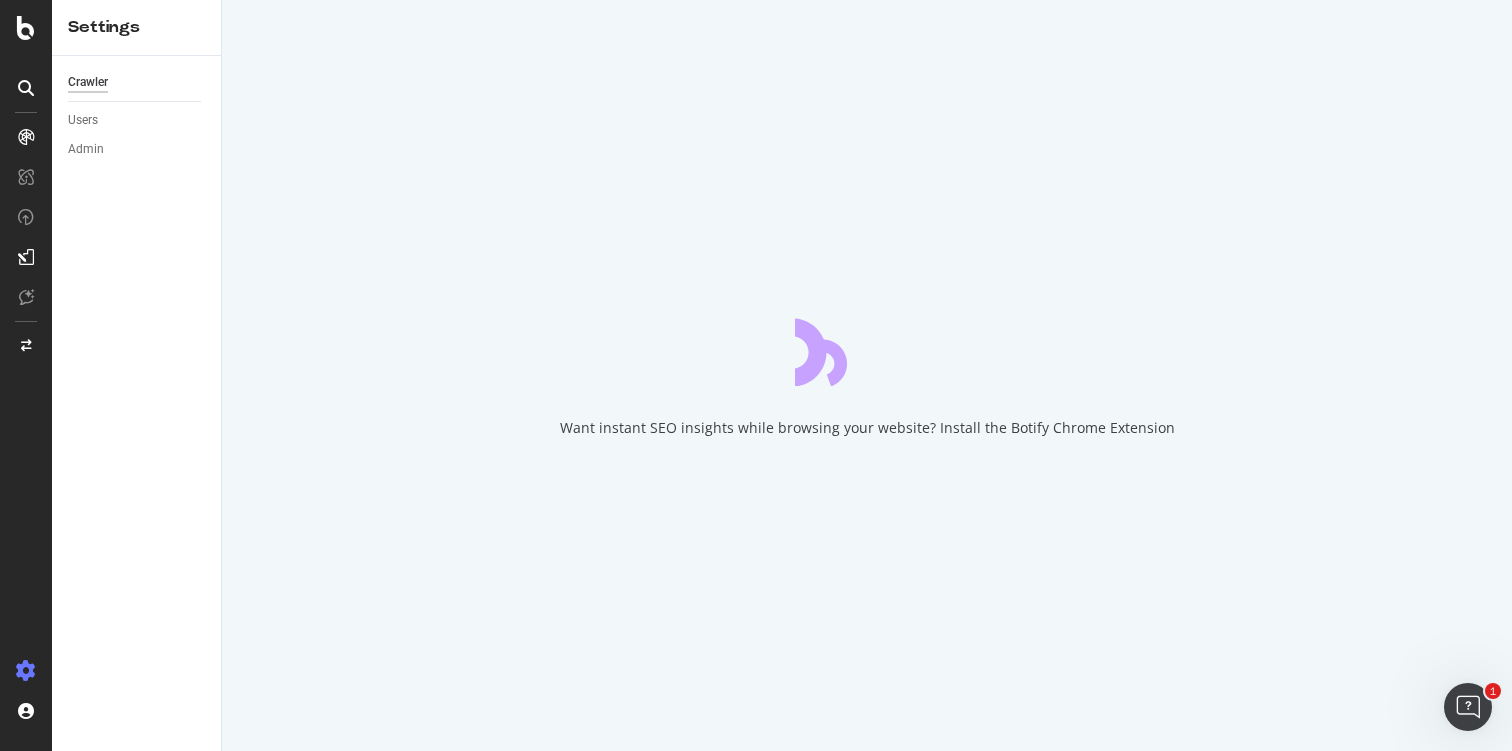 scroll, scrollTop: 0, scrollLeft: 0, axis: both 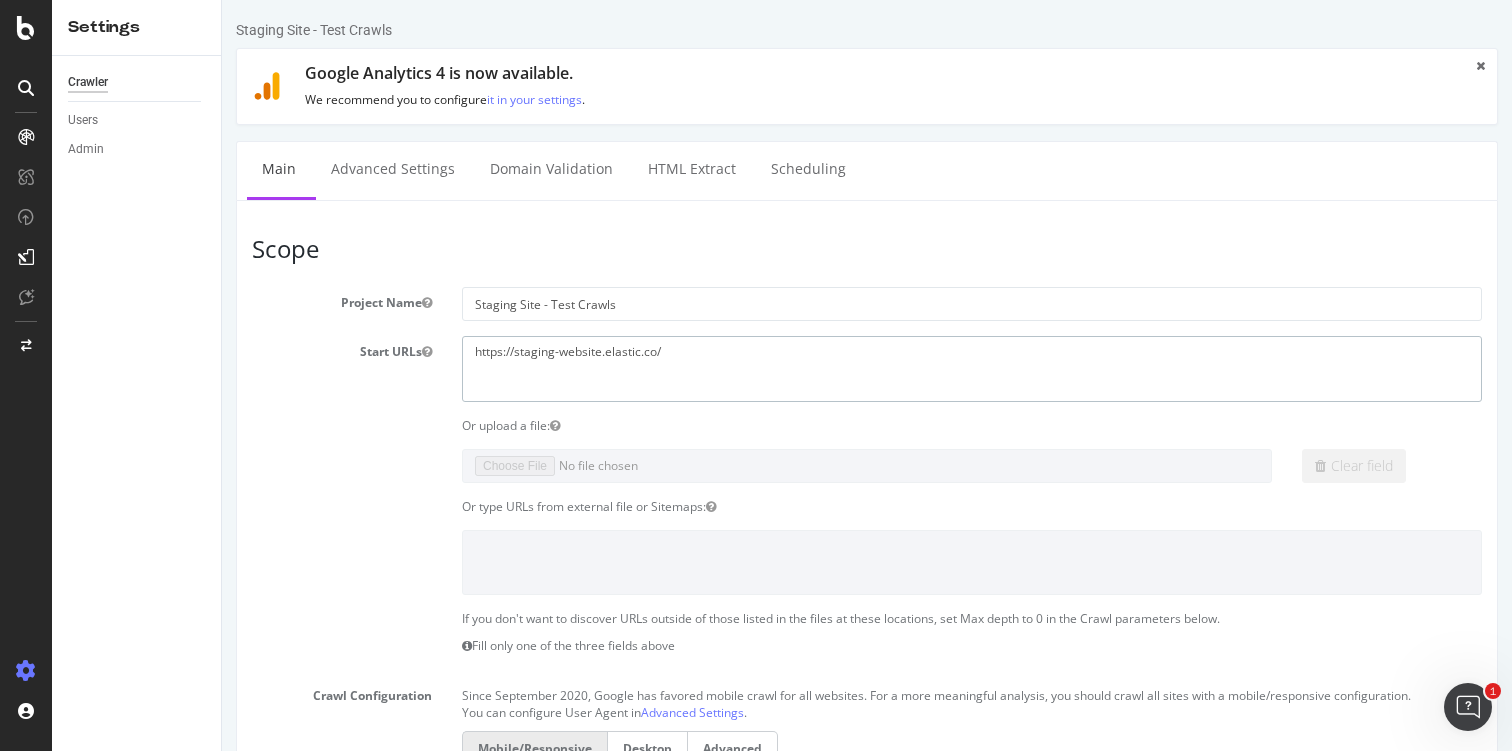 click on "https://staging-website.elastic.co/" at bounding box center (972, 368) 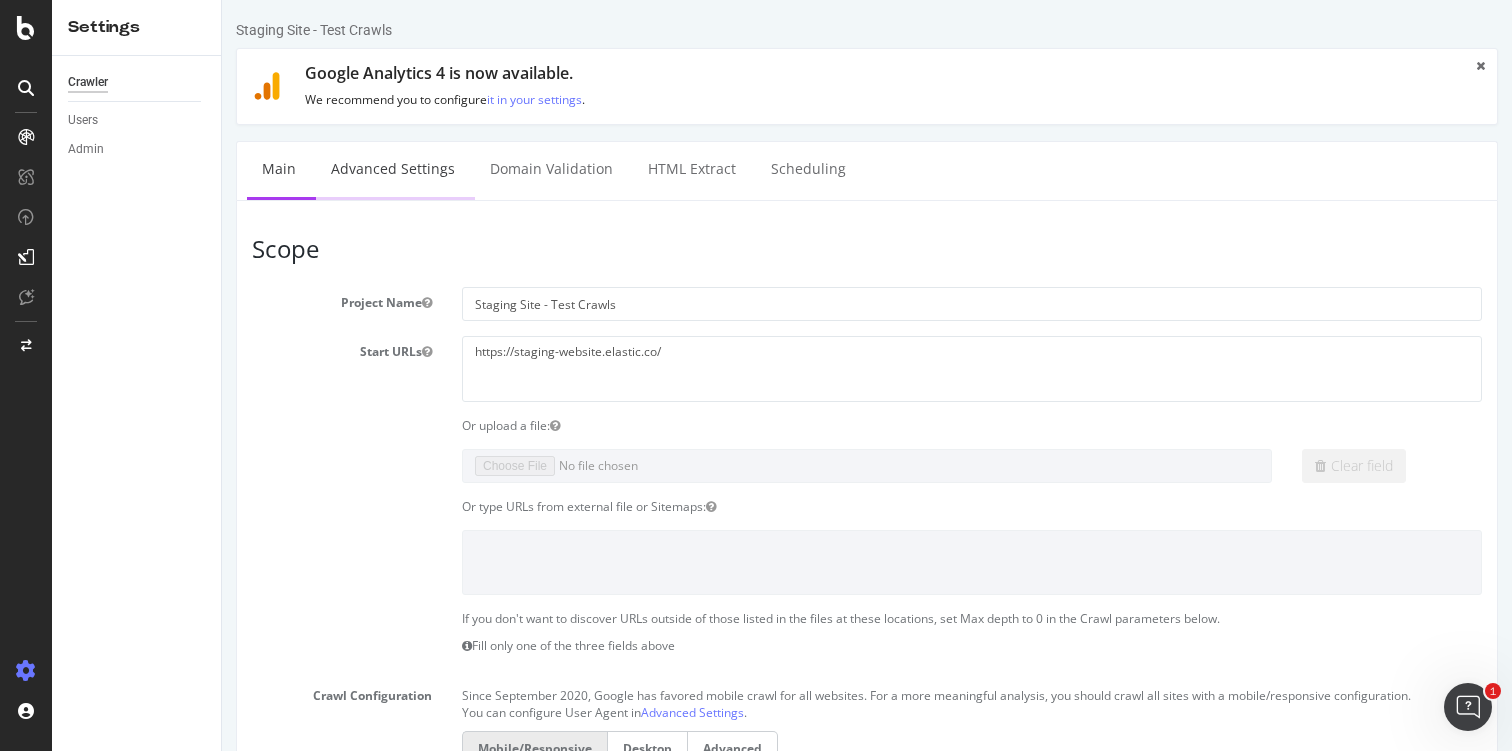 click on "Advanced Settings" at bounding box center (393, 169) 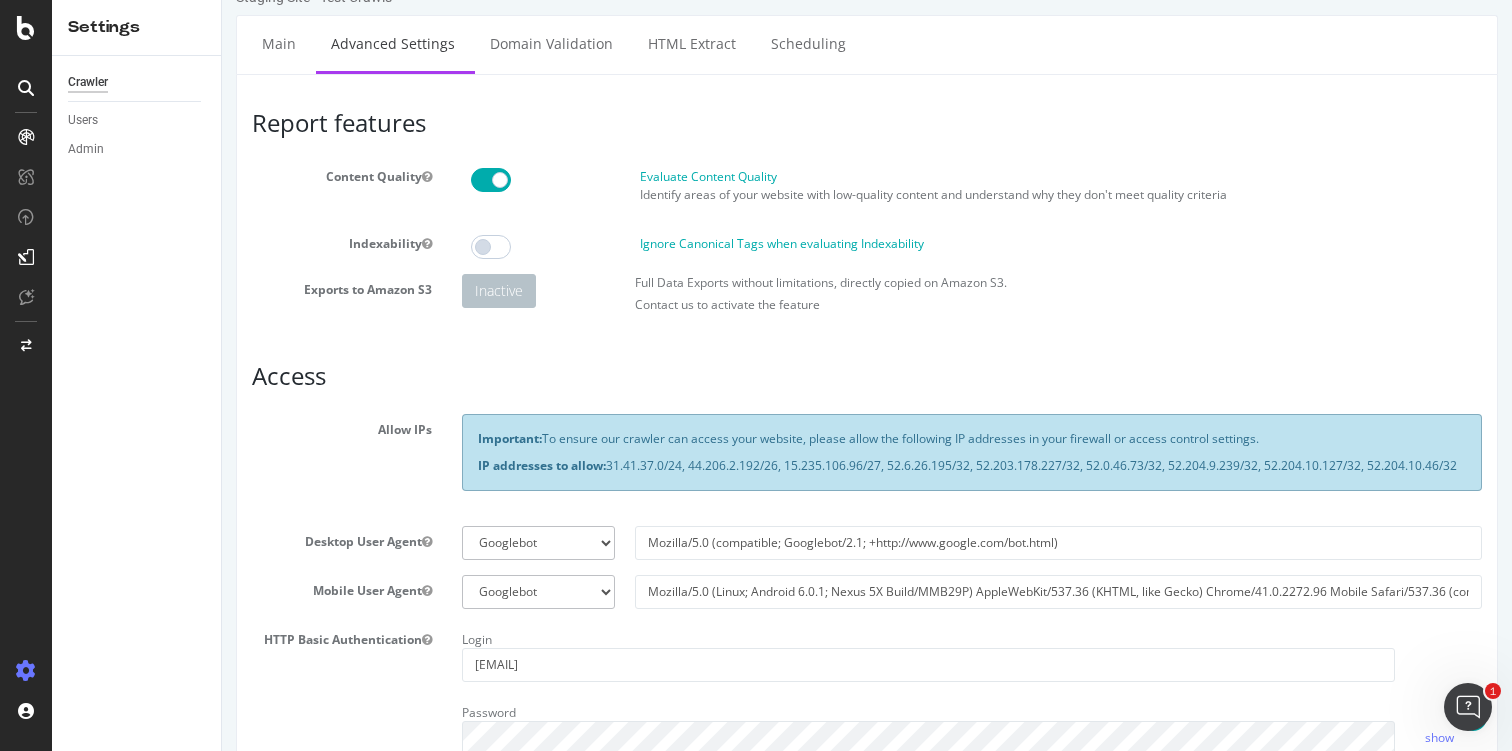 scroll, scrollTop: 0, scrollLeft: 0, axis: both 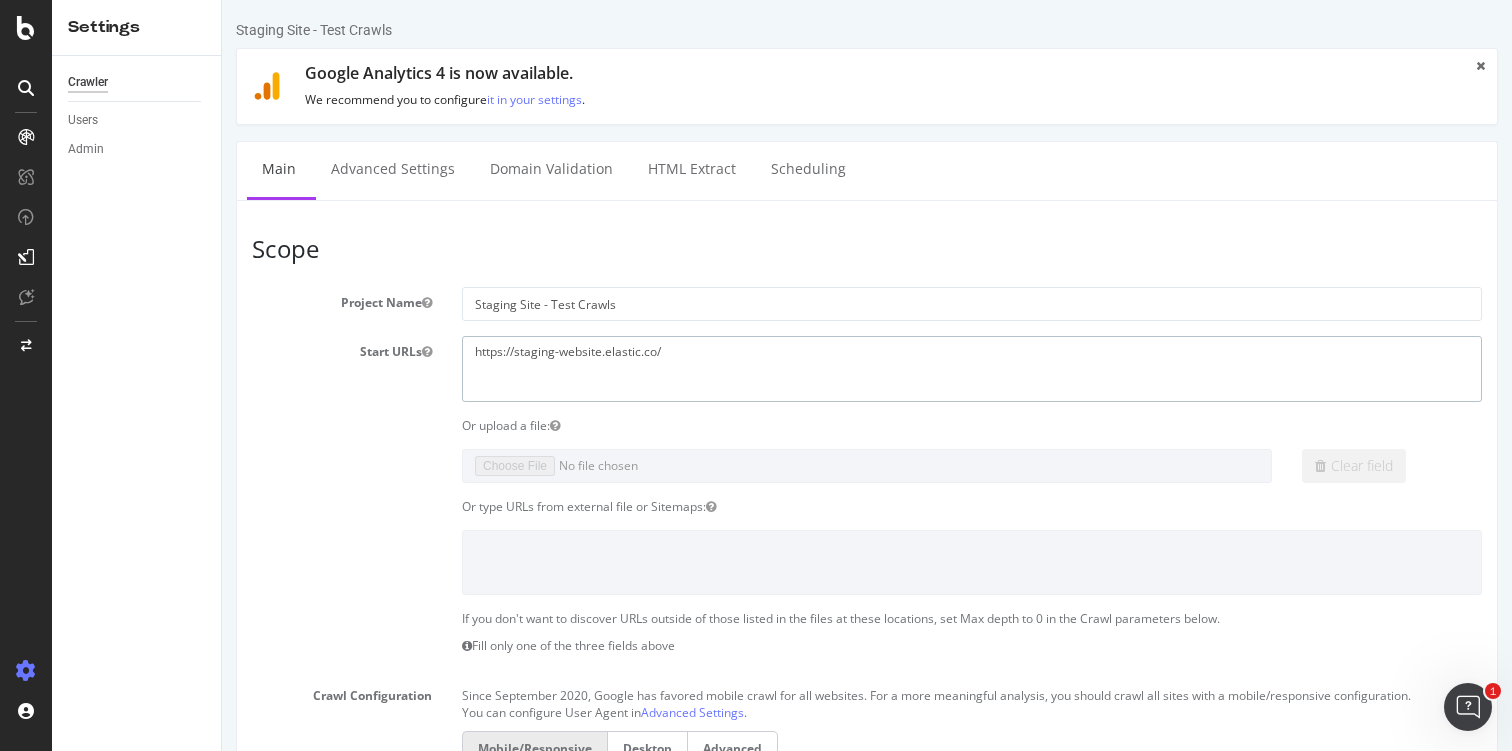 click on "https://staging-website.elastic.co/" at bounding box center [972, 368] 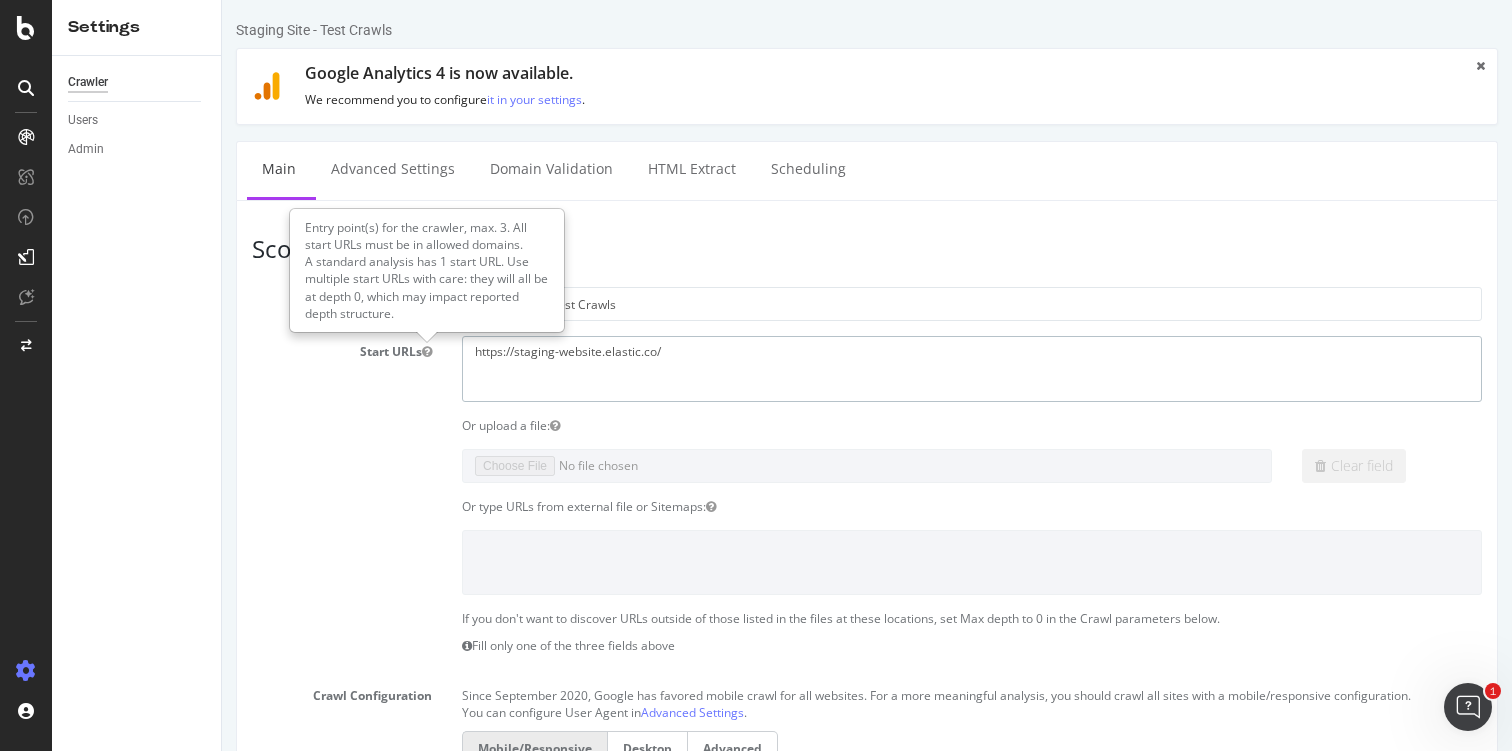 drag, startPoint x: 686, startPoint y: 350, endPoint x: 410, endPoint y: 350, distance: 276 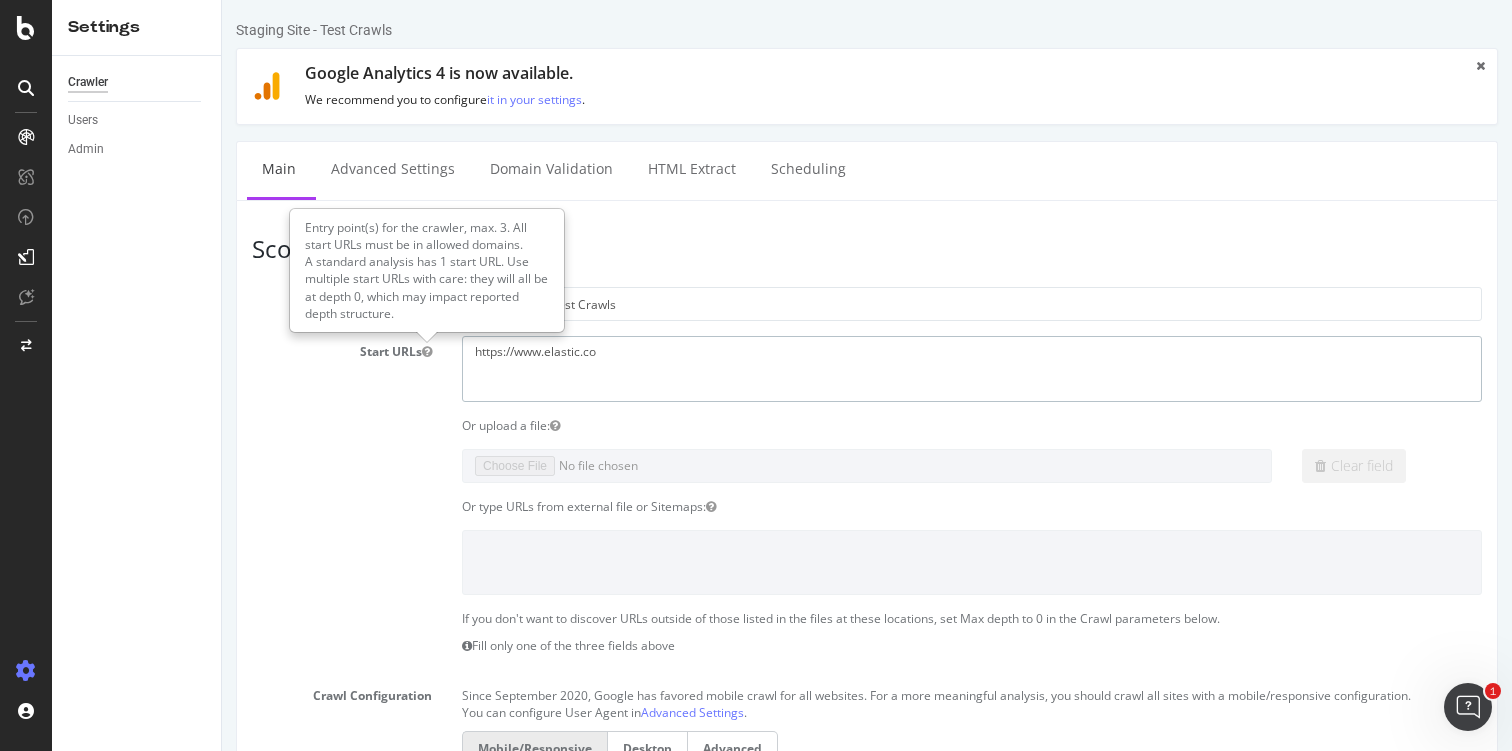 type on "https://www.elastic.co" 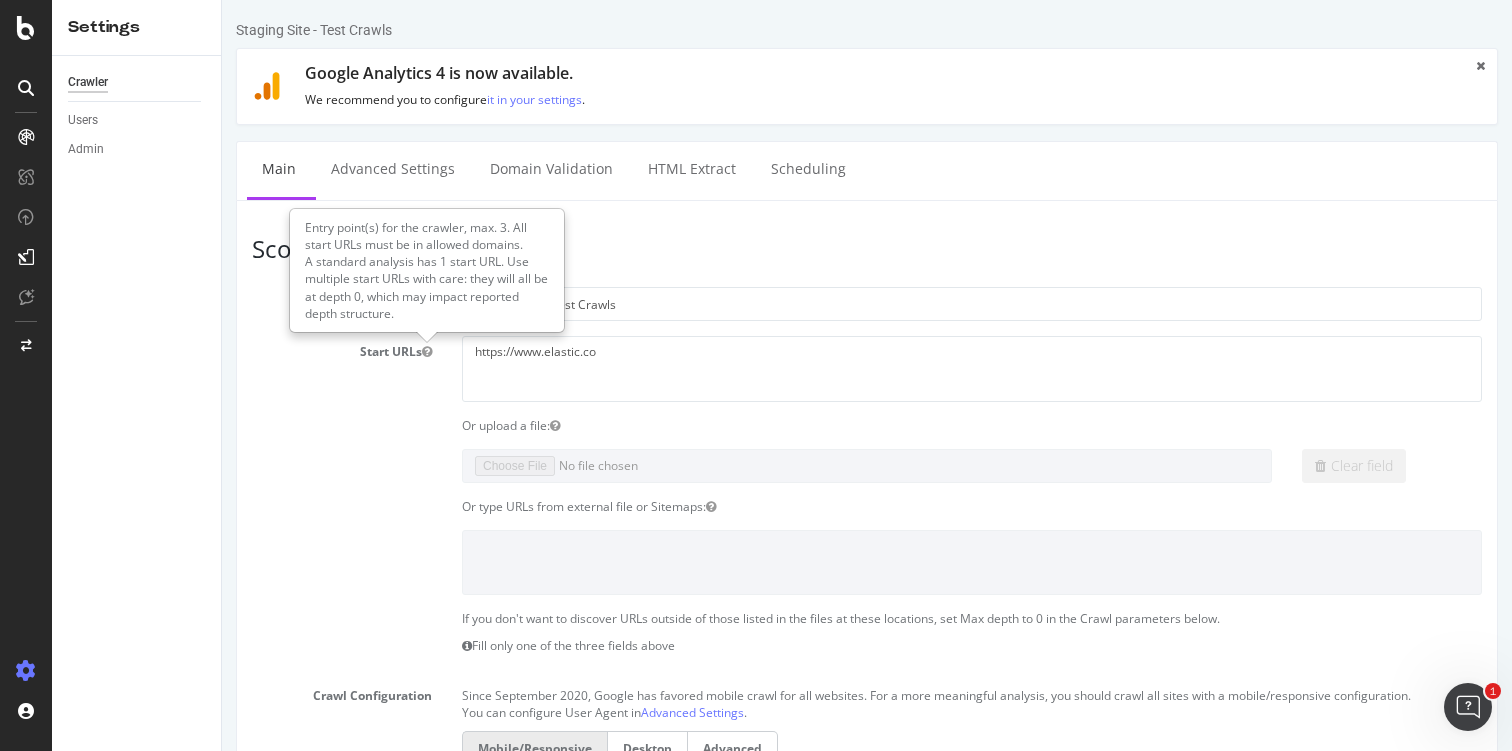 click on "Or type URLs from external file or Sitemaps:" at bounding box center (867, 506) 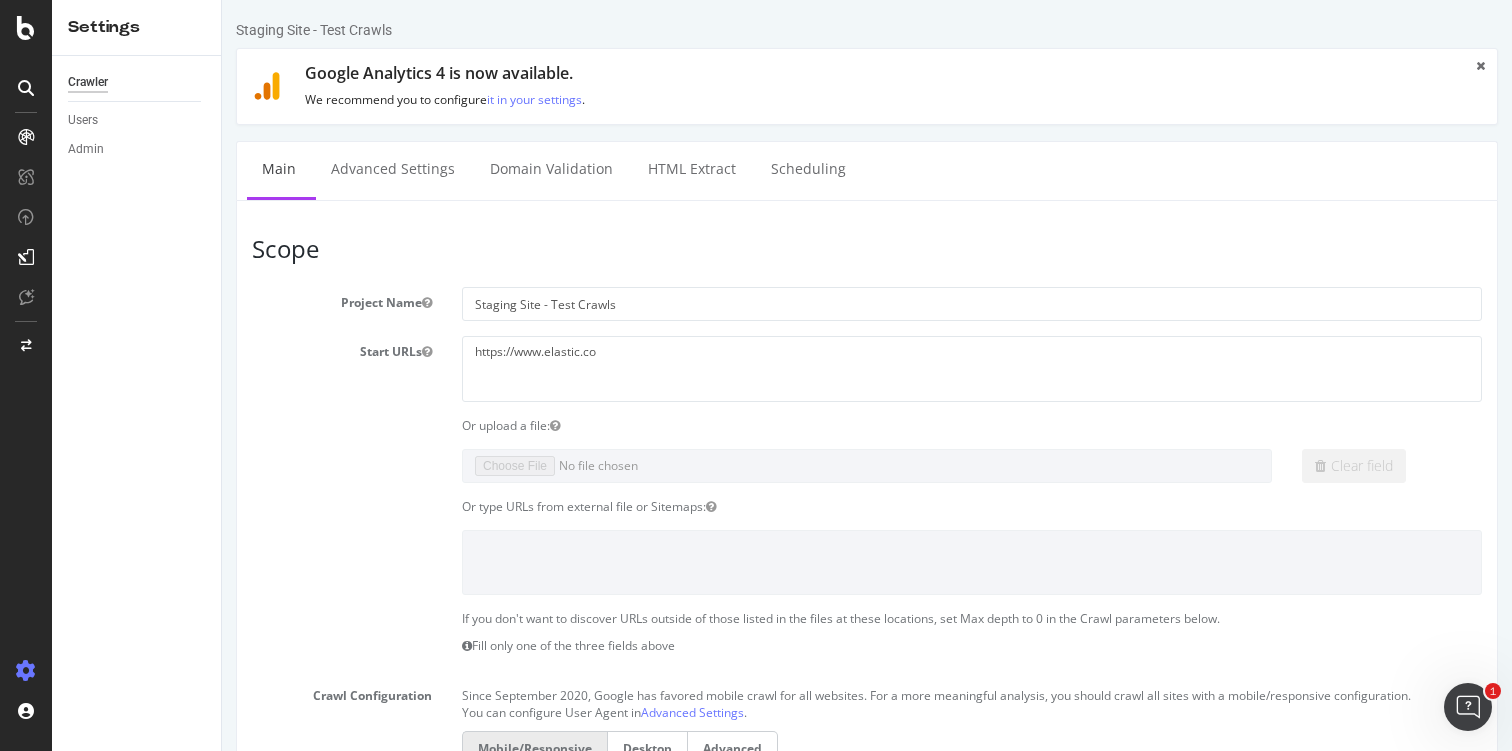 click on "Scope Project Name
Staging Site - Test Crawls Start URLs
https://staging-website.elastic.co/ Or upload a file:
Clear field
Or type URLs from external file or Sitemaps:
If you don't want to discover URLs outside of those listed in the files at these locations, set Max depth to 0 in the Crawl parameters below.
Fill only one of the three fields above
Crawl Configuration  Since [MONTH] [YEAR], Google has favored mobile crawl for all websites. For a more meaningful analysis, you should crawl all sites with a mobile/responsive configuration.
You can configure User Agent in  Advanced Settings .
Mobile/Responsive Desktop Advanced Allowed Domains
HTTP HTTPS" at bounding box center [867, 939] 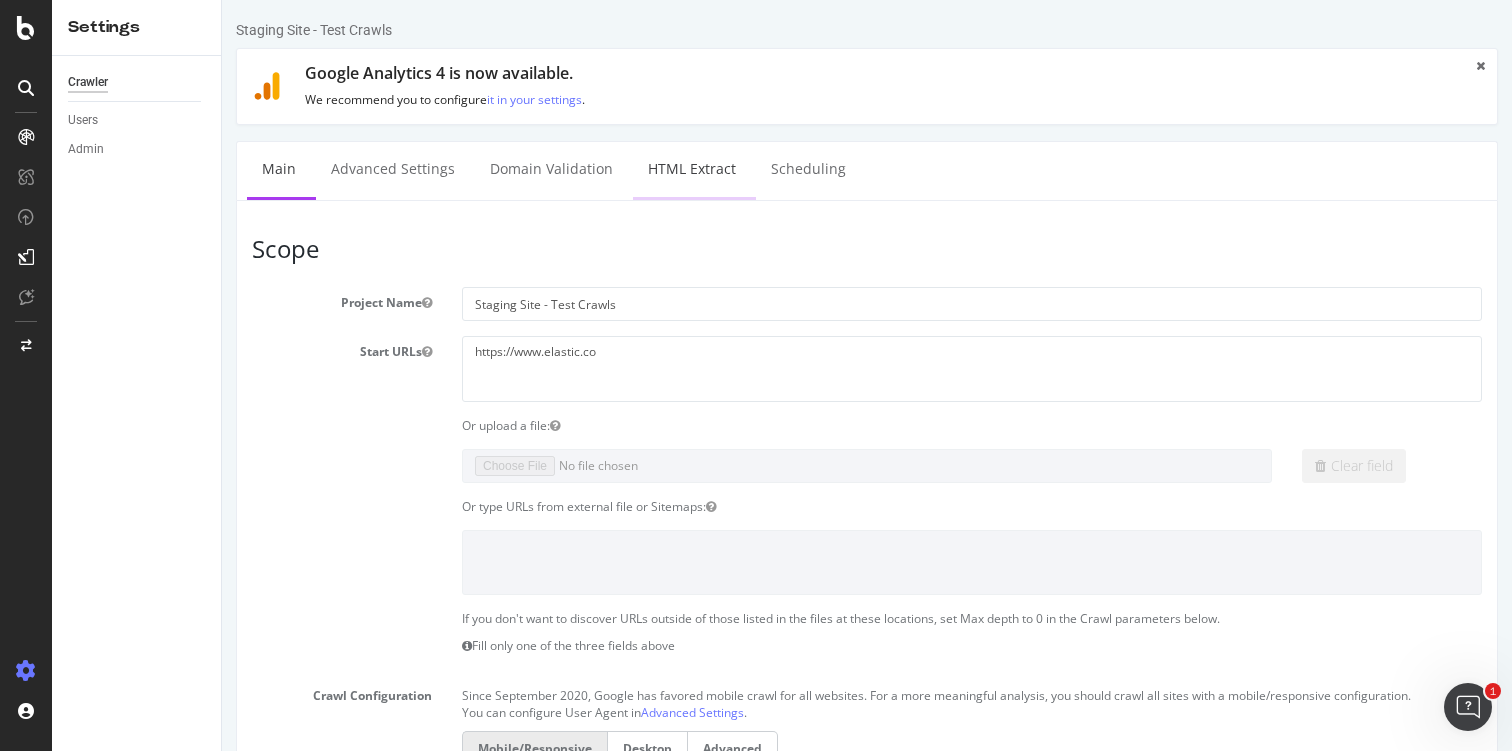 click on "HTML Extract" at bounding box center [692, 169] 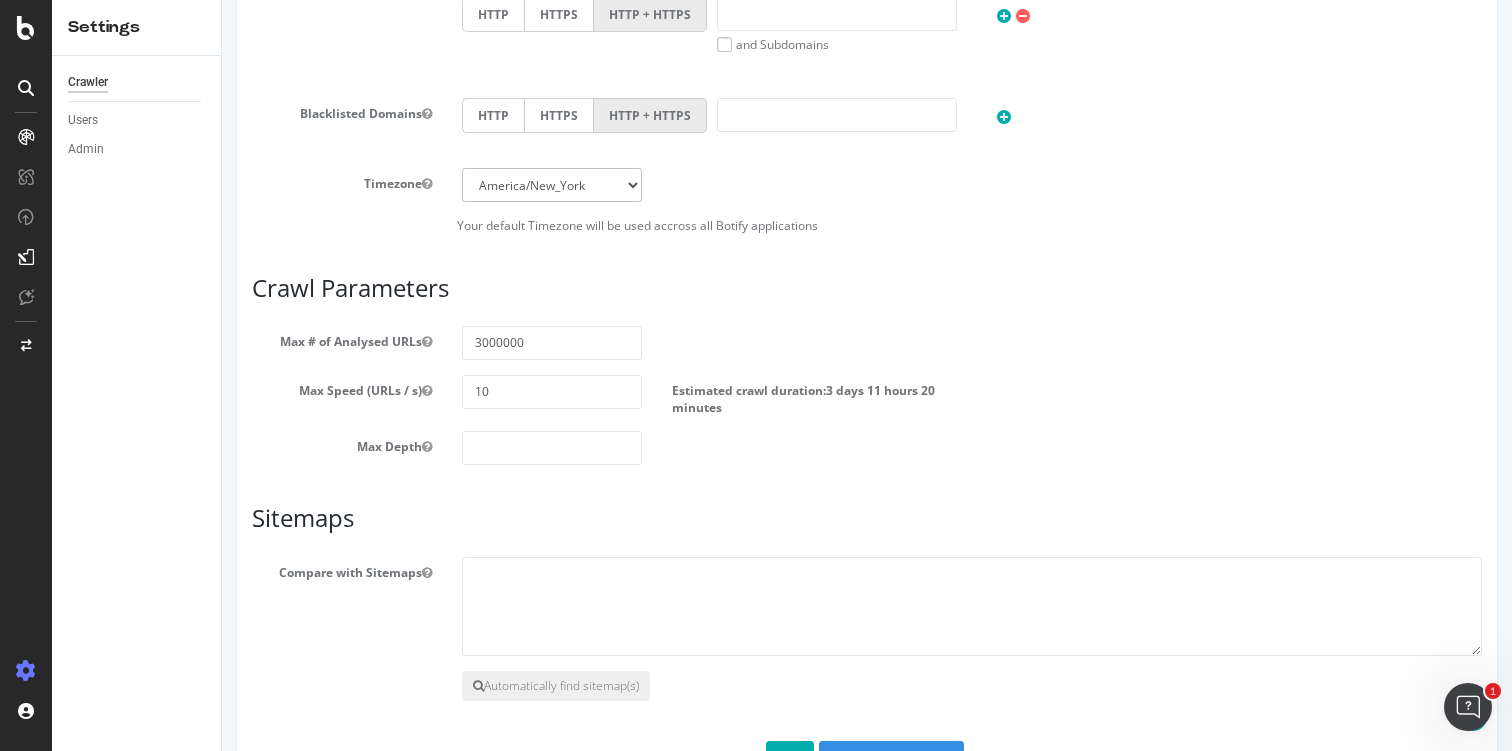 scroll, scrollTop: 946, scrollLeft: 0, axis: vertical 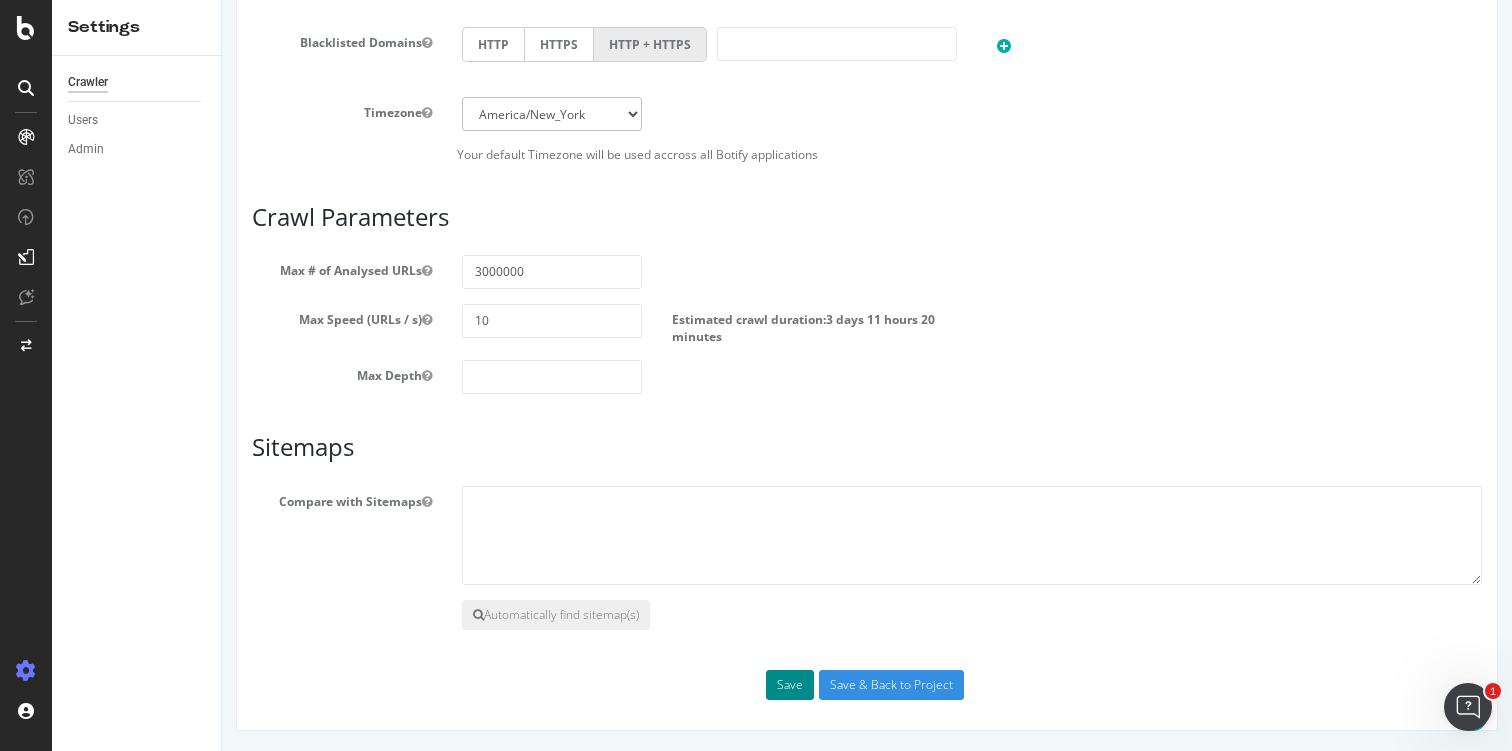 click on "Save" at bounding box center (790, 685) 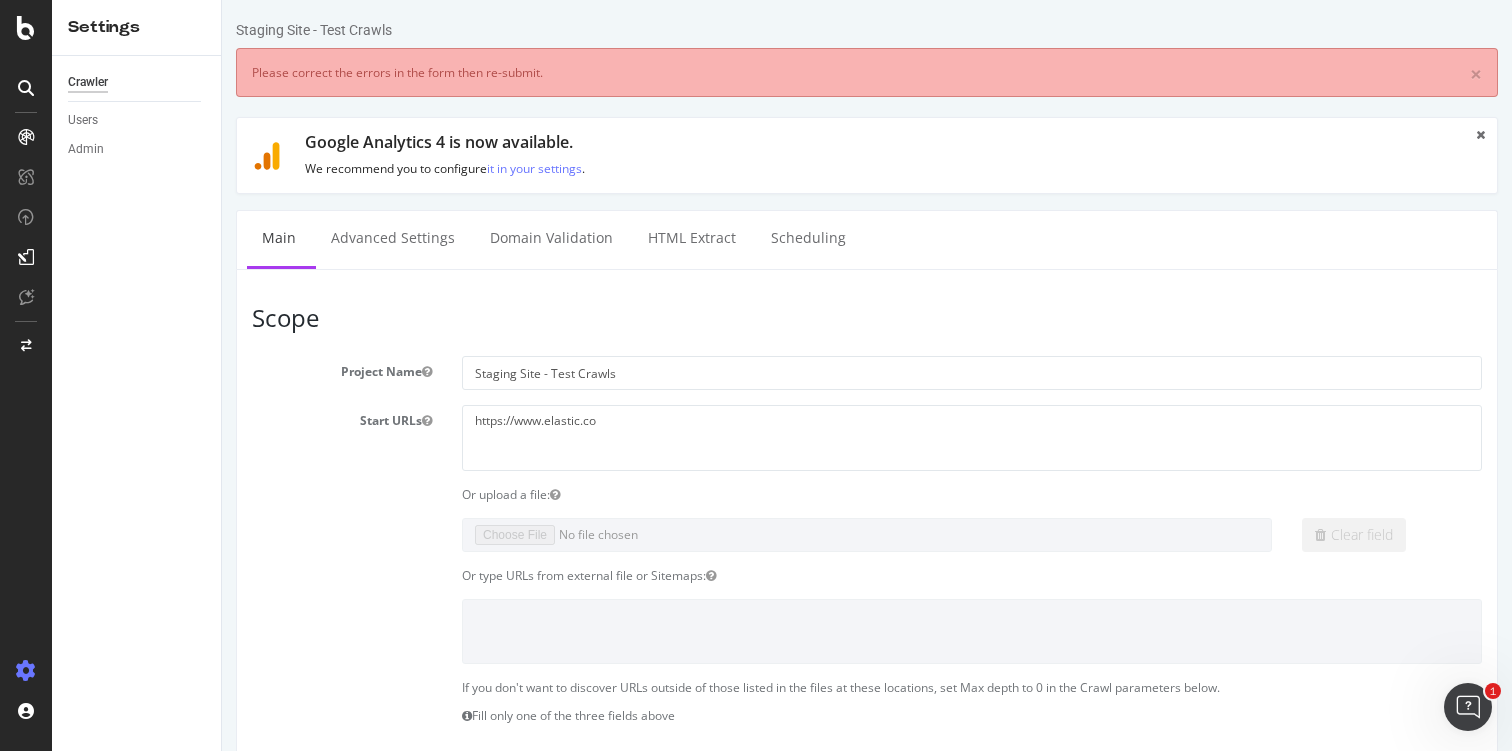 scroll, scrollTop: 0, scrollLeft: 0, axis: both 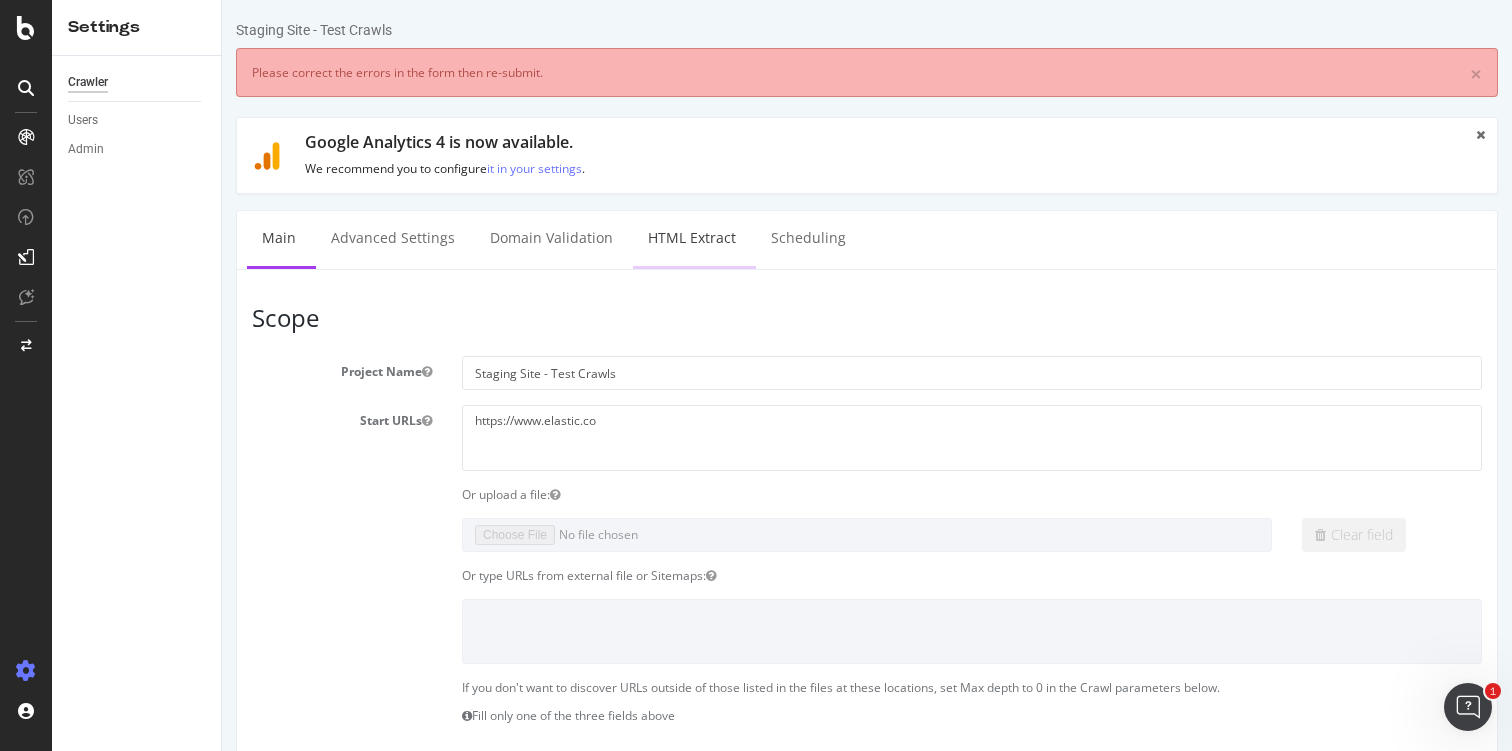click on "HTML Extract" at bounding box center (692, 238) 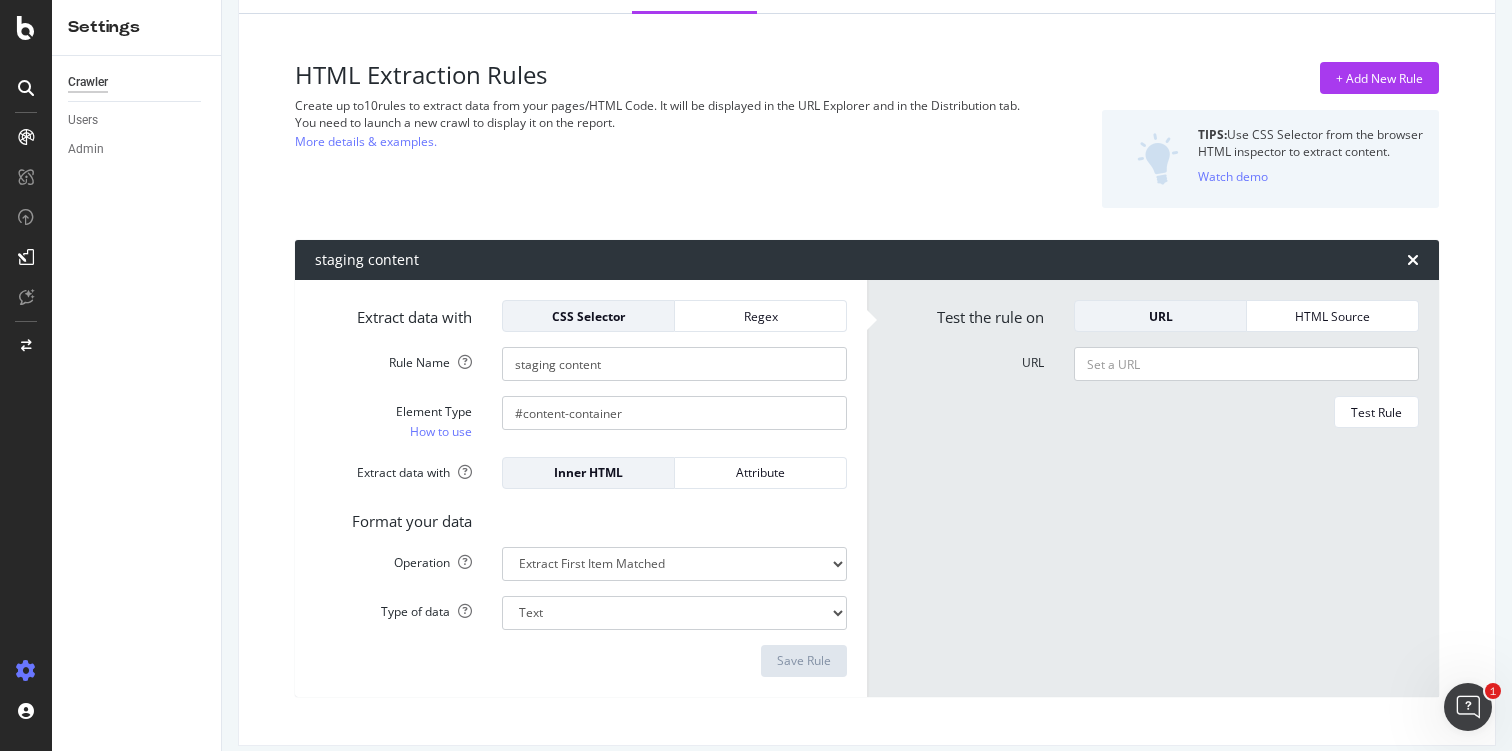 scroll, scrollTop: 109, scrollLeft: 0, axis: vertical 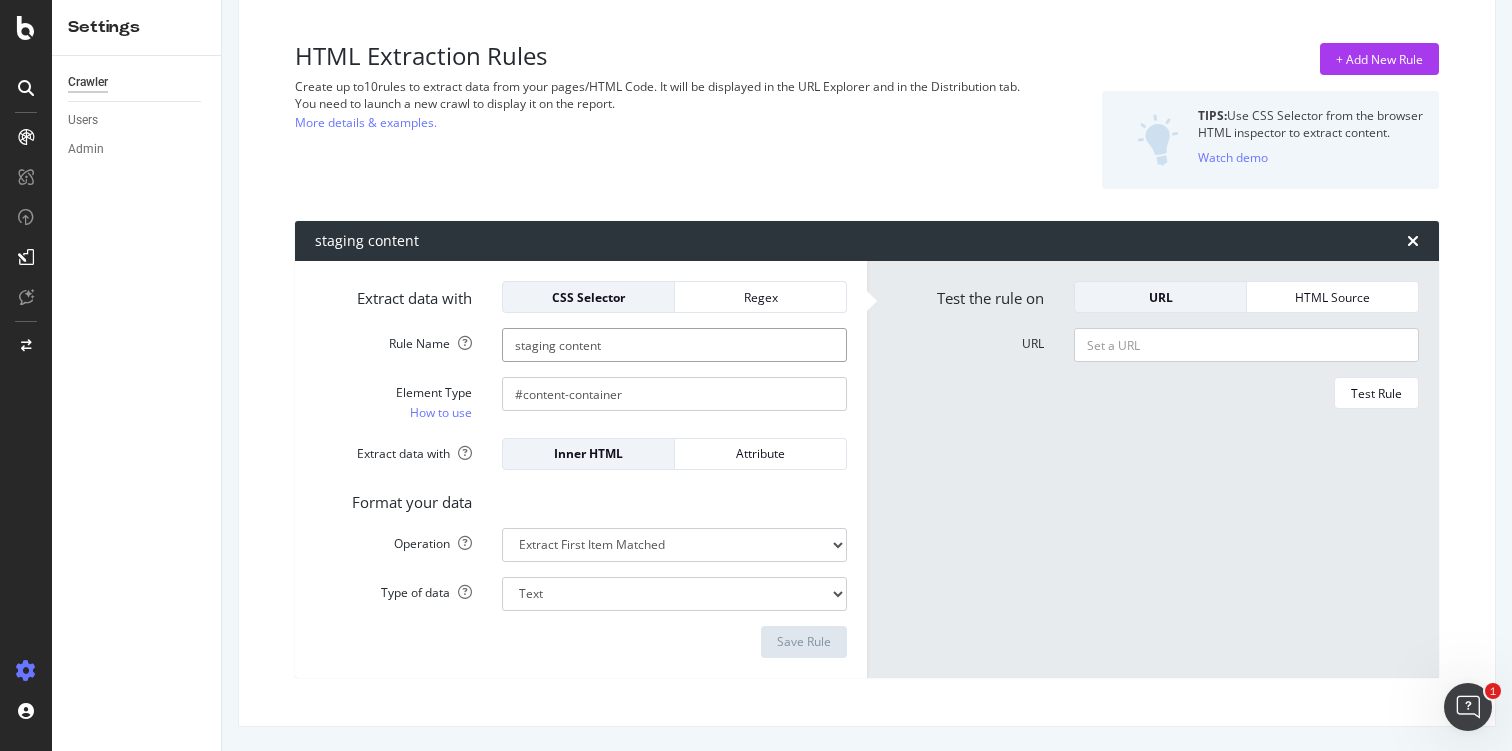 click on "staging content" at bounding box center [674, 345] 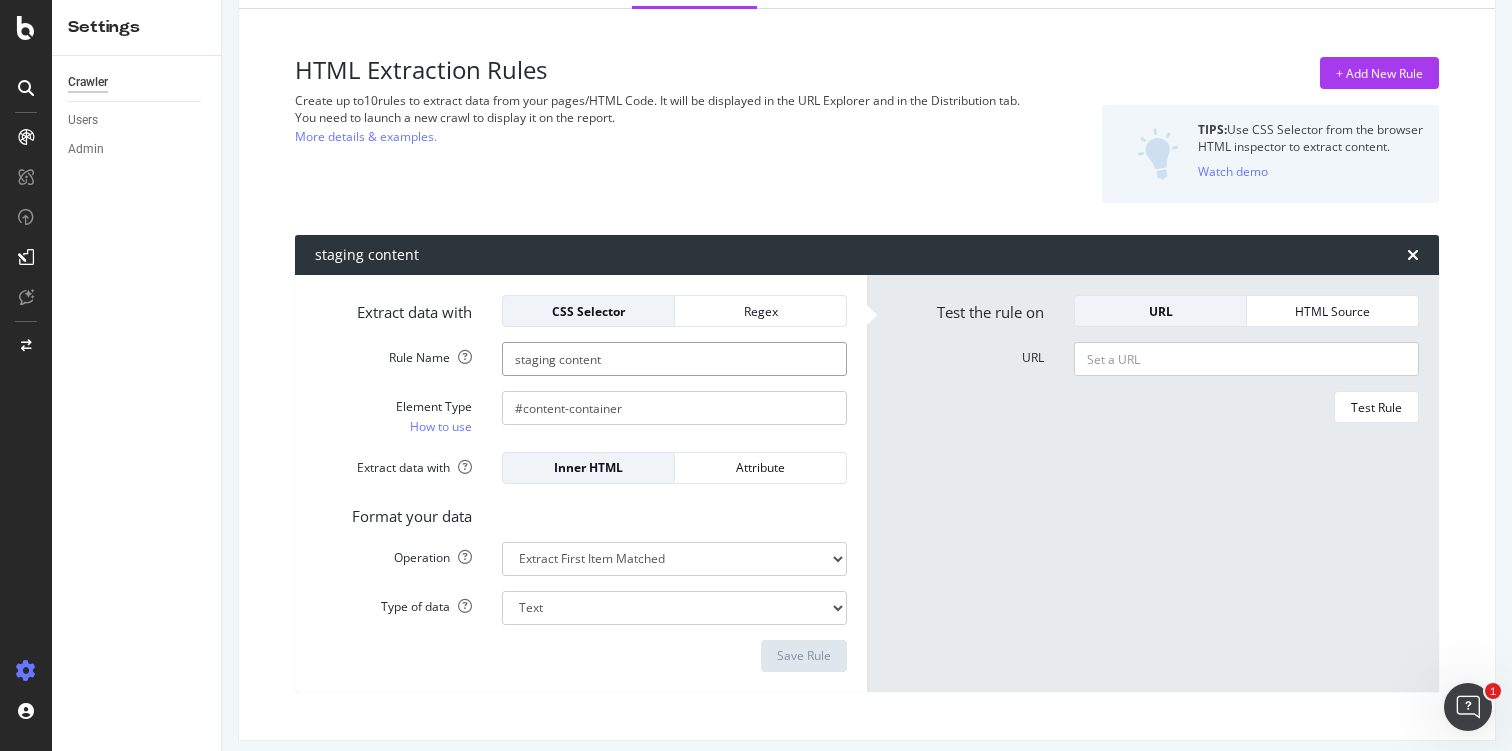 click on "staging content" at bounding box center (674, 359) 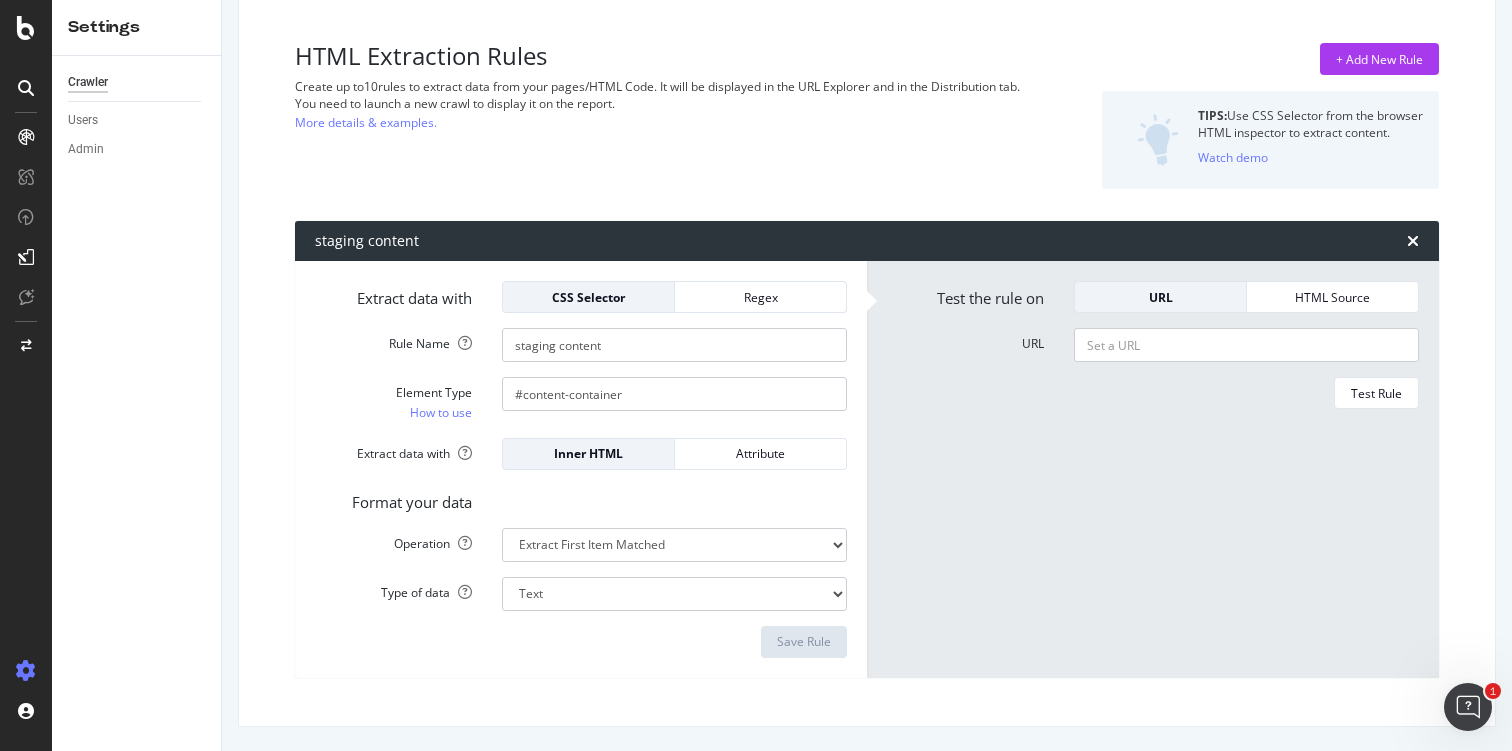 click on "HTML Extraction Rules Create up to  10  rules to extract data from your pages/HTML Code. It will be displayed in the URL Explorer and in the Distribution tab. You need to launch a new crawl to display it on the report. More details & examples. + Add New Rule TIPS:  Use CSS Selector from the browser HTML inspector to extract content. Watch demo staging content Extract data with CSS Selector Regex Rule Name staging content Element Type How to use #content-container Extract data with Inner HTML Attribute Format your data Operation Extract First Item Matched Extract First 3 Items Matched Count Number of Occurences Check if exists Text Length Type of data Text Integer number Floating point number Date Save Rule Test the rule on URL HTML Source URL Test Rule" at bounding box center (867, 360) 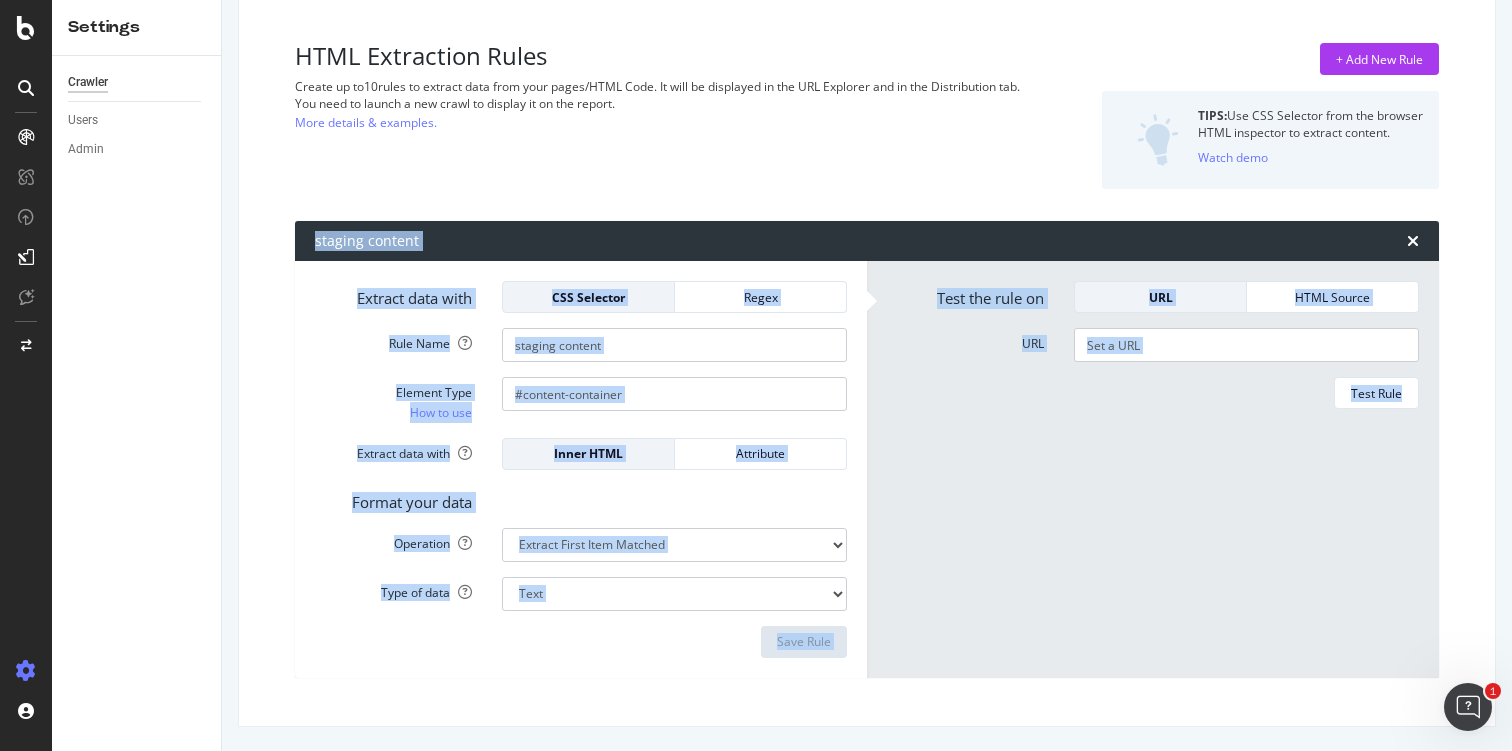 drag, startPoint x: 290, startPoint y: 214, endPoint x: 1378, endPoint y: 655, distance: 1173.9783 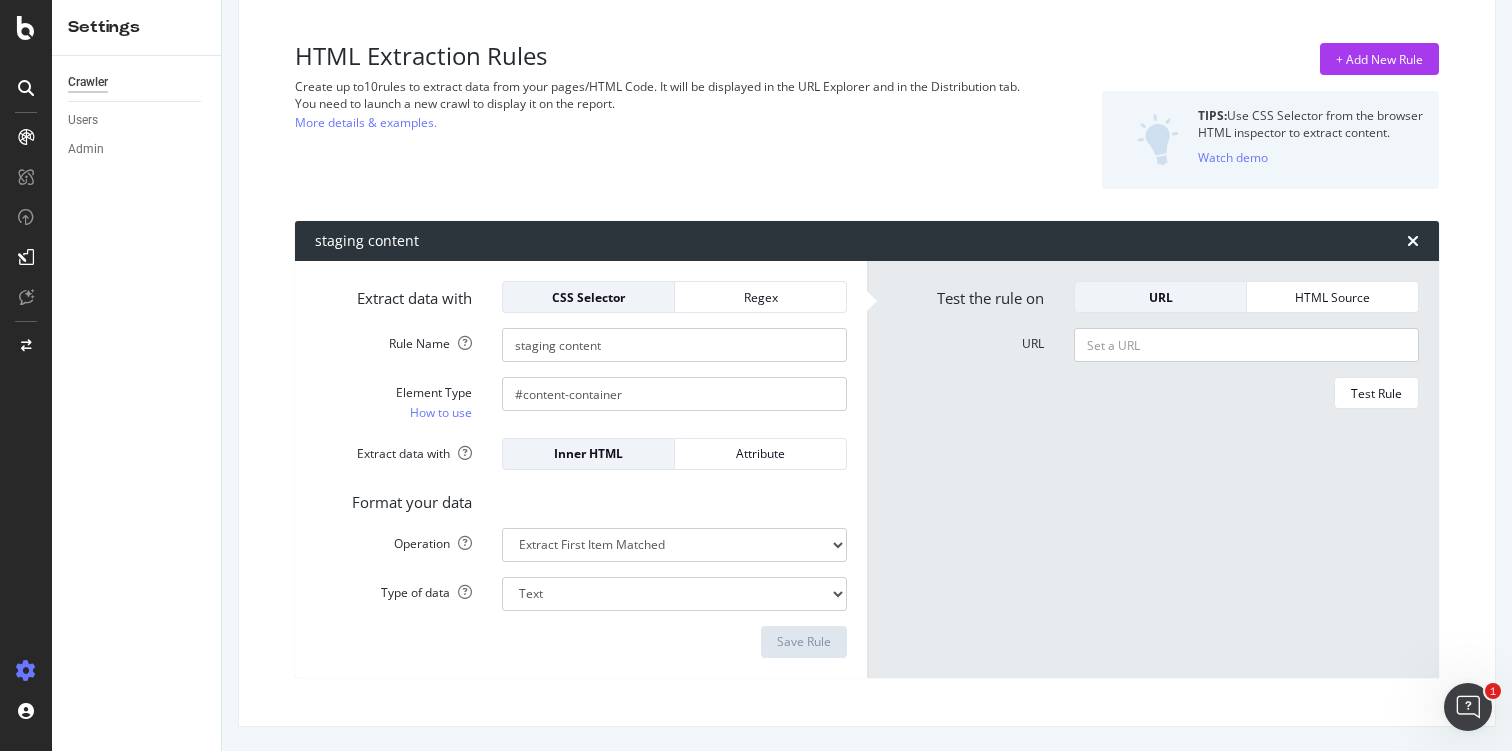 click on "Test the rule on URL HTML Source URL Test Rule" at bounding box center (1153, 469) 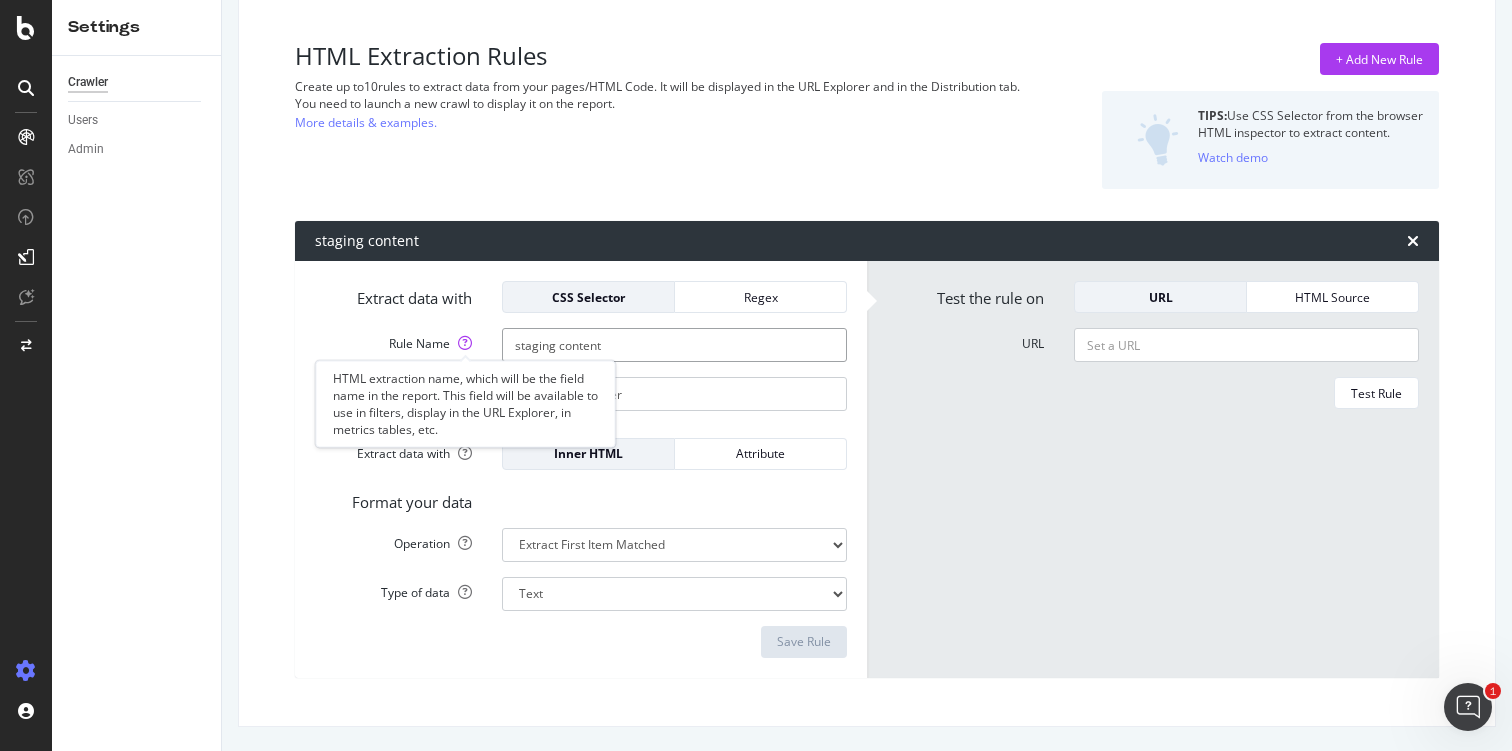 drag, startPoint x: 617, startPoint y: 347, endPoint x: 469, endPoint y: 344, distance: 148.0304 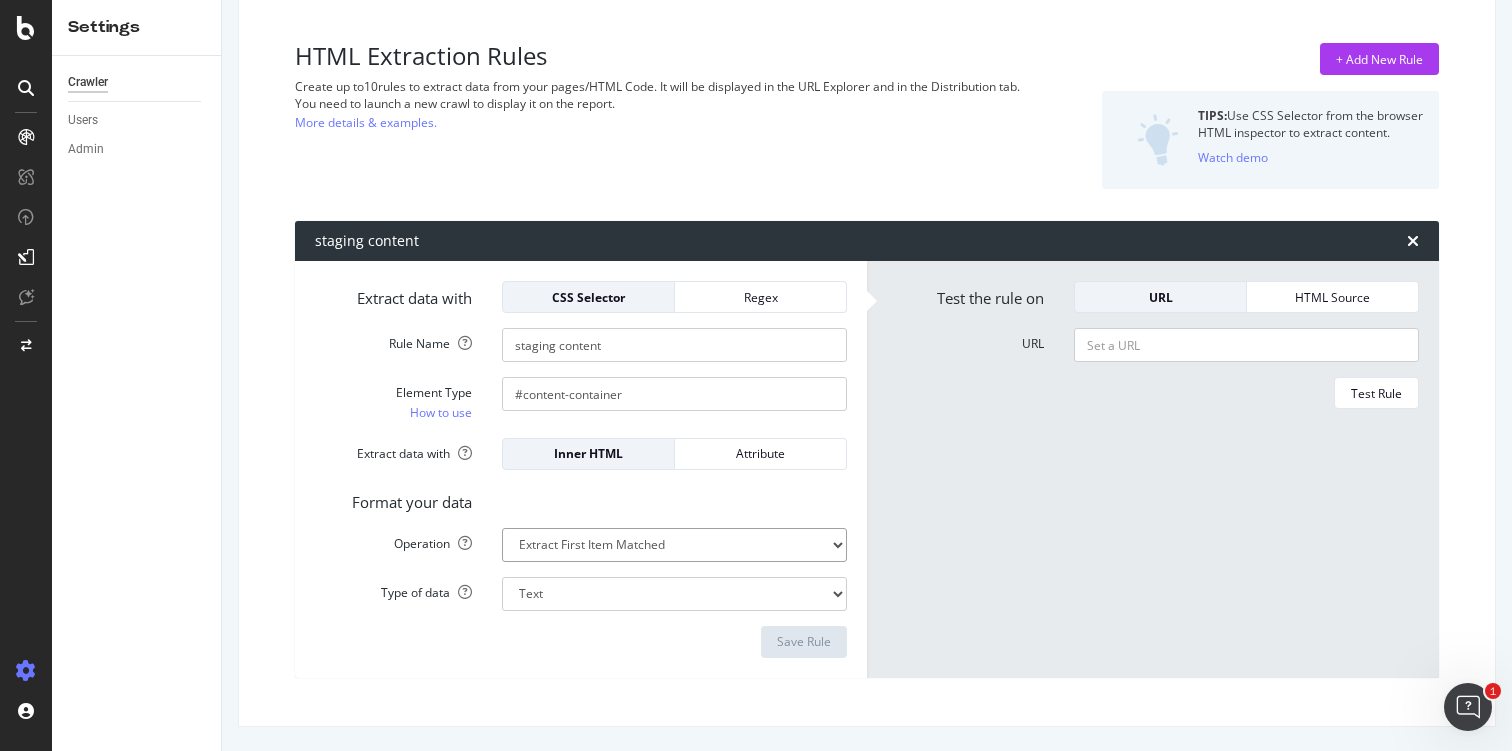 click on "Extract First Item Matched Extract First 3 Items Matched Count Number of Occurences Check if exists Text Length" at bounding box center (674, 545) 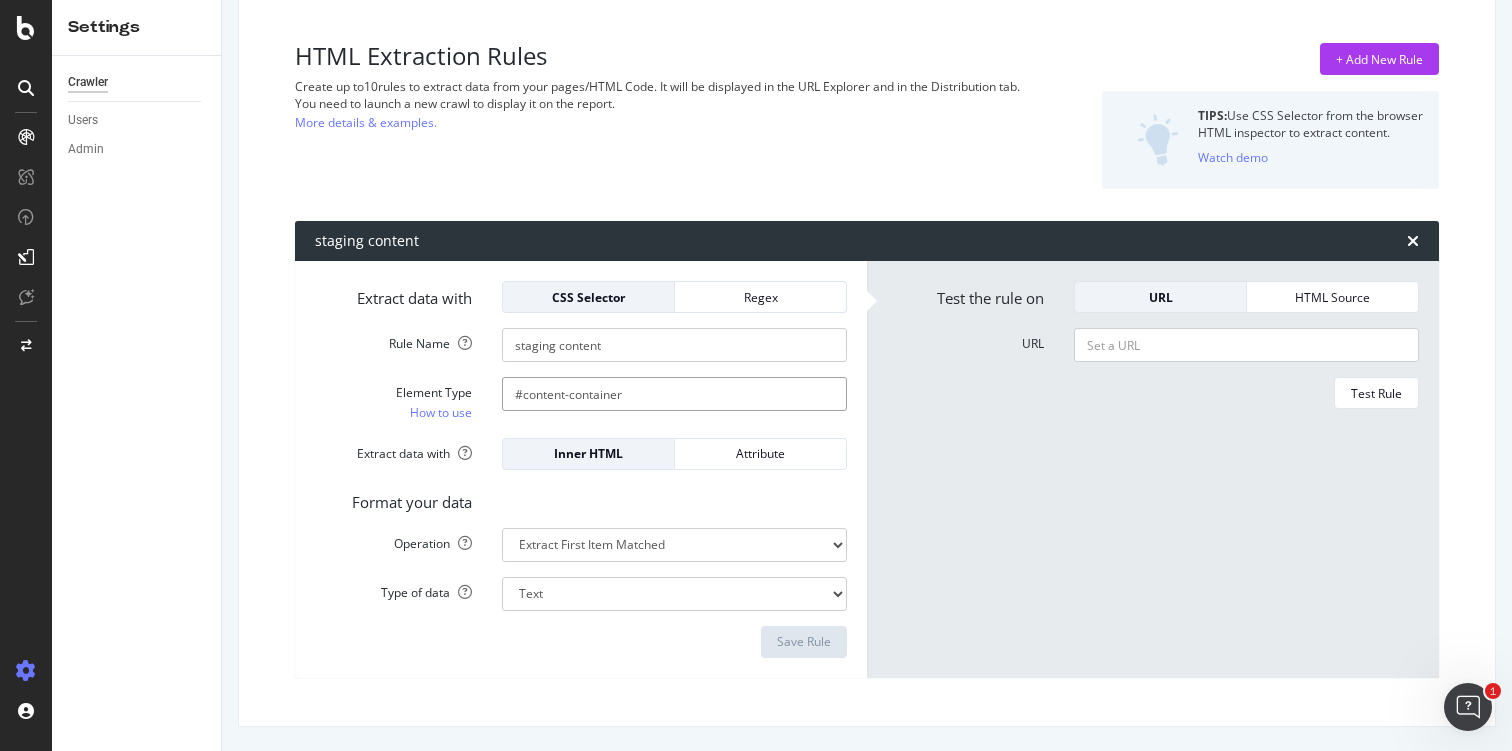 click on "#content-container" at bounding box center (674, 394) 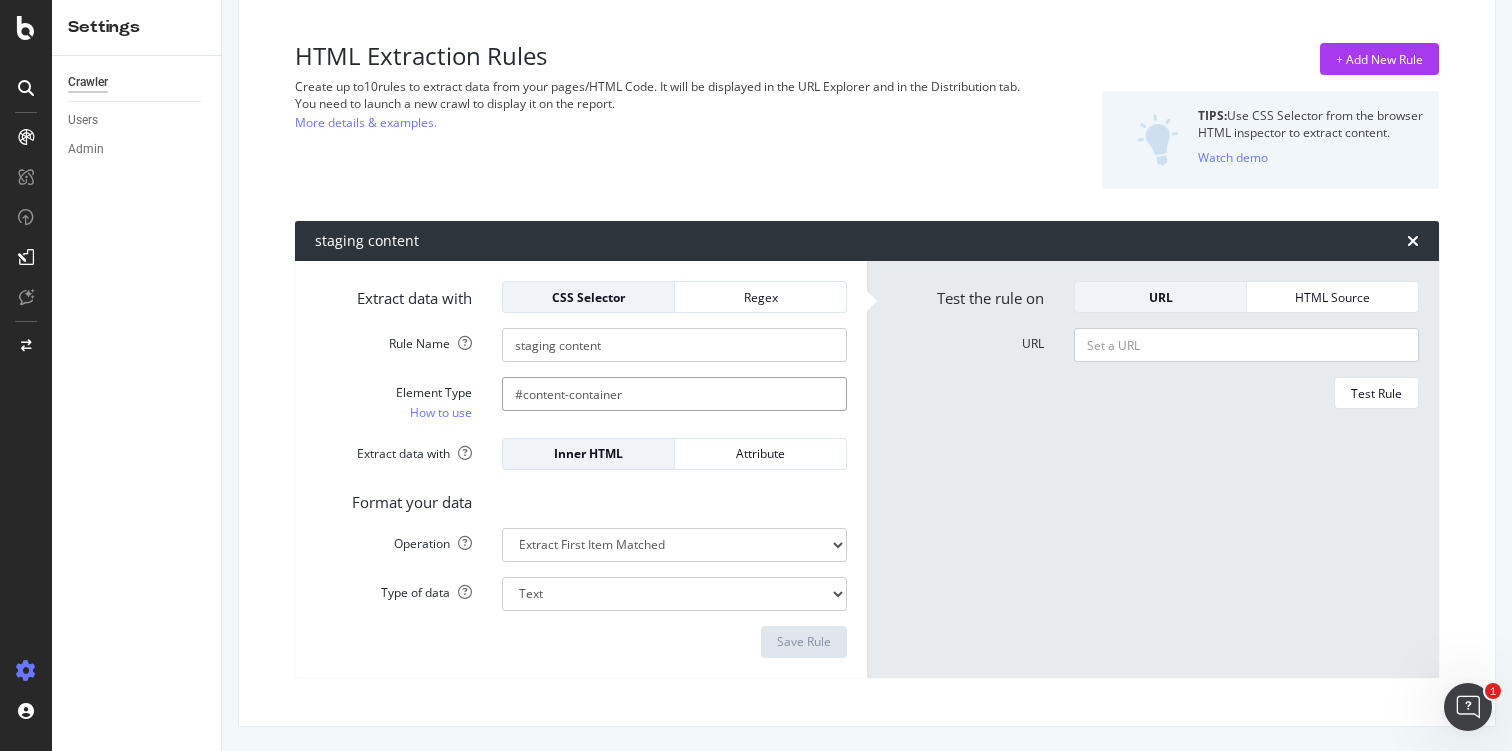 drag, startPoint x: 651, startPoint y: 395, endPoint x: 485, endPoint y: 382, distance: 166.50826 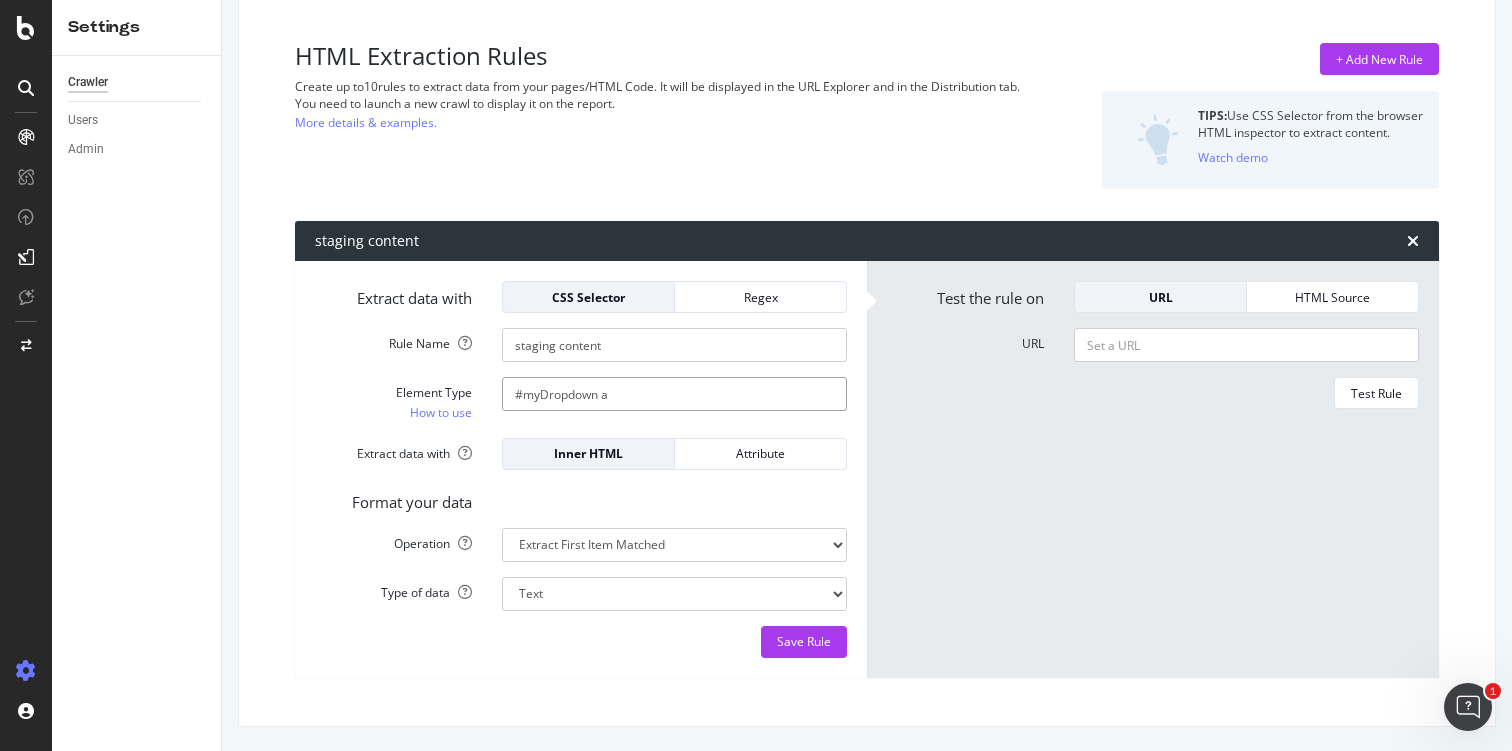 type on "#myDropdown a" 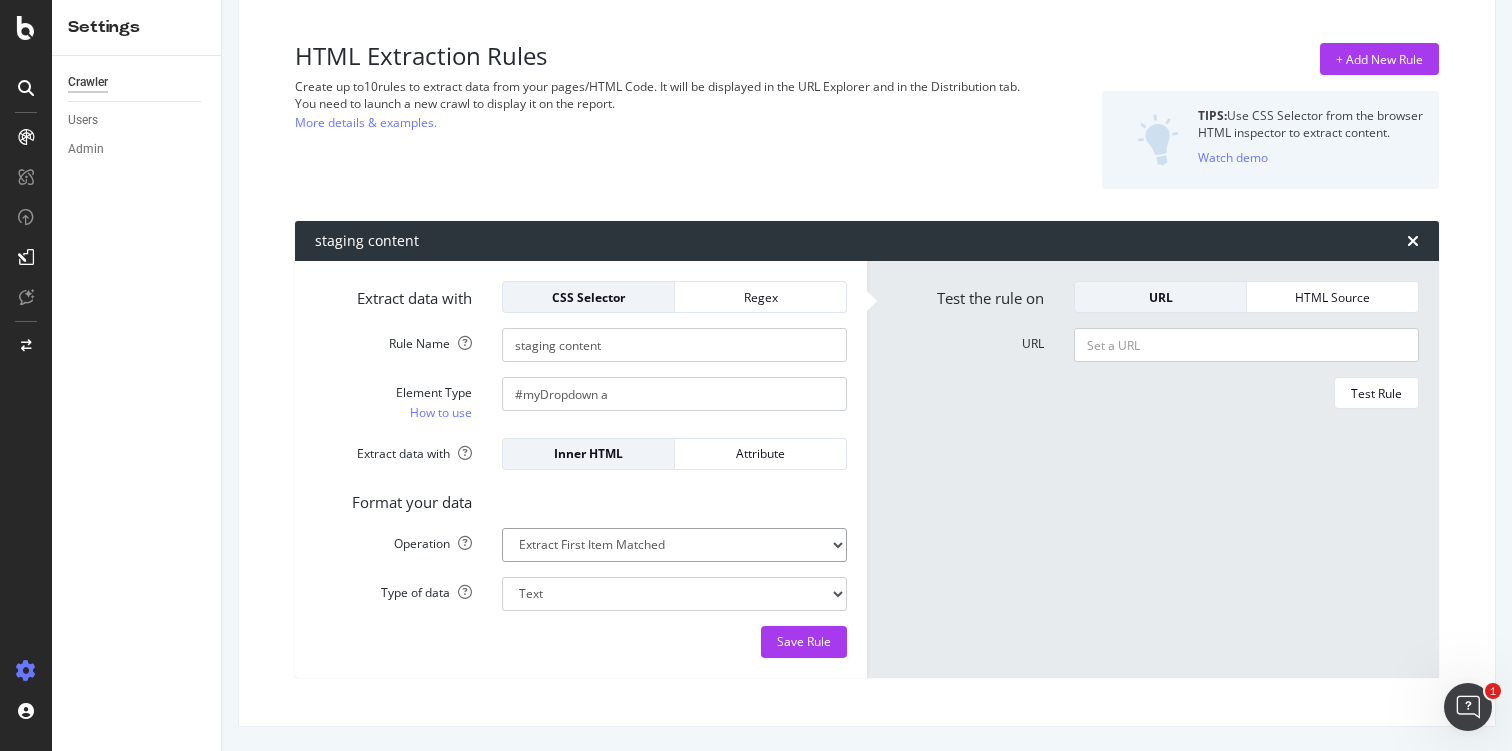 click on "Extract First Item Matched Extract First 3 Items Matched Count Number of Occurences Check if exists Text Length" at bounding box center (674, 545) 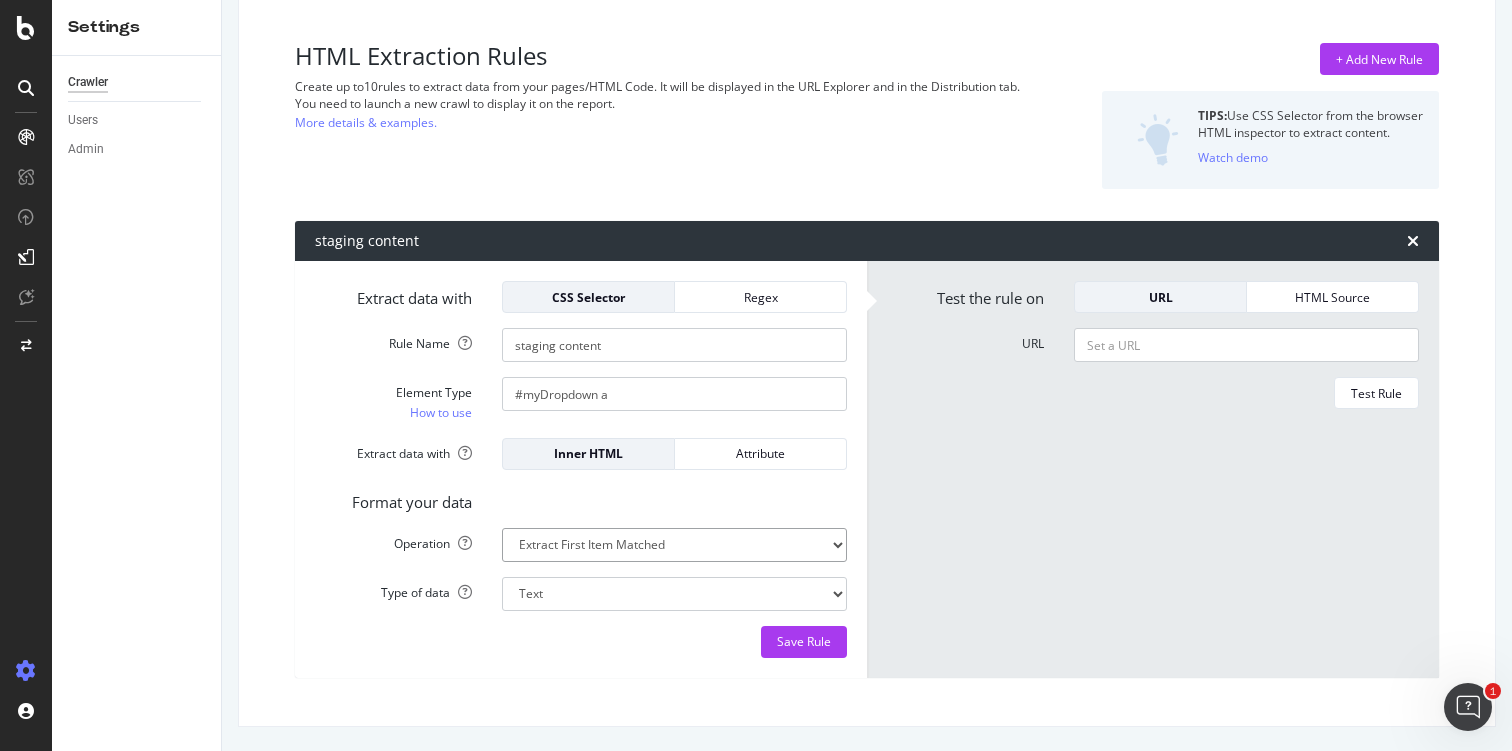 click on "Extract First Item Matched Extract First 3 Items Matched Count Number of Occurences Check if exists Text Length" at bounding box center (674, 545) 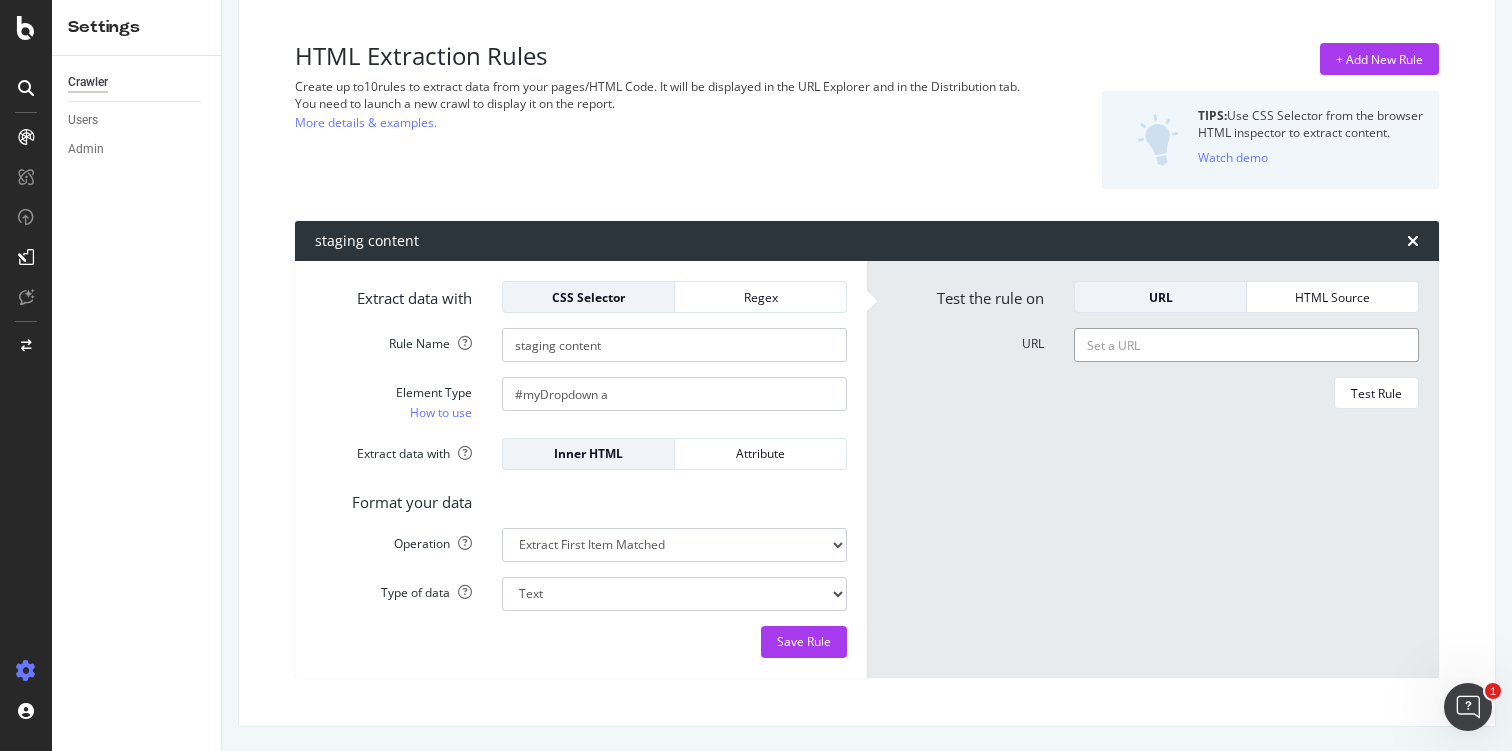 click on "URL" at bounding box center (1246, 345) 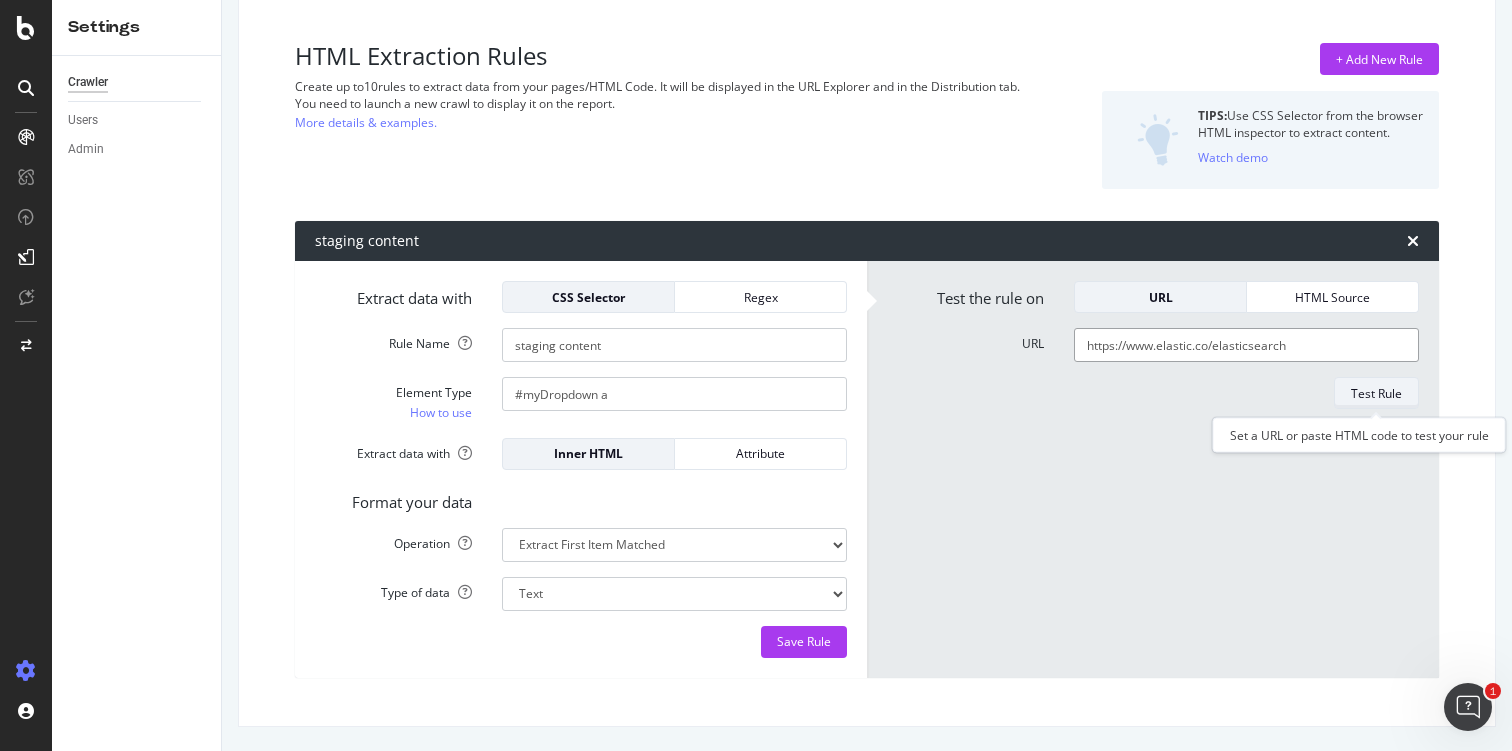 type on "https://www.elastic.co/elasticsearch" 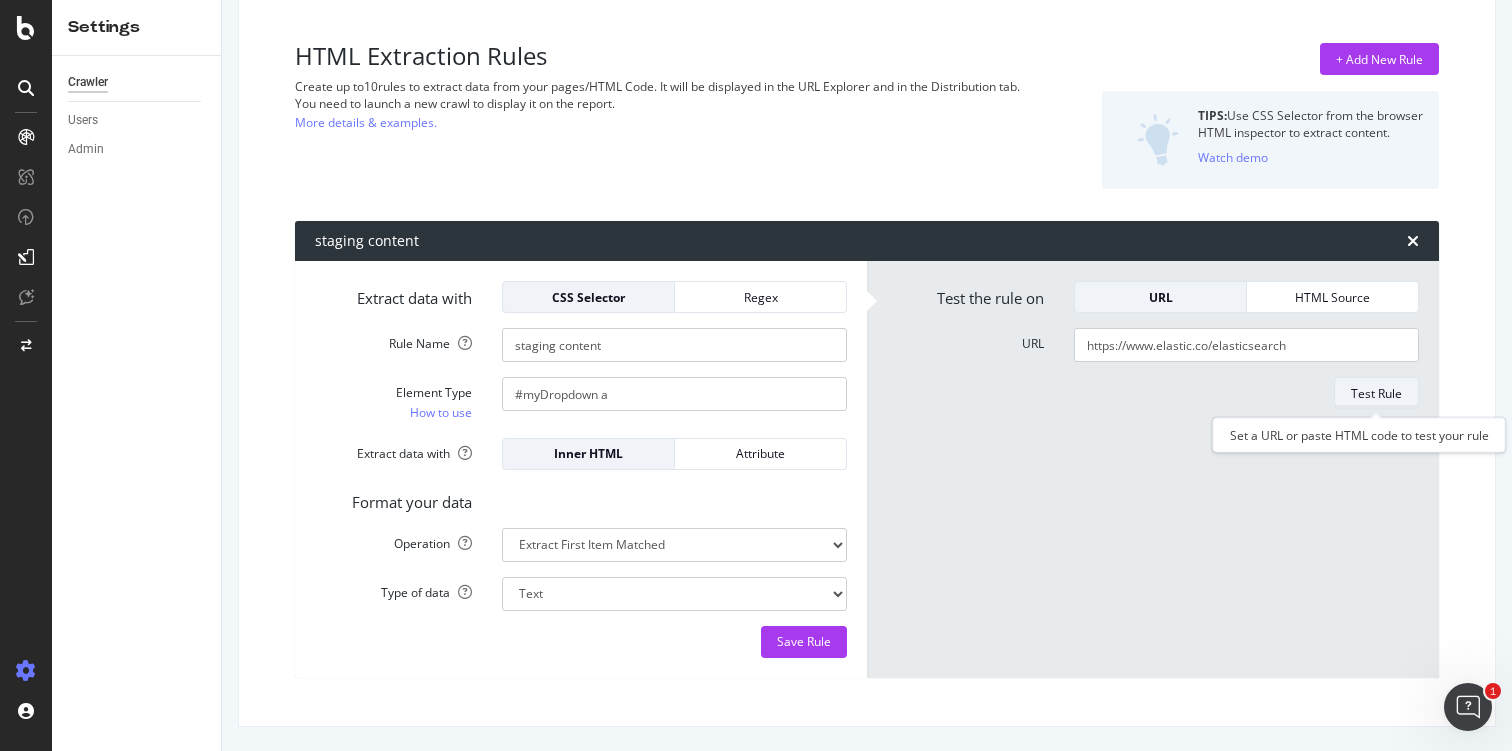 click on "Test Rule" at bounding box center [1376, 393] 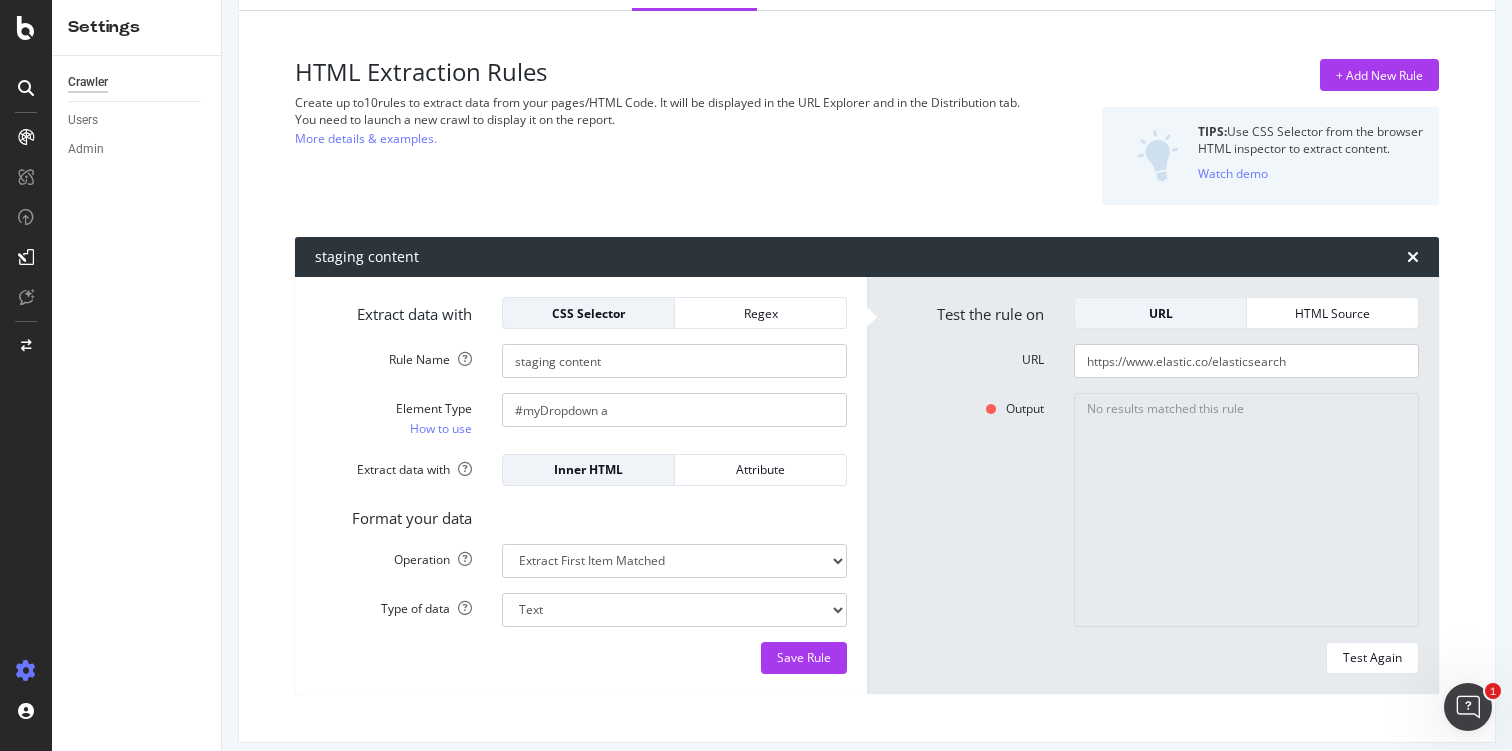 scroll, scrollTop: 109, scrollLeft: 0, axis: vertical 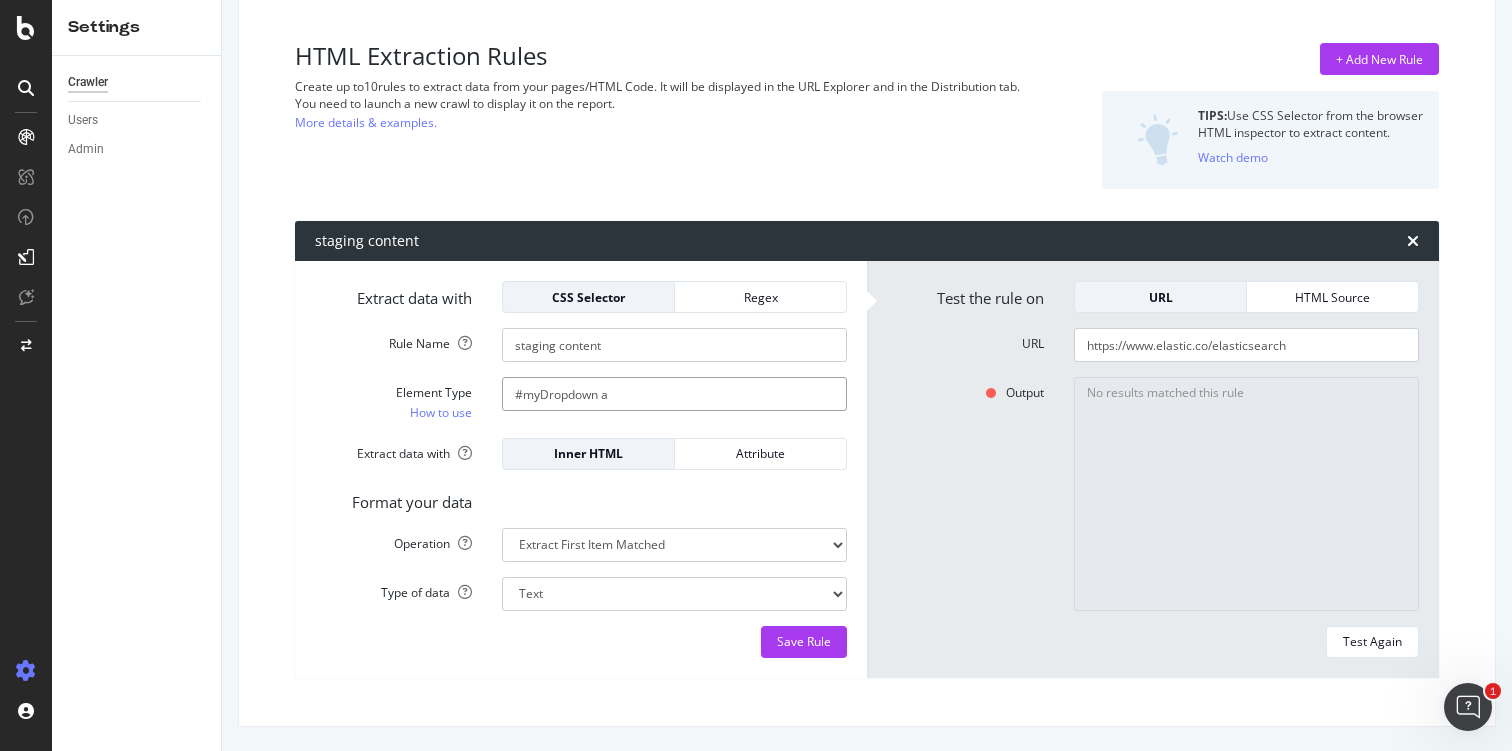 click on "#myDropdown a" at bounding box center [674, 394] 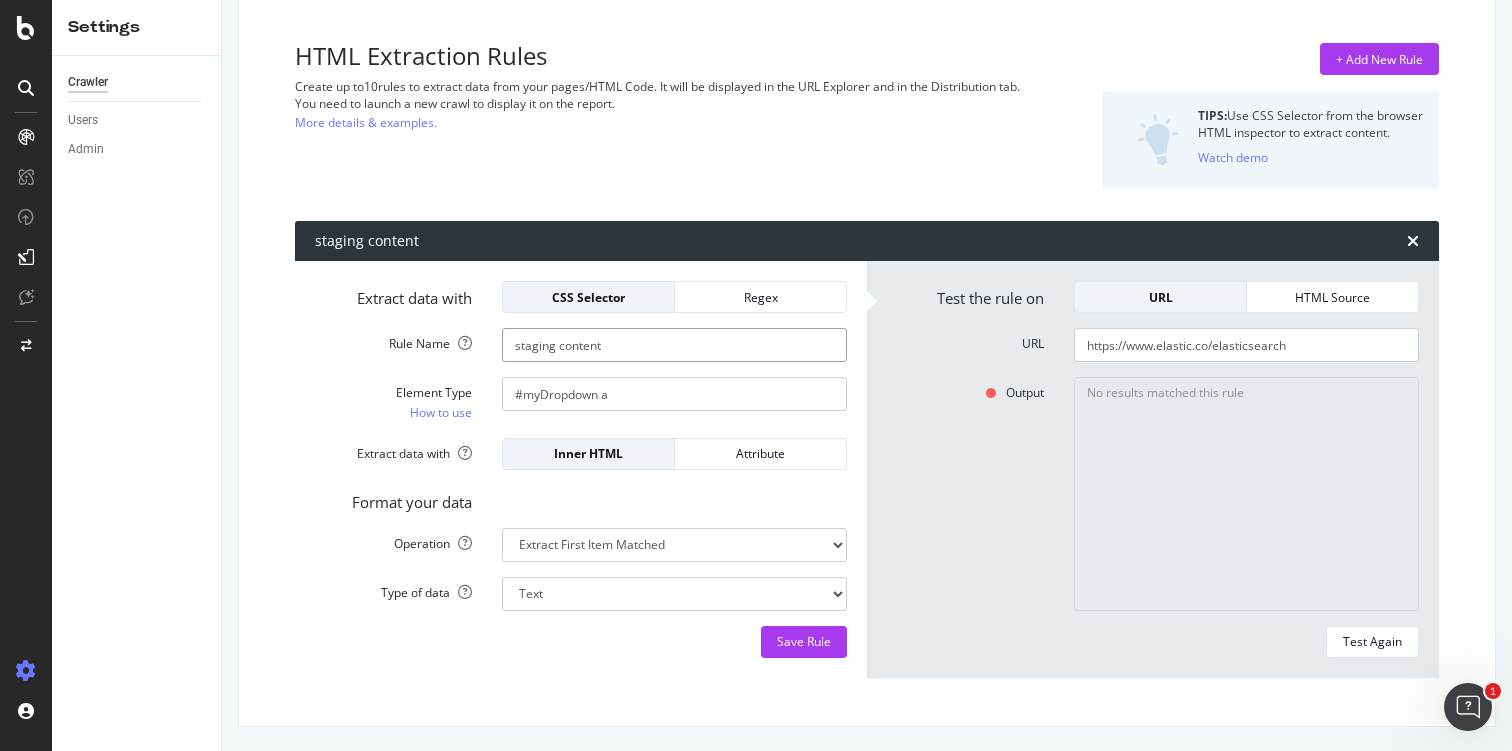 drag, startPoint x: 623, startPoint y: 353, endPoint x: 503, endPoint y: 346, distance: 120.203995 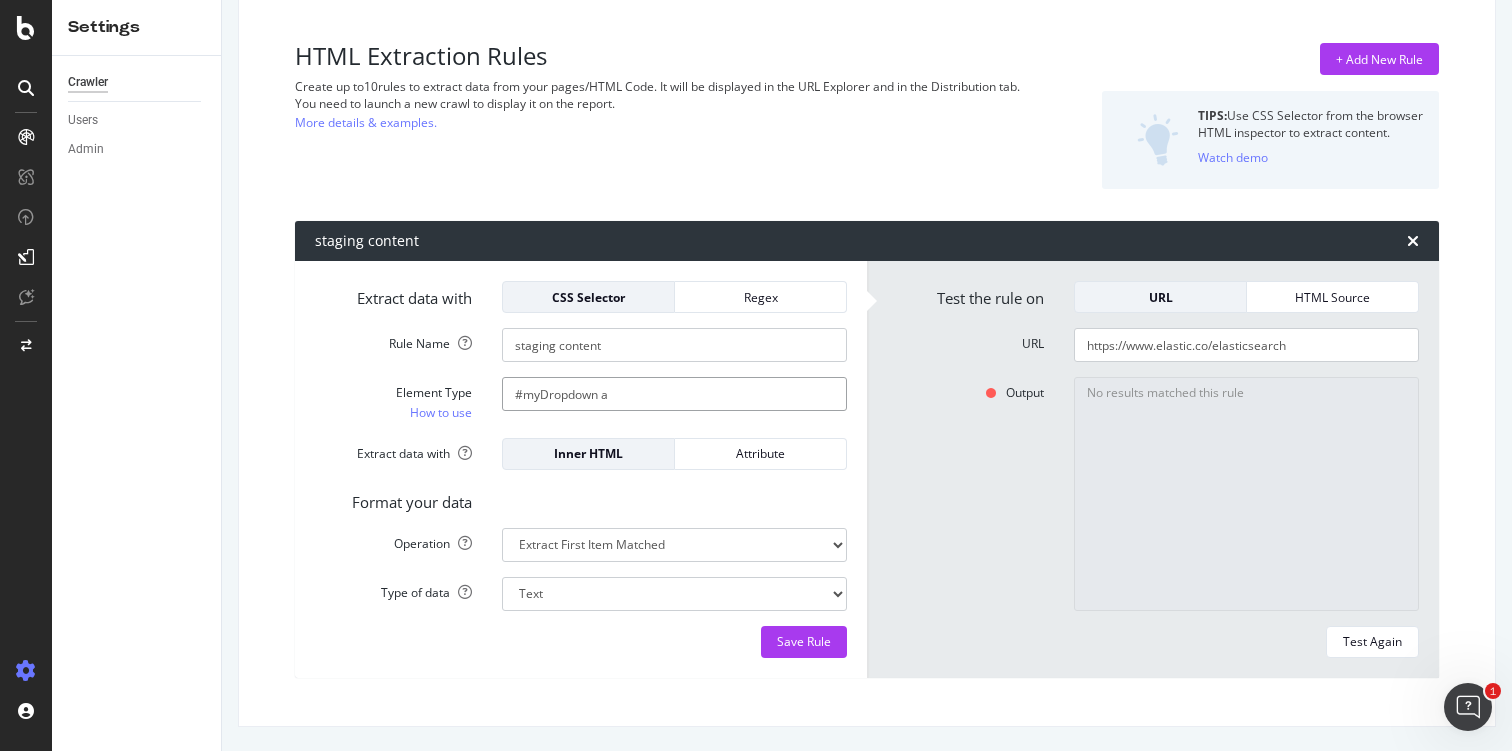 drag, startPoint x: 628, startPoint y: 388, endPoint x: 451, endPoint y: 388, distance: 177 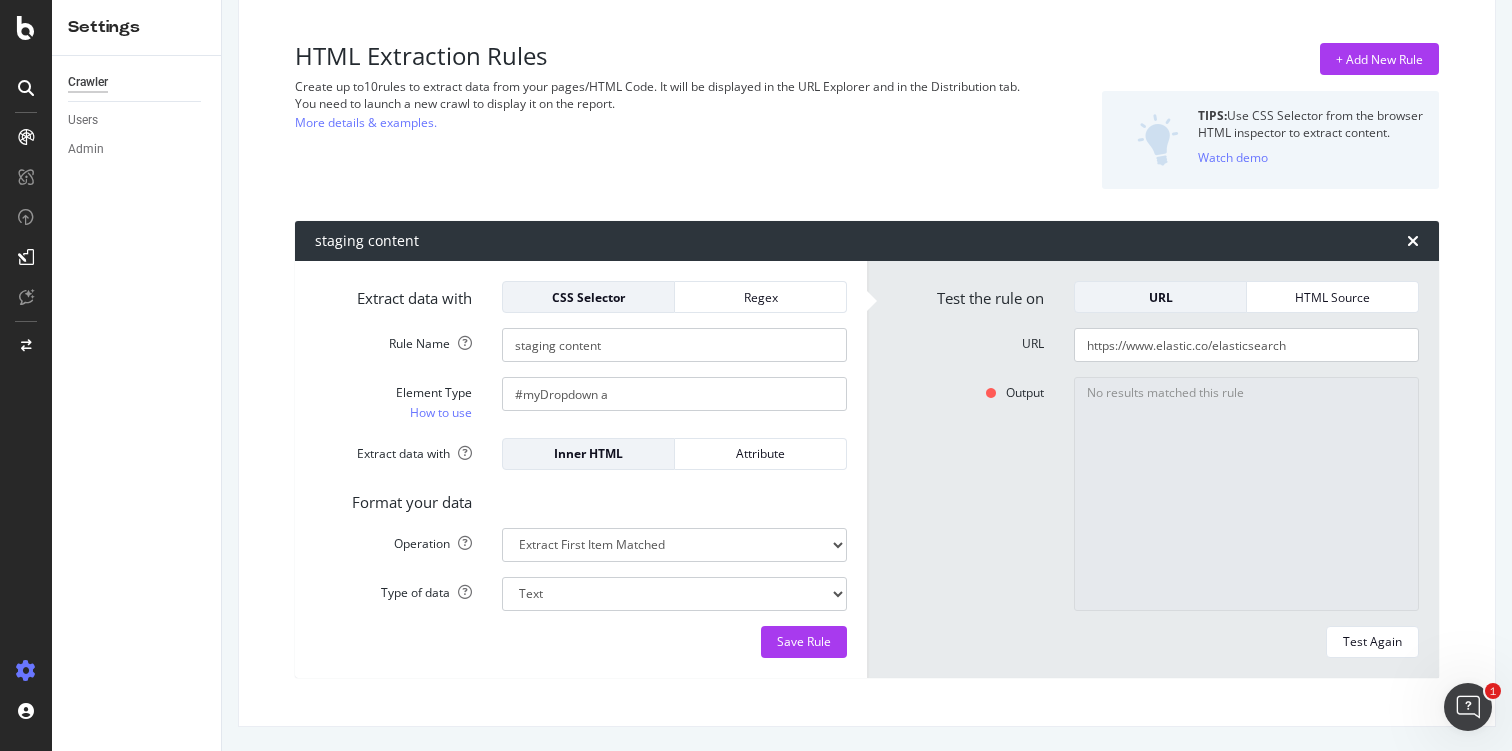 click on "Output No results matched this rule" at bounding box center (1153, 494) 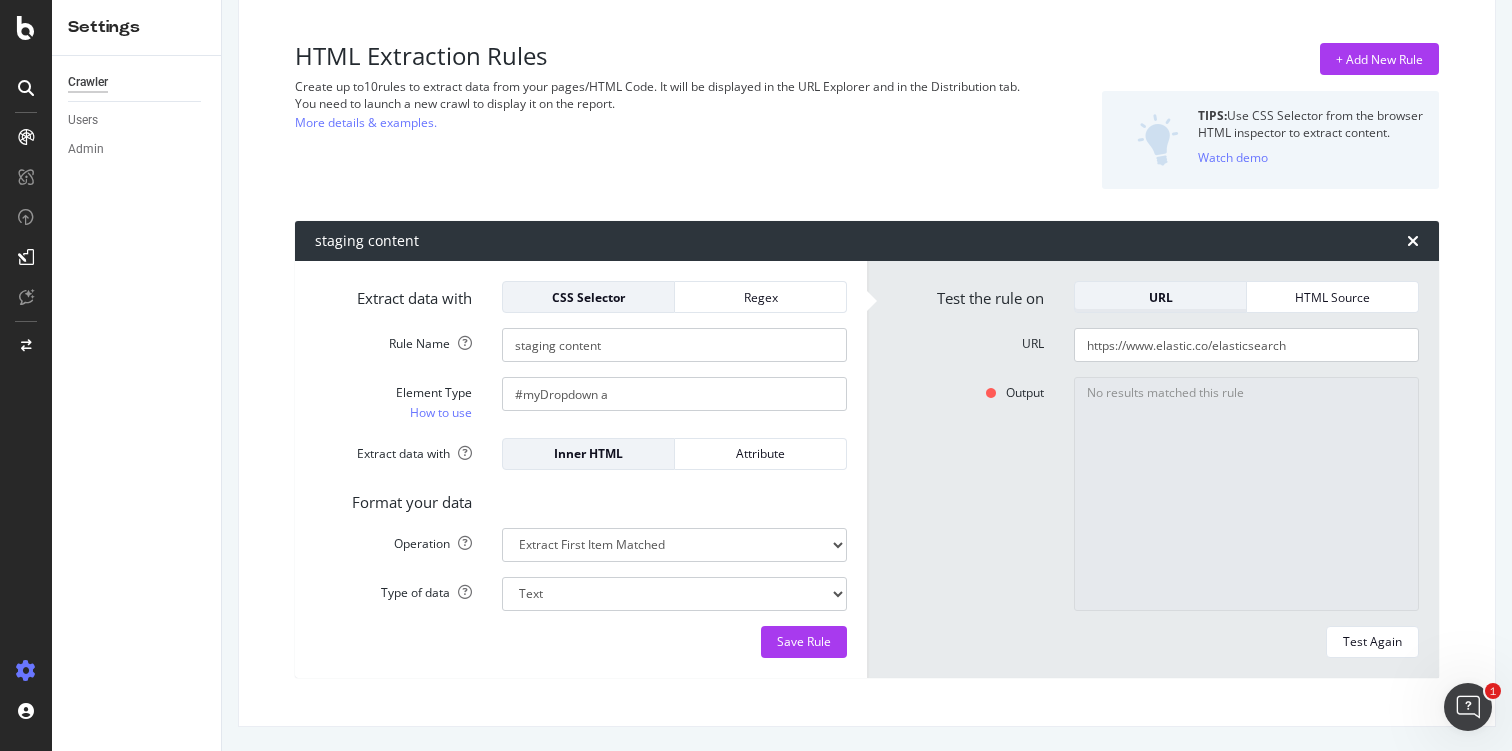 click on "URL" at bounding box center (1160, 297) 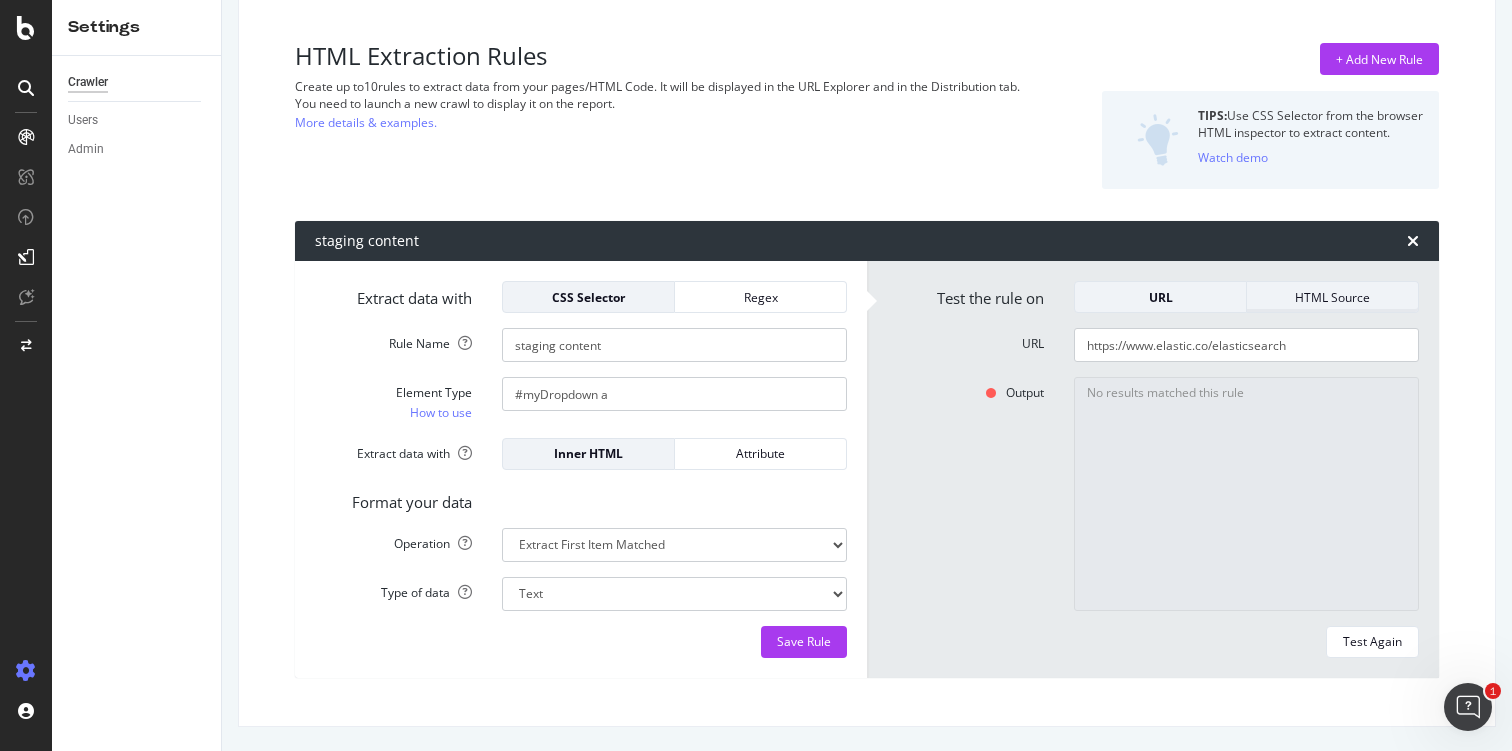 click on "HTML Source" at bounding box center (1332, 297) 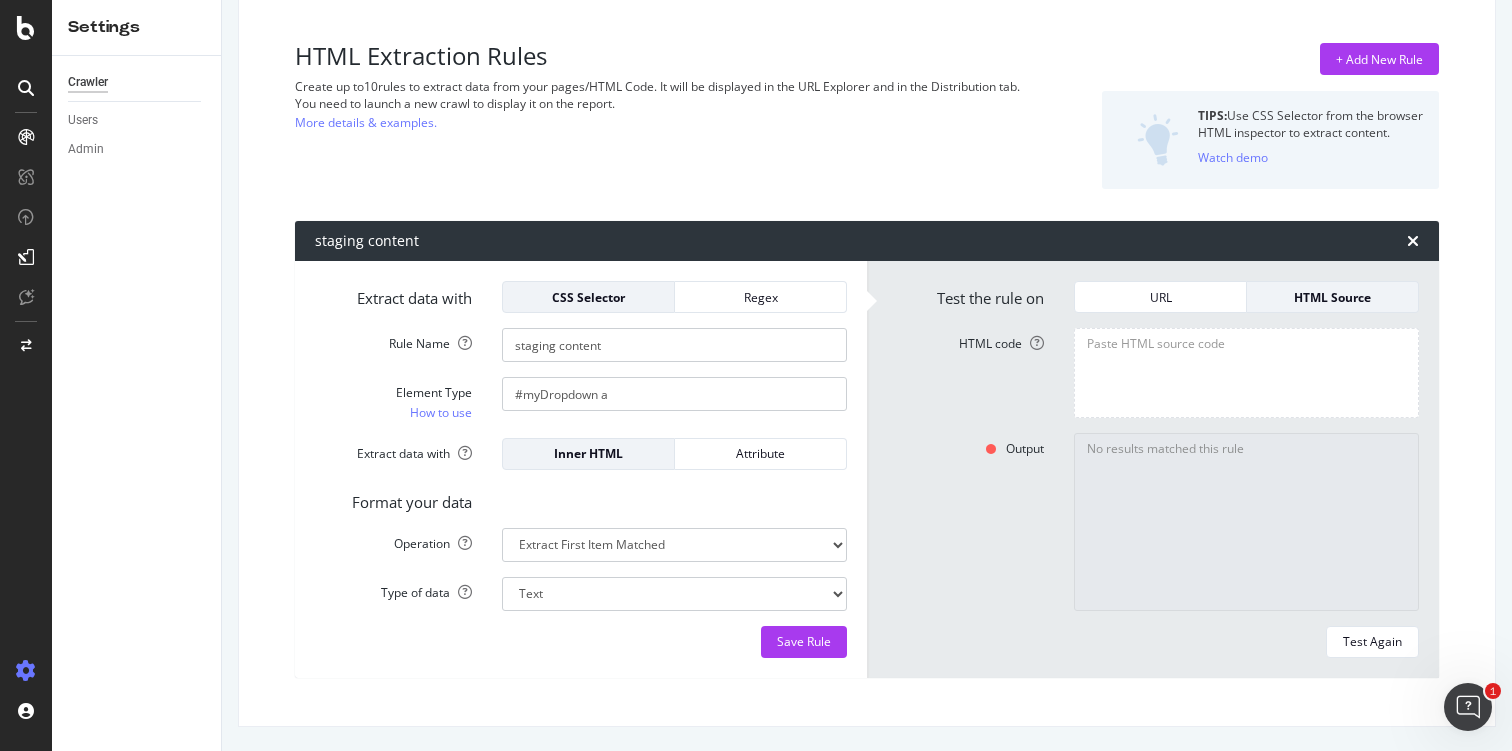 click on "HTML code" at bounding box center [1246, 372] 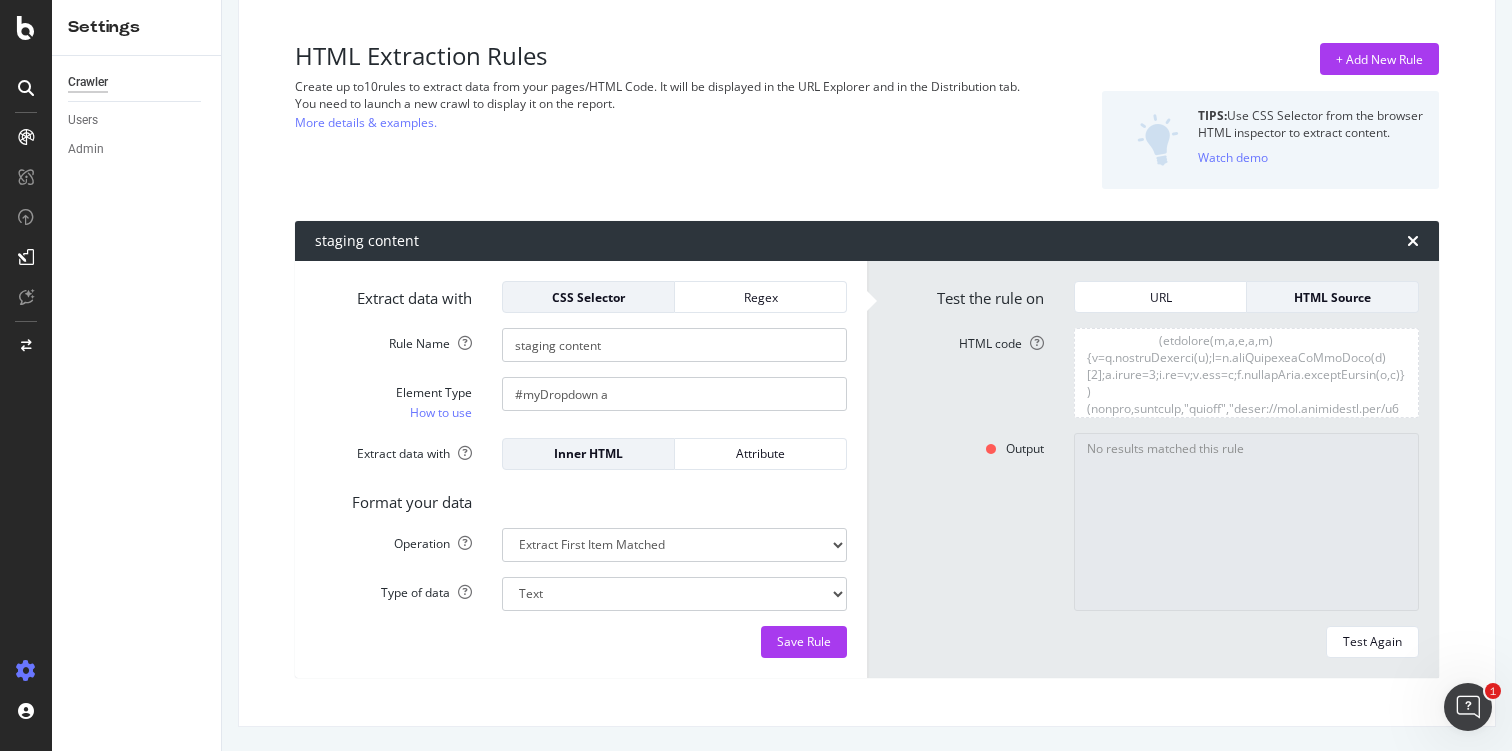 scroll, scrollTop: 344153, scrollLeft: 0, axis: vertical 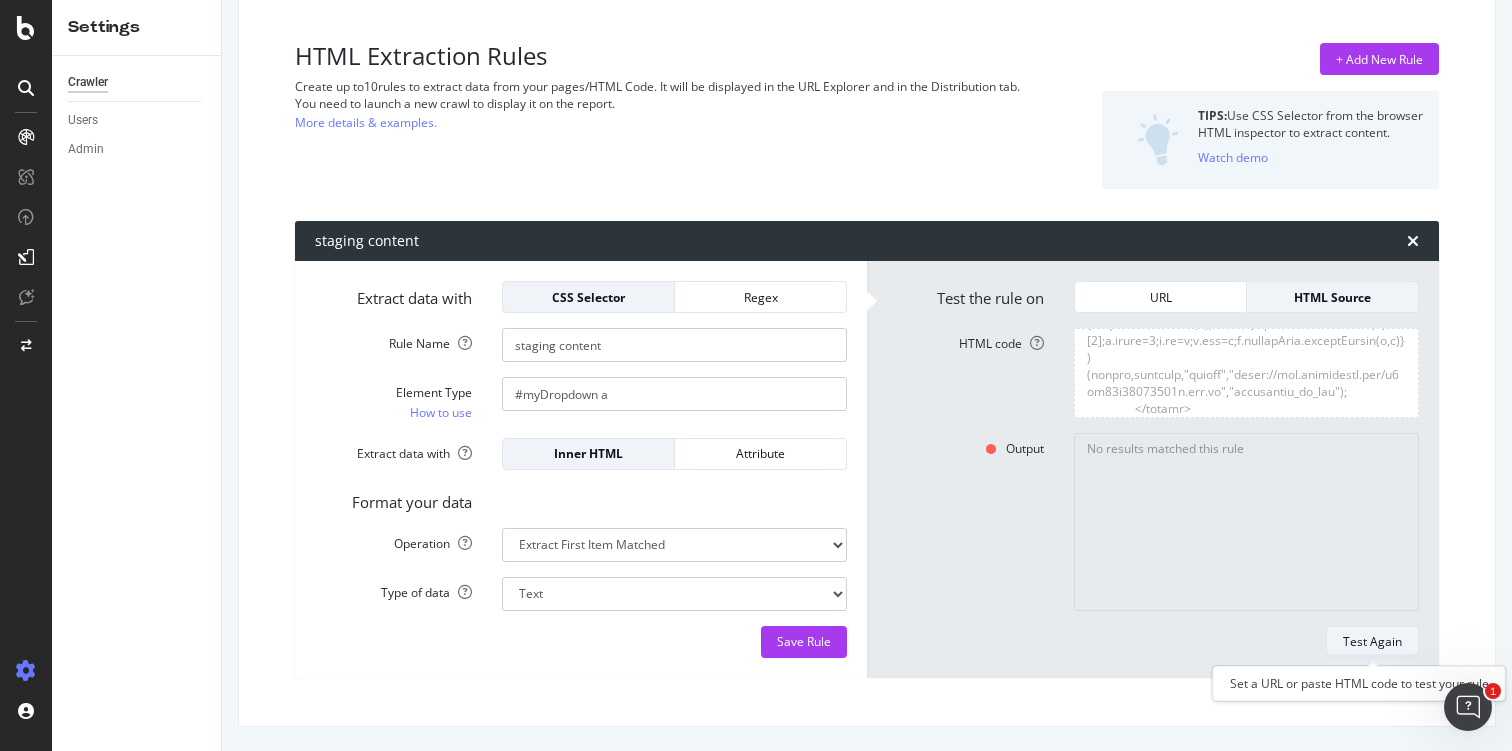 type on "[DOCTYPE] [HTML]
[HEAD data-optly-5123bae9153f402f955c7ffbc2f39183="" class="opt-set"]
[SCRIPT type="text/javascript" async="" src="https://js.driftt.com/include/[NUMBER]/c3ugtv46u366.js"]
[SCRIPT type="text/javascript" async="" src="https://edge.fullstory.com/datalayer/v4/latest.js"]
[SCRIPT src="https://x.clearbitjs.com/v2/pk_ec27dac96e63040fe28d23ffcf4a8453/tracking.min.js" referrerpolicy="strict-origin-when-cross-origin" async=""]
[SCRIPT async="" src="https://x.clearbitjs.com/v1/pk_ec27dac96e63040fe28d23ffcf4a8453/forms.js?page_path=%2Felasticsearch" referrerpolicy="strict-origin-when-cross-origin"]
[SCRIPT src="https://x.clearbitjs.com/v2/pk_ec27dac96e63040fe28d23ffcf4a8453/destinations.min.js" referrerpolicy="strict-origin-when-cross-origin" async=""]
[SCRIPT type="text/javascript" async="" src="https://www.googletagmanager.com/gtag/destination?id=AW-[NUMBER]&amp;cx=c&amp;gtm=[HASH]&amp;tag_exp=[NUMBER]~[NUMBER]..." 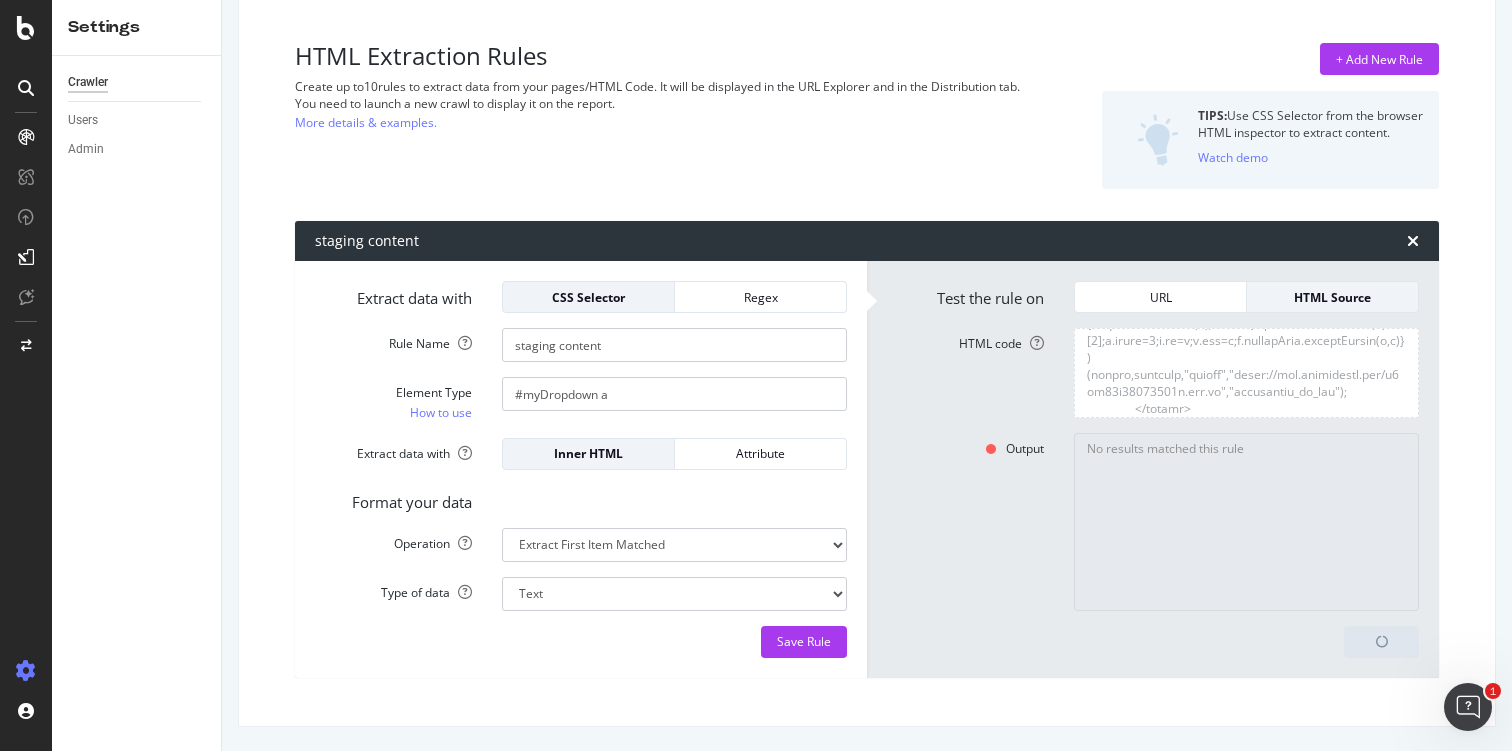 type on "Features" 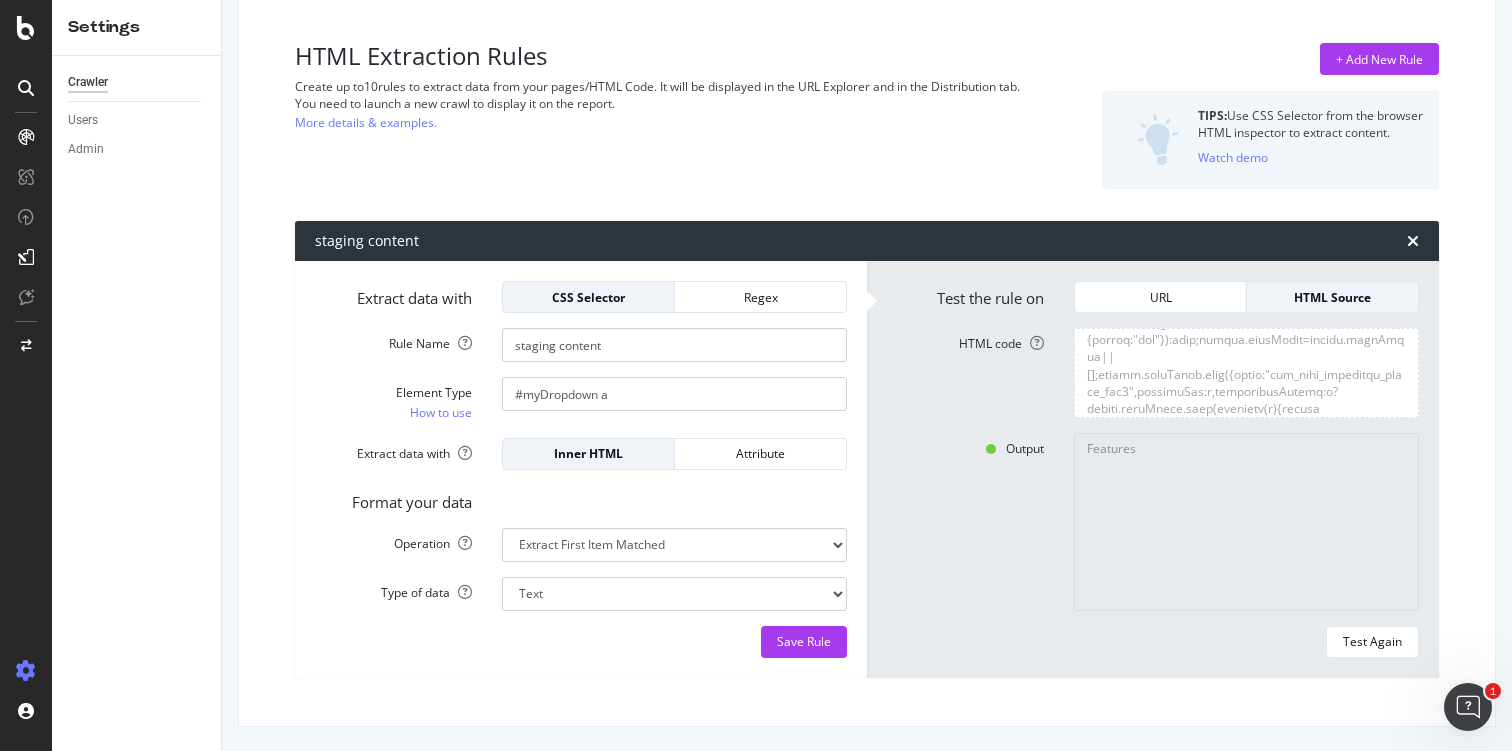 scroll, scrollTop: 344160, scrollLeft: 0, axis: vertical 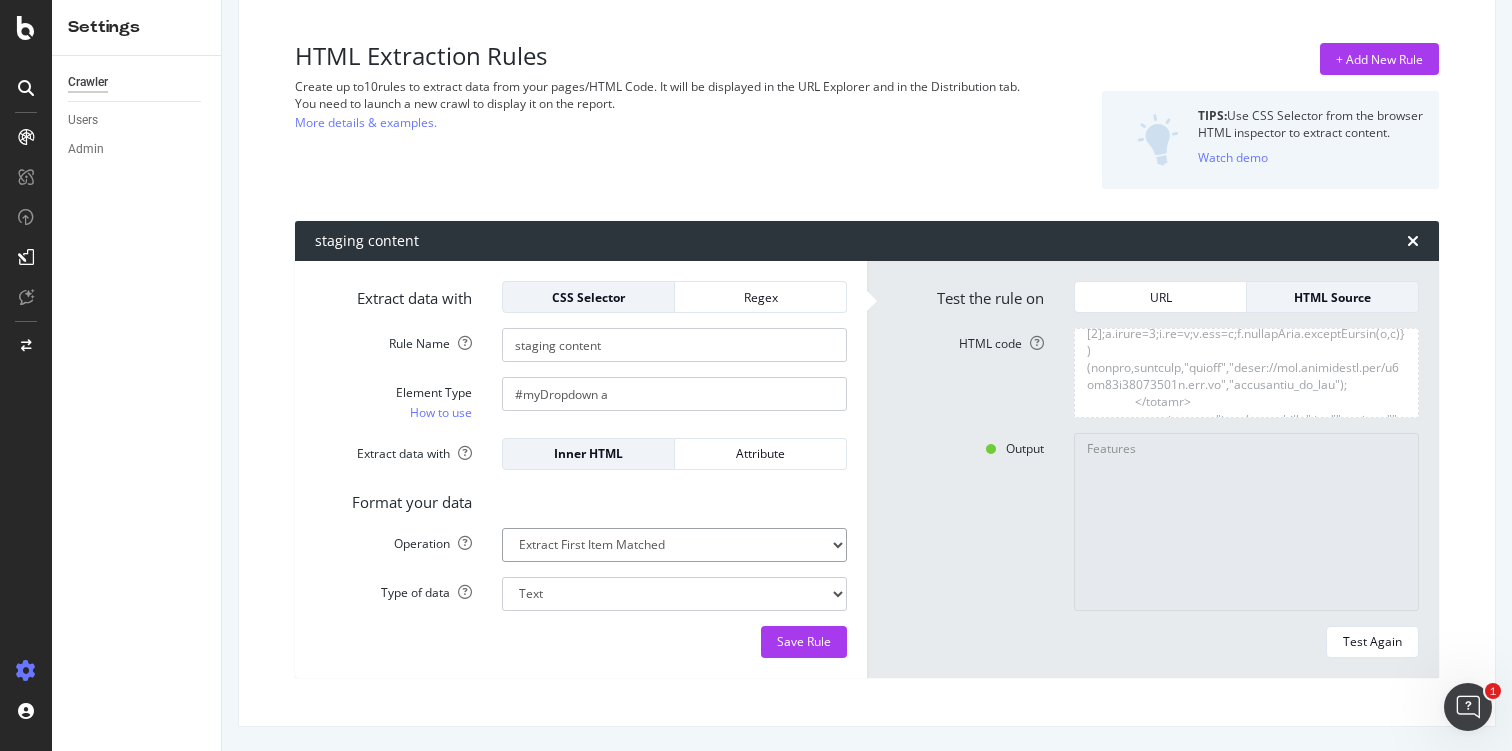 click on "Extract First Item Matched Extract First 3 Items Matched Count Number of Occurences Check if exists Text Length" at bounding box center (674, 545) 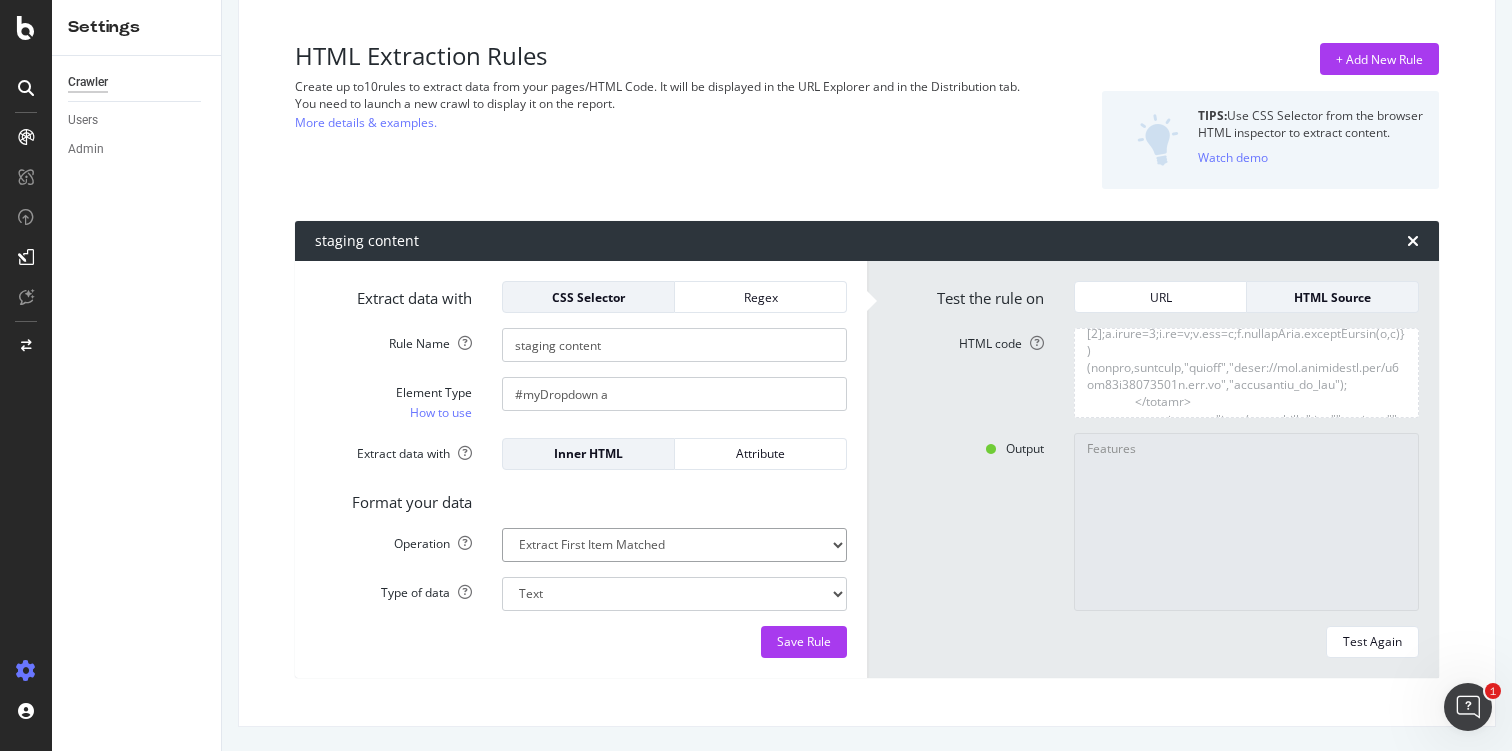 select on "list" 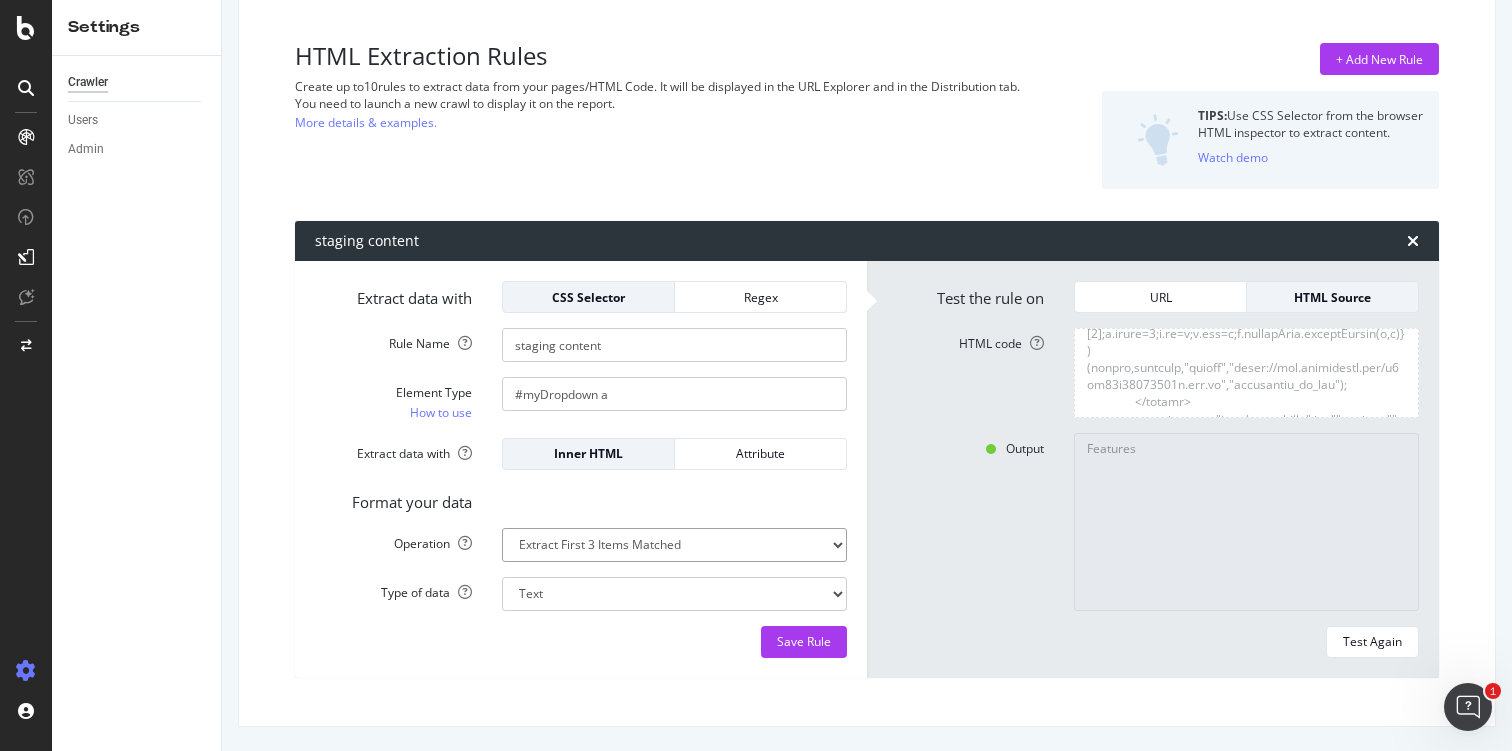click on "Extract First Item Matched Extract First 3 Items Matched Count Number of Occurences Check if exists Text Length" at bounding box center [674, 545] 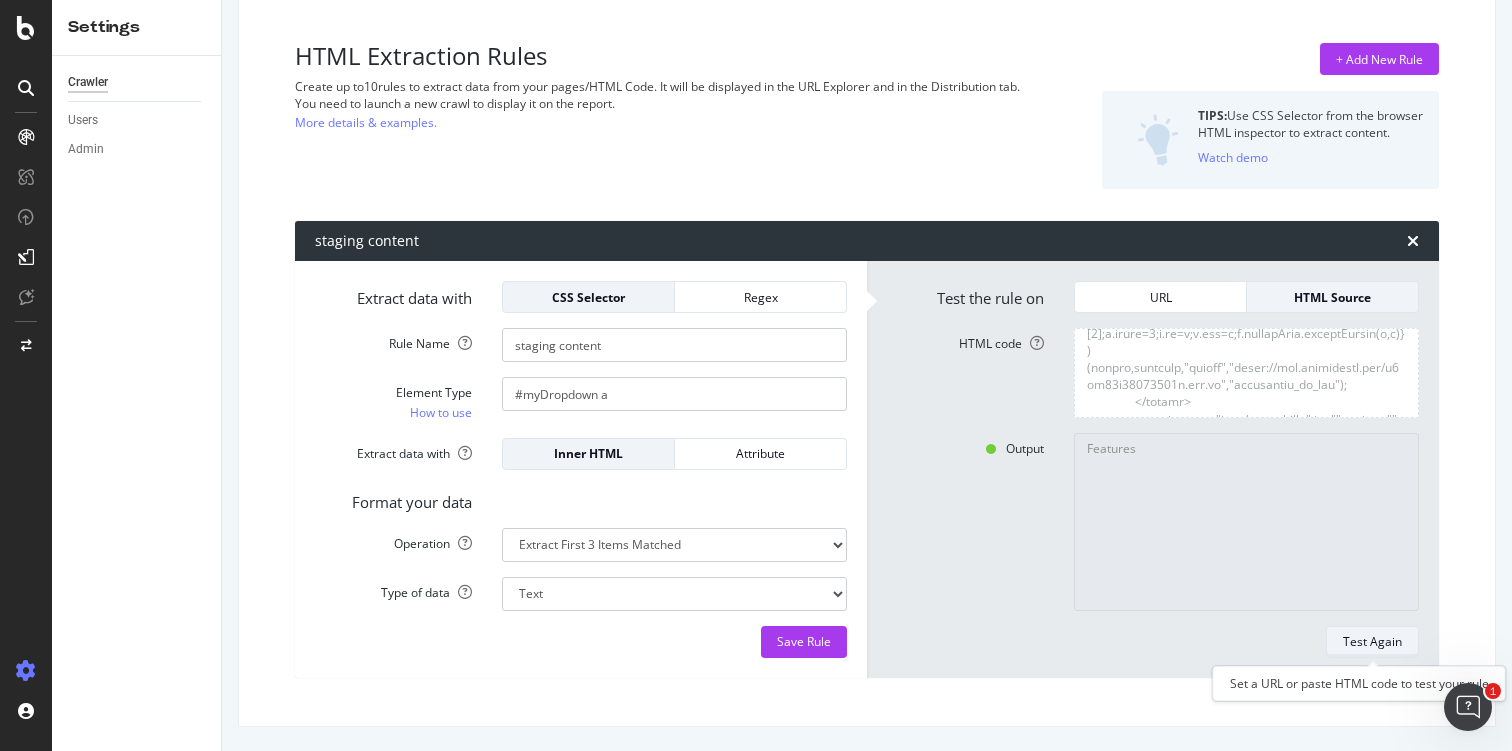 click on "Test Again" at bounding box center (1372, 641) 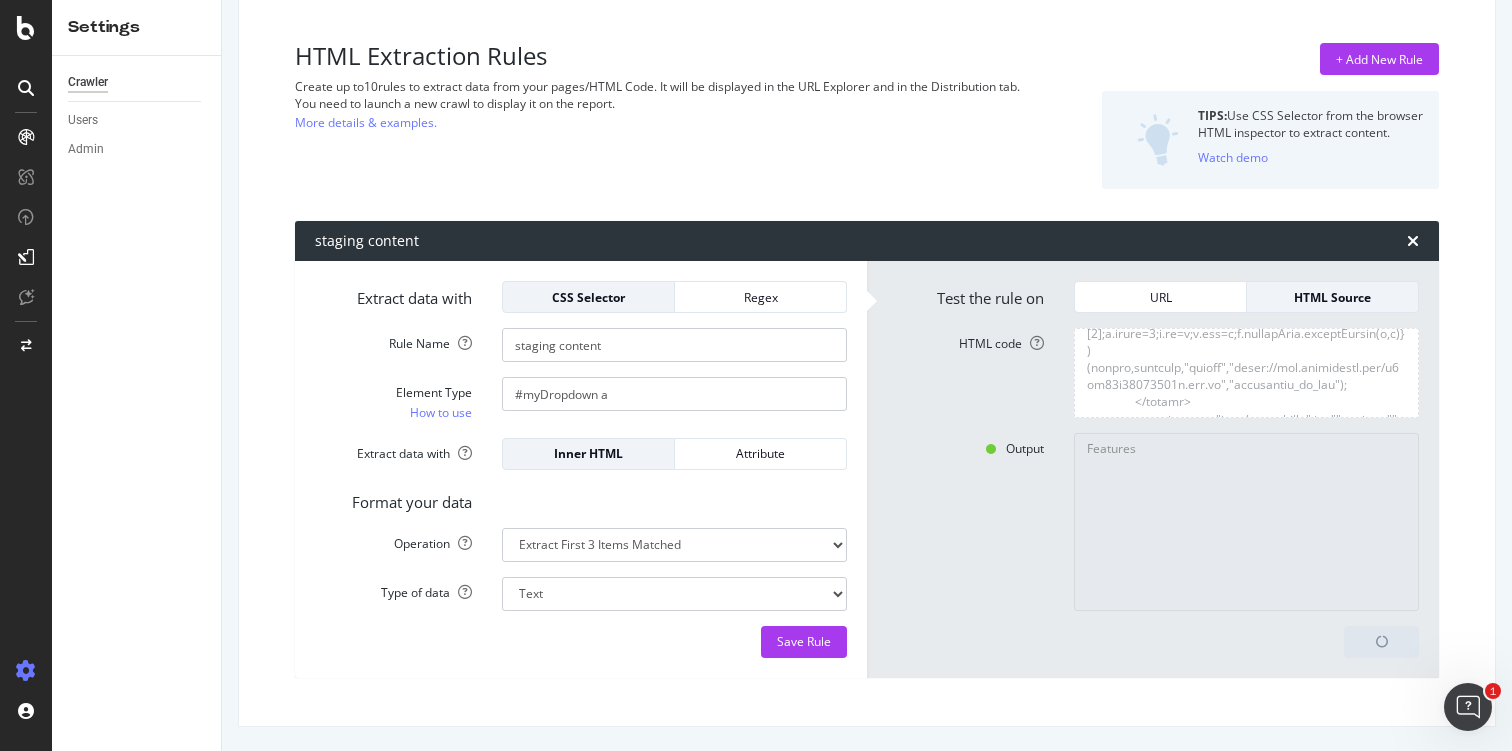 type on "Features,Stack security,Machine learning" 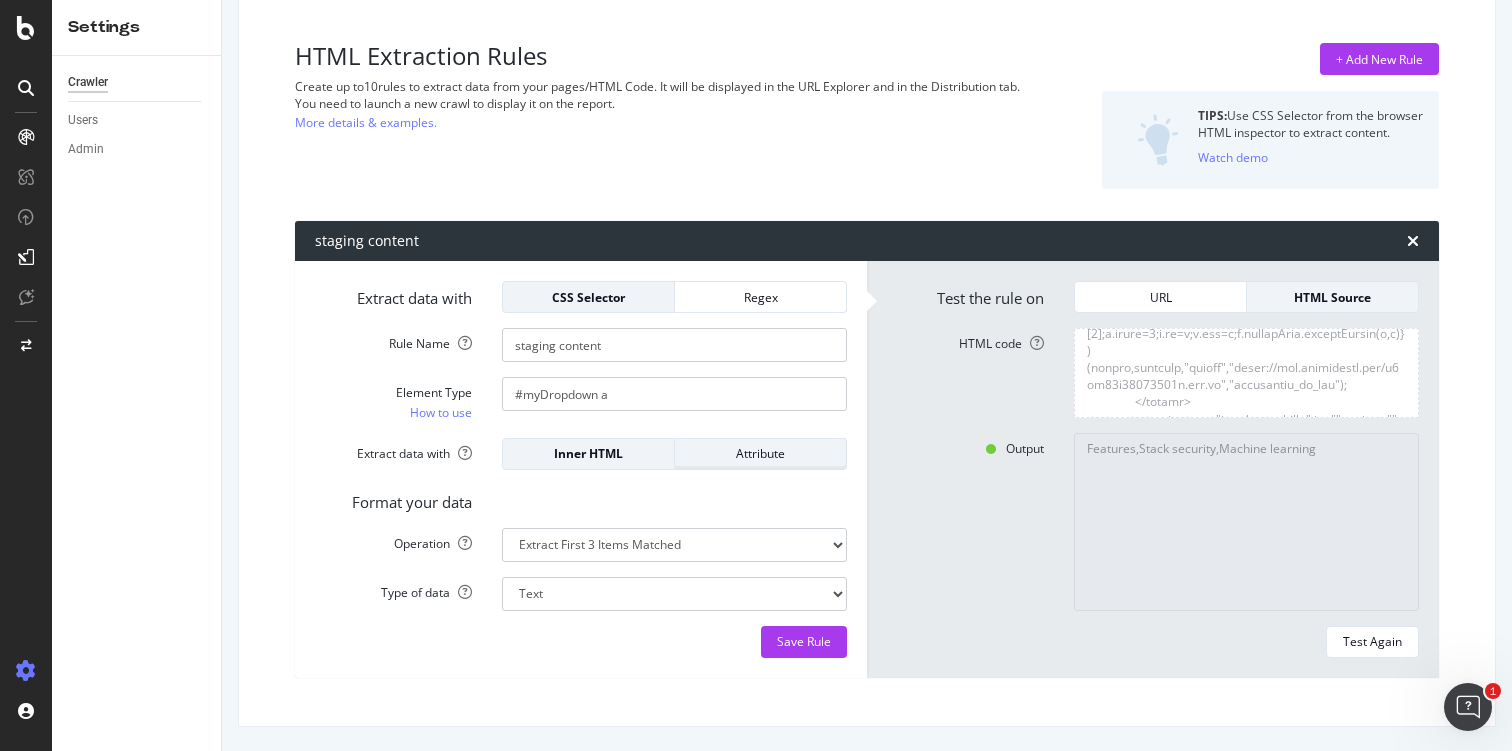 click on "Attribute" at bounding box center [760, 453] 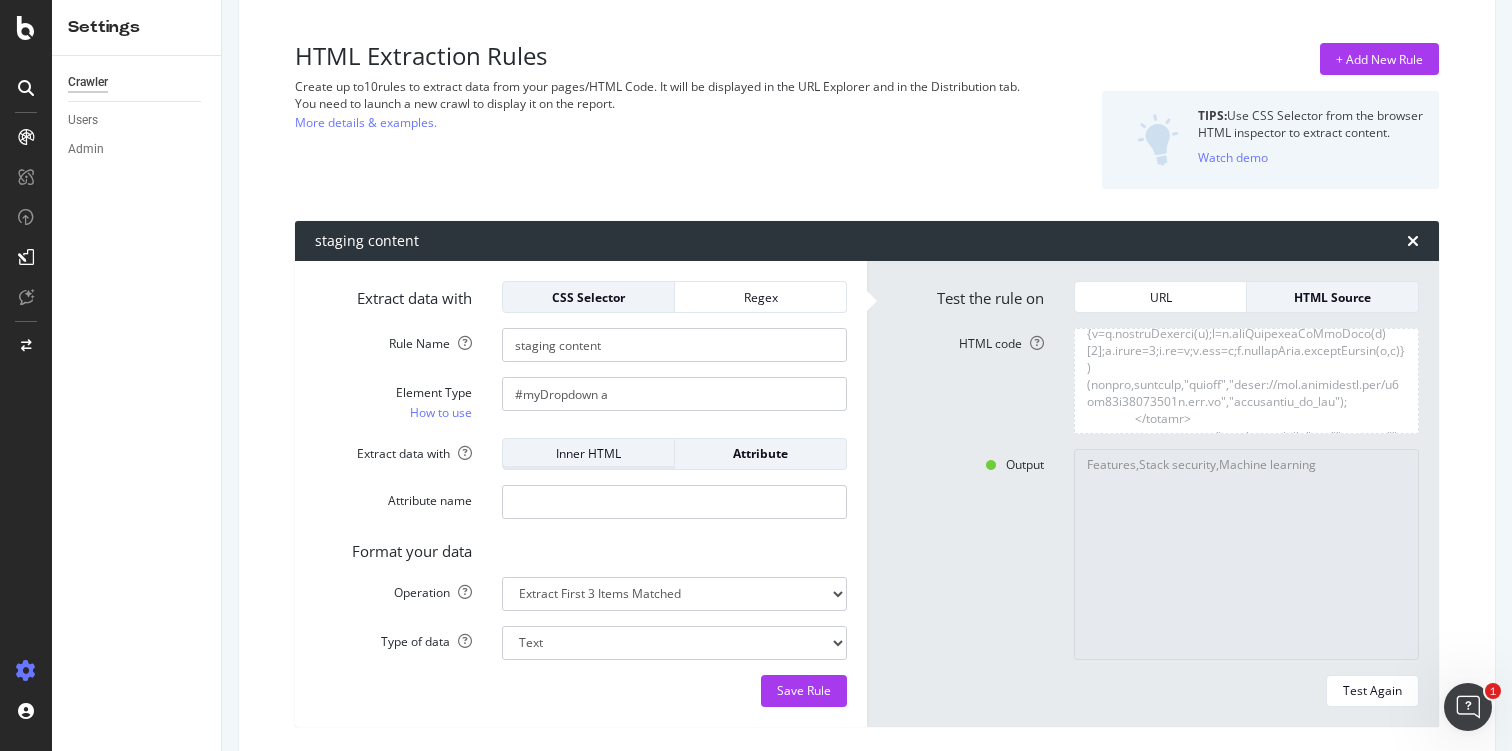 click on "Inner HTML" at bounding box center [588, 454] 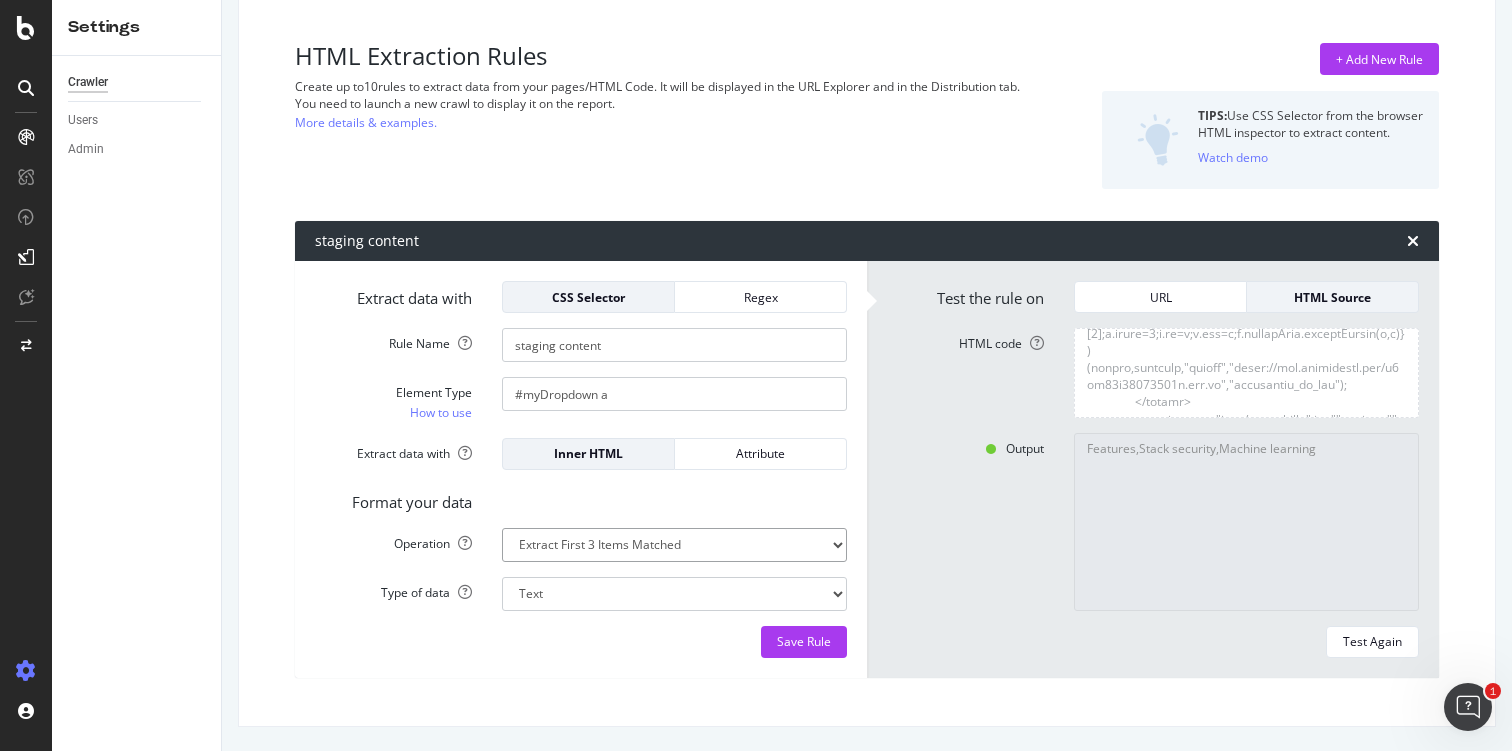 click on "Extract First Item Matched Extract First 3 Items Matched Count Number of Occurences Check if exists Text Length" at bounding box center [674, 545] 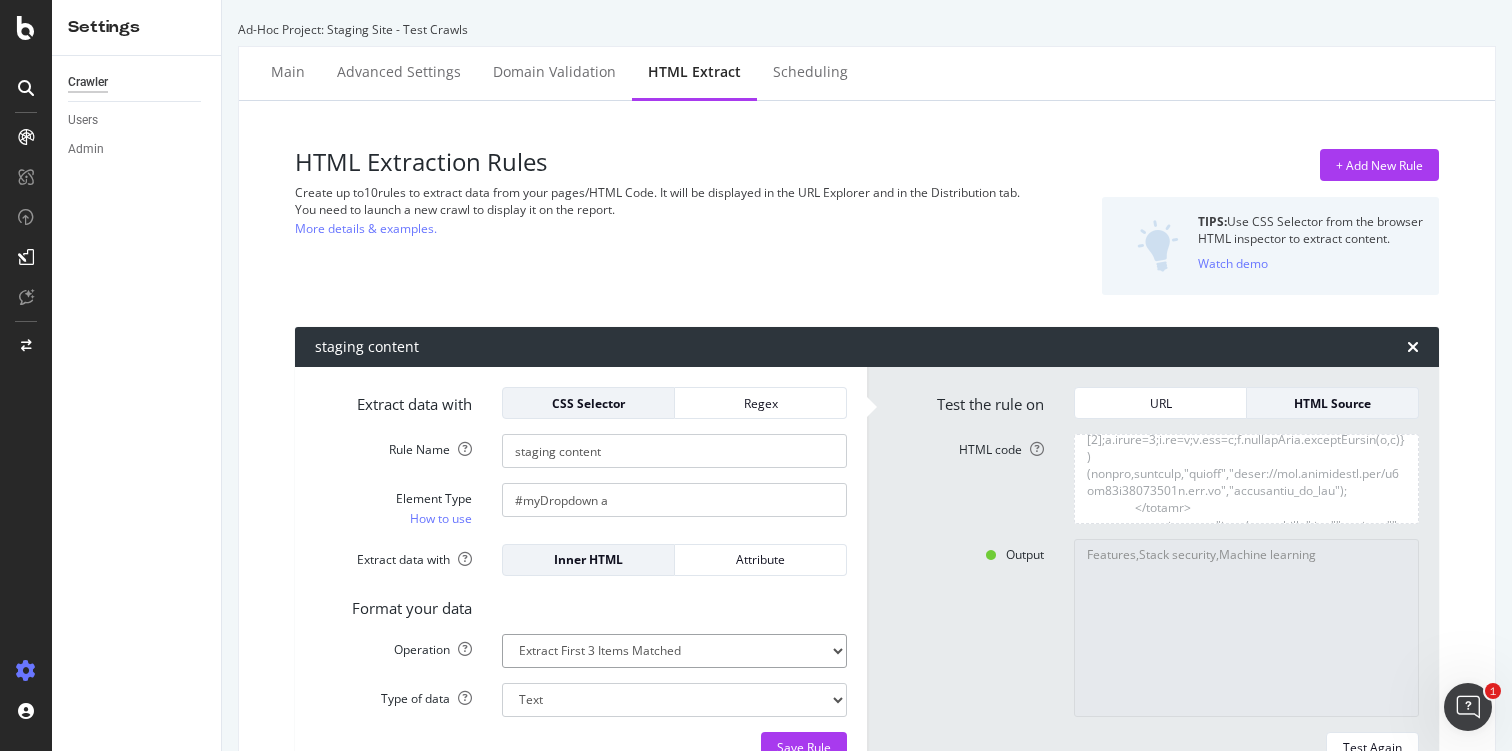 scroll, scrollTop: 109, scrollLeft: 0, axis: vertical 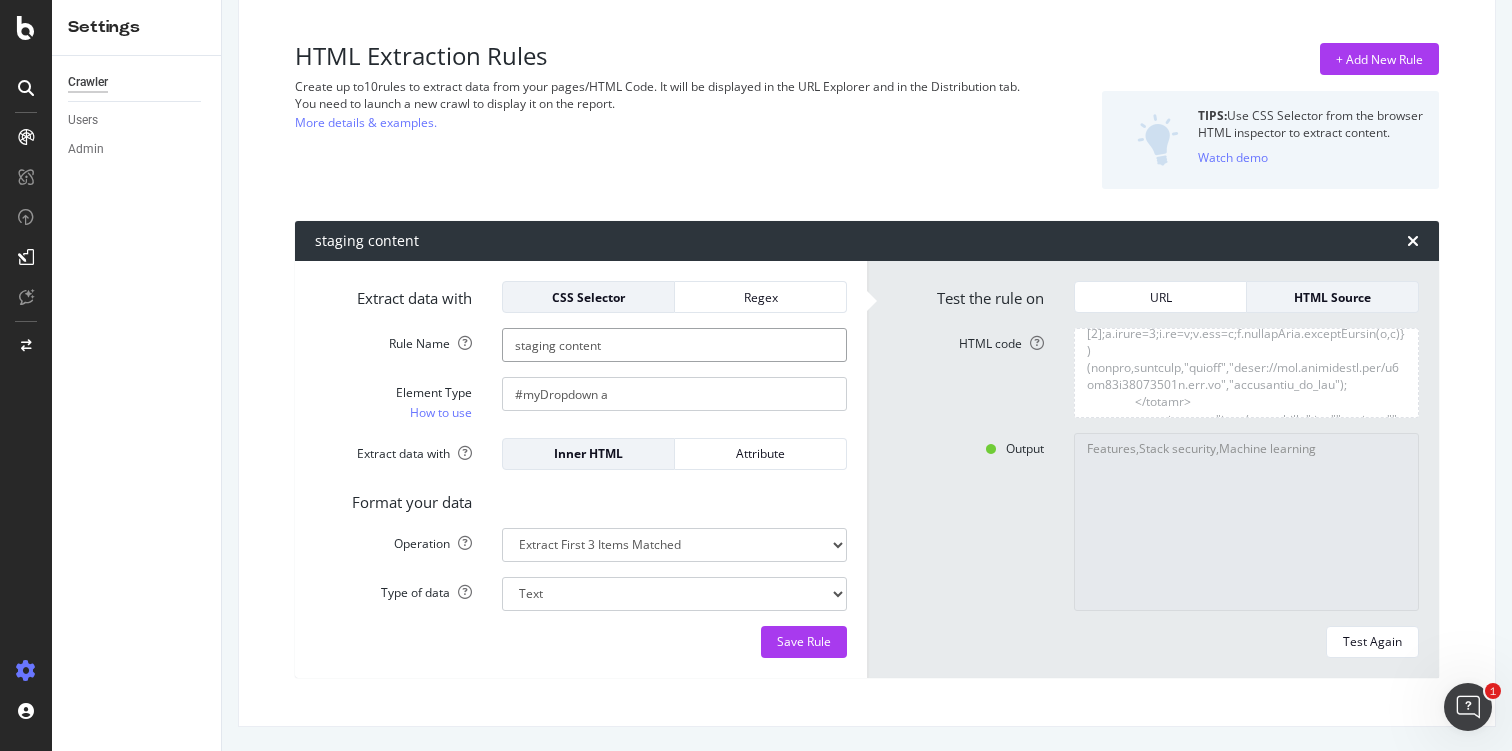 click on "staging content" at bounding box center (674, 345) 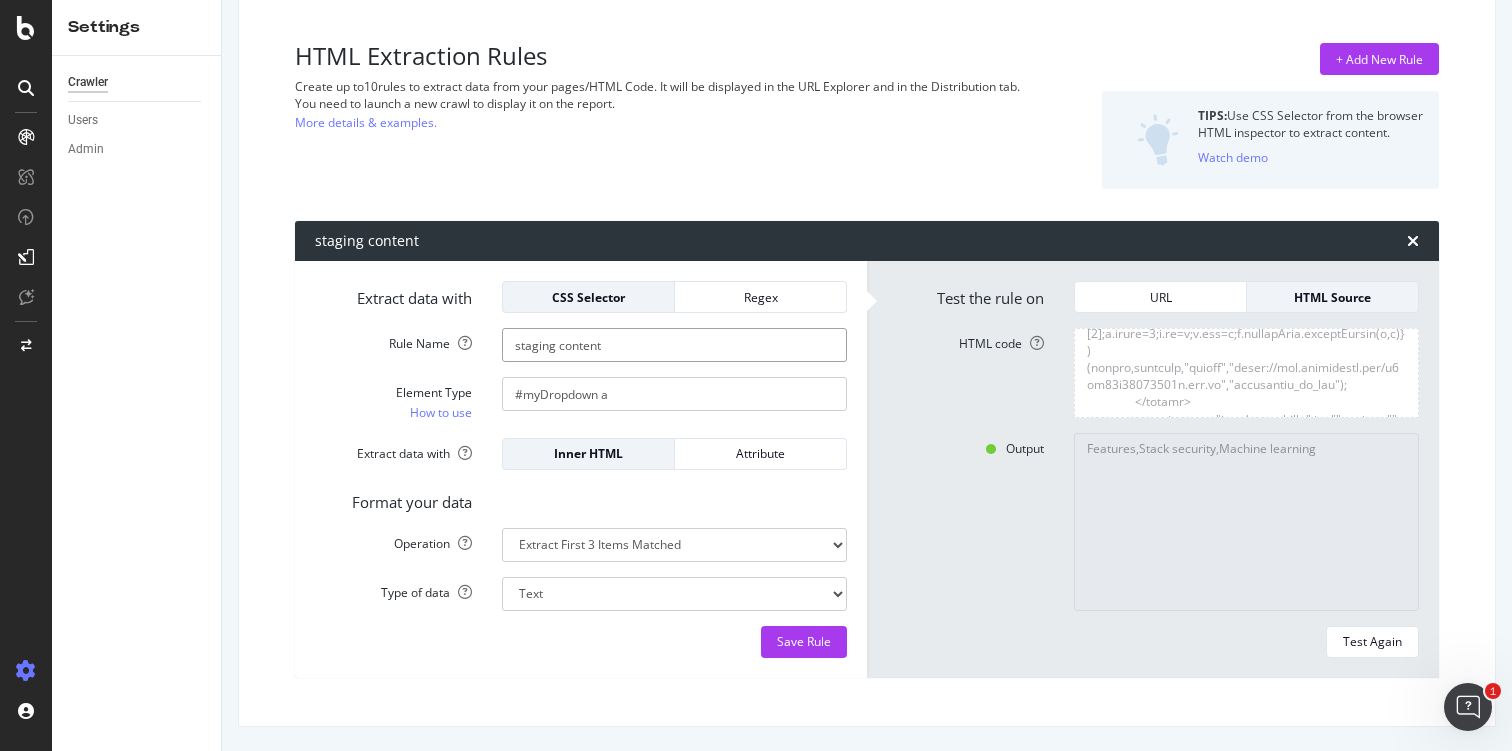 type on "n" 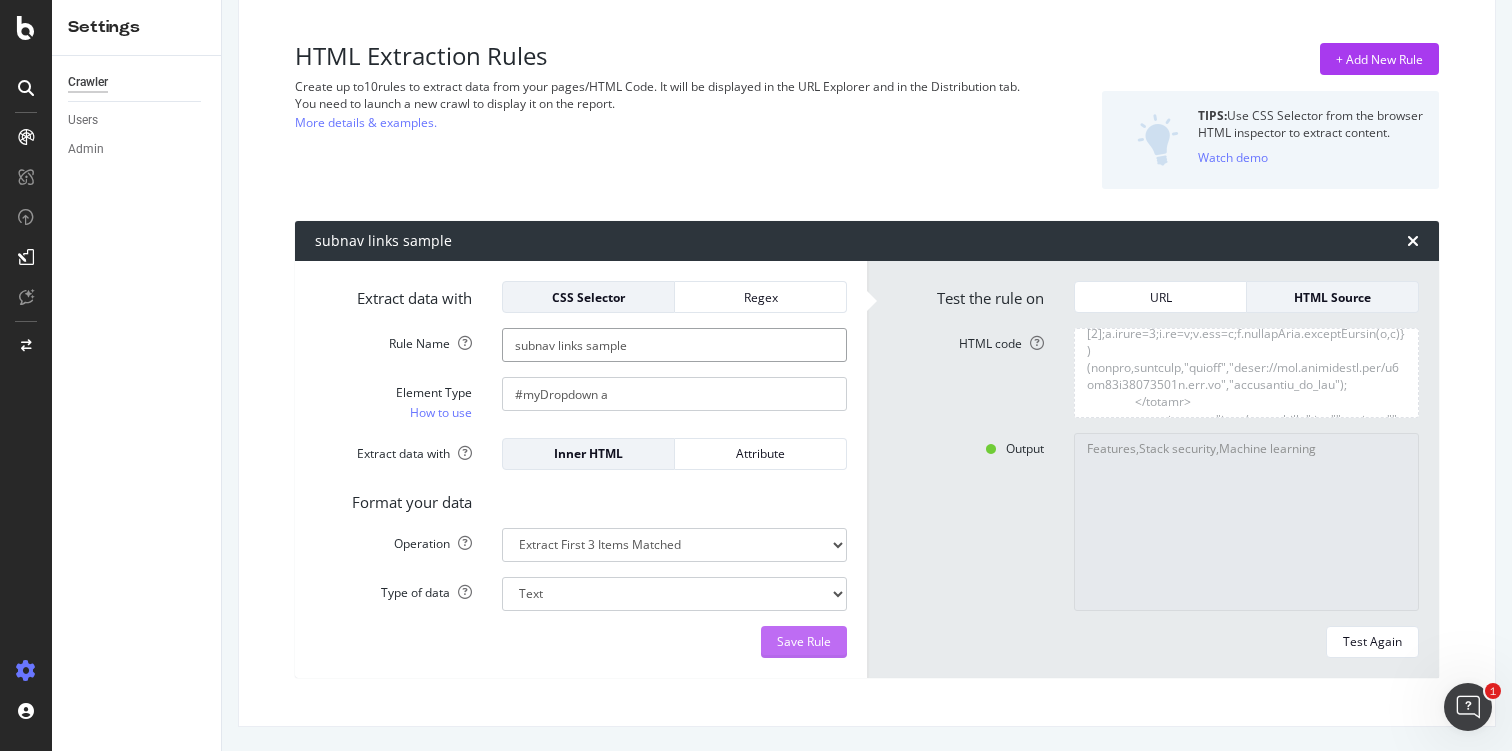 type on "subnav links sample" 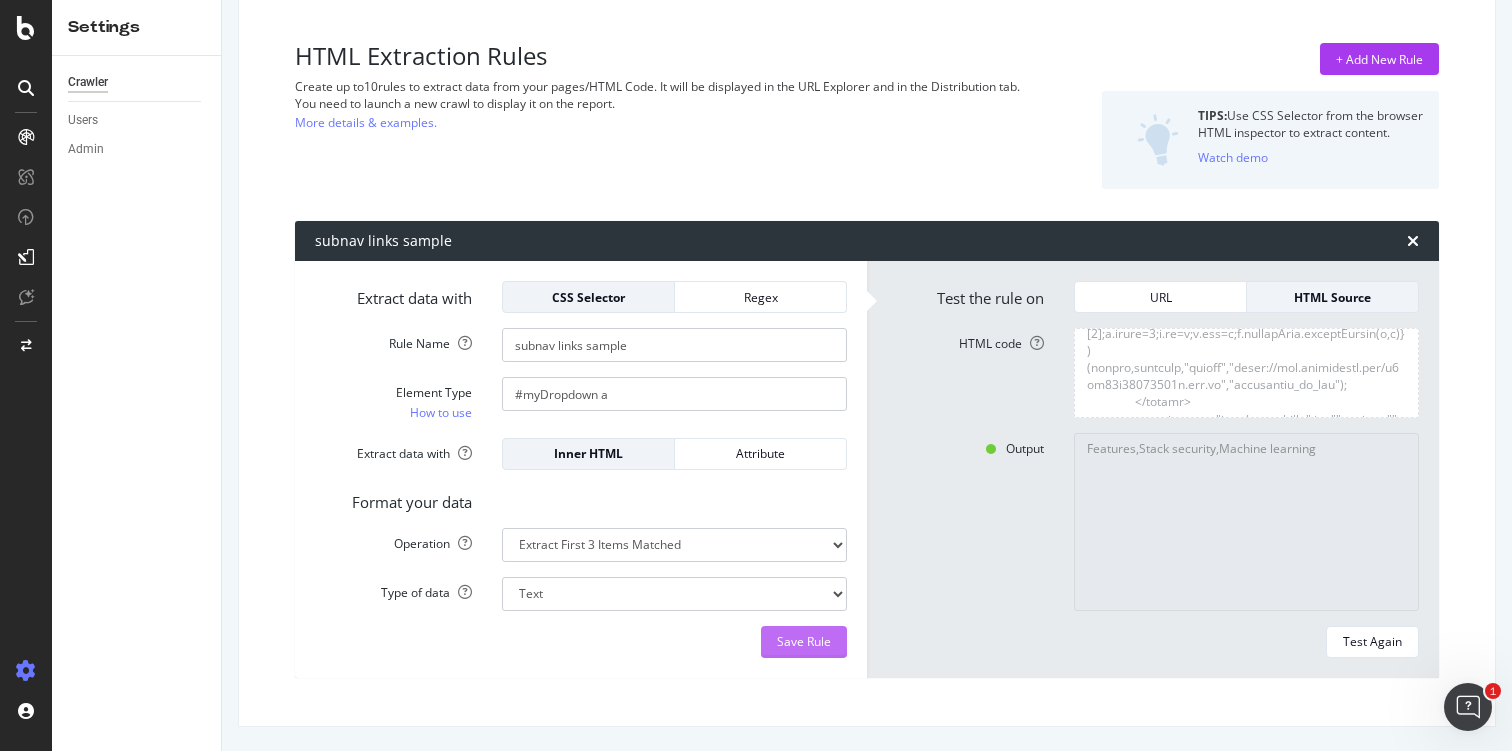 click on "Save Rule" at bounding box center [804, 641] 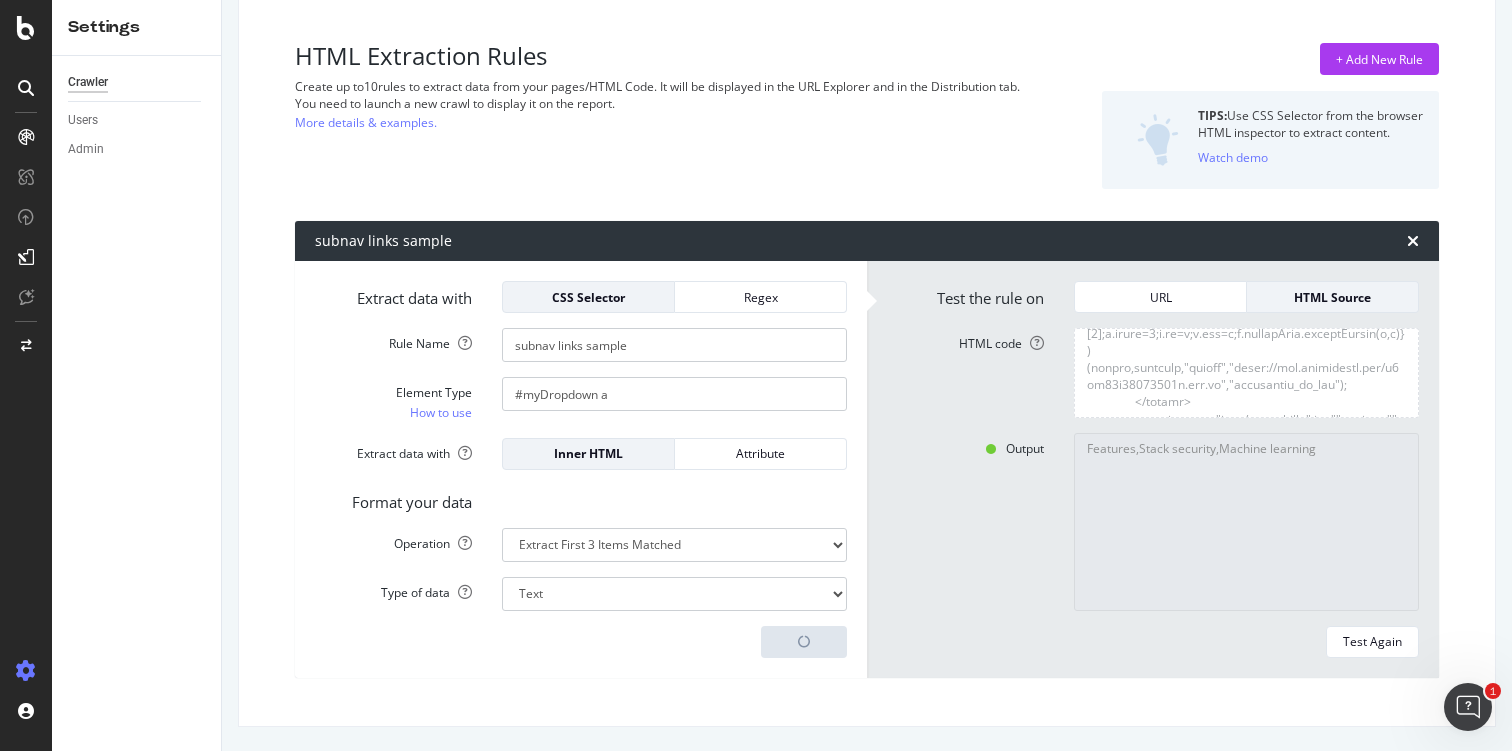 scroll, scrollTop: 343966, scrollLeft: 0, axis: vertical 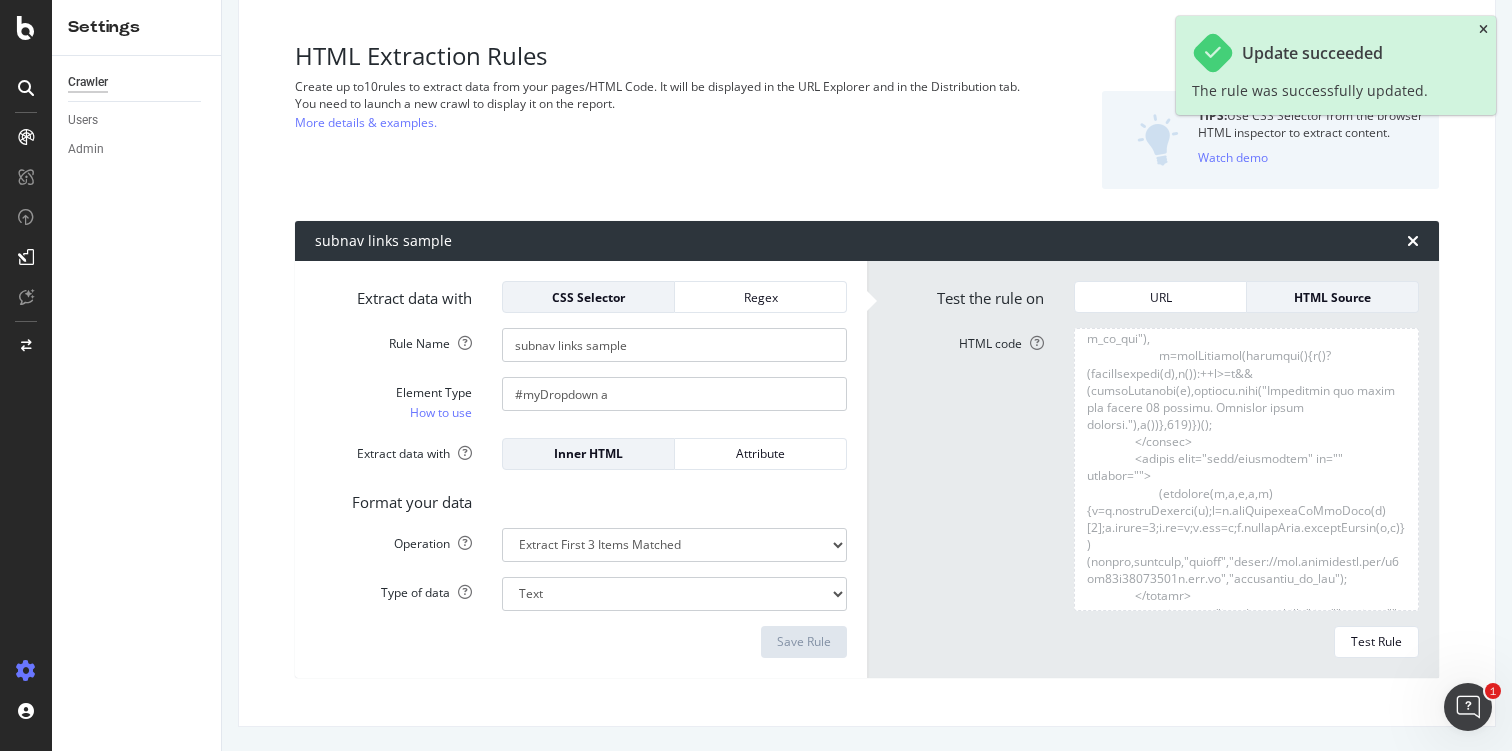 click at bounding box center (1483, 30) 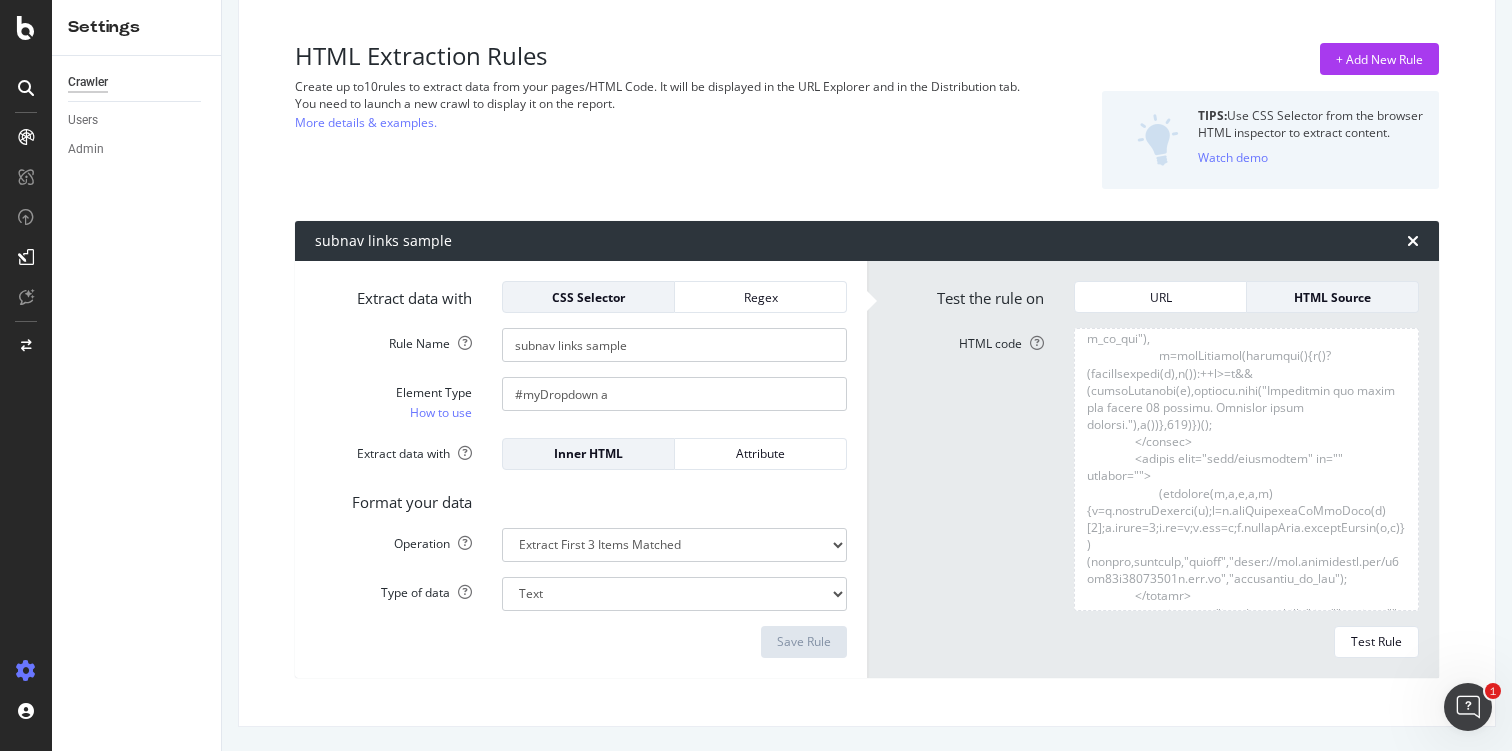 scroll, scrollTop: 0, scrollLeft: 0, axis: both 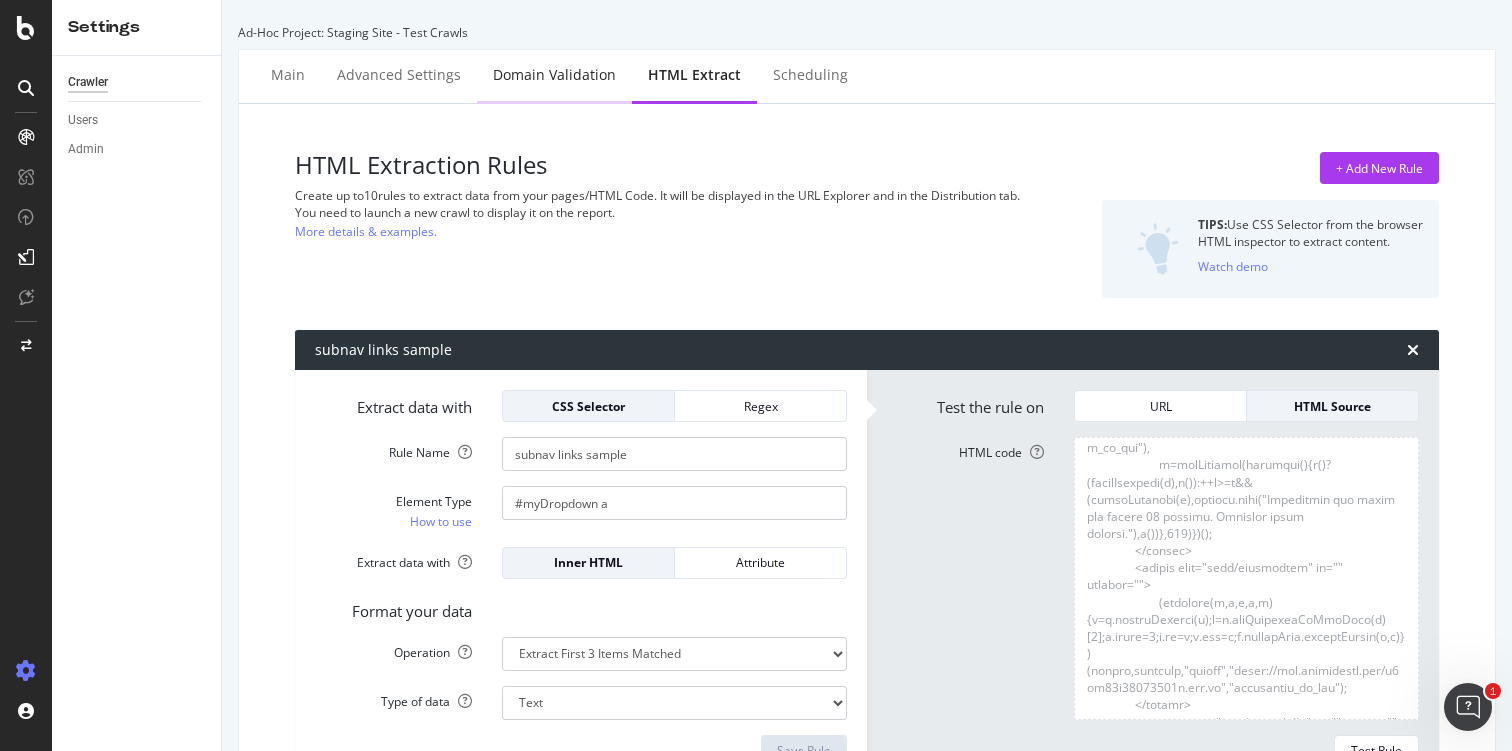 click on "Domain Validation" at bounding box center [554, 75] 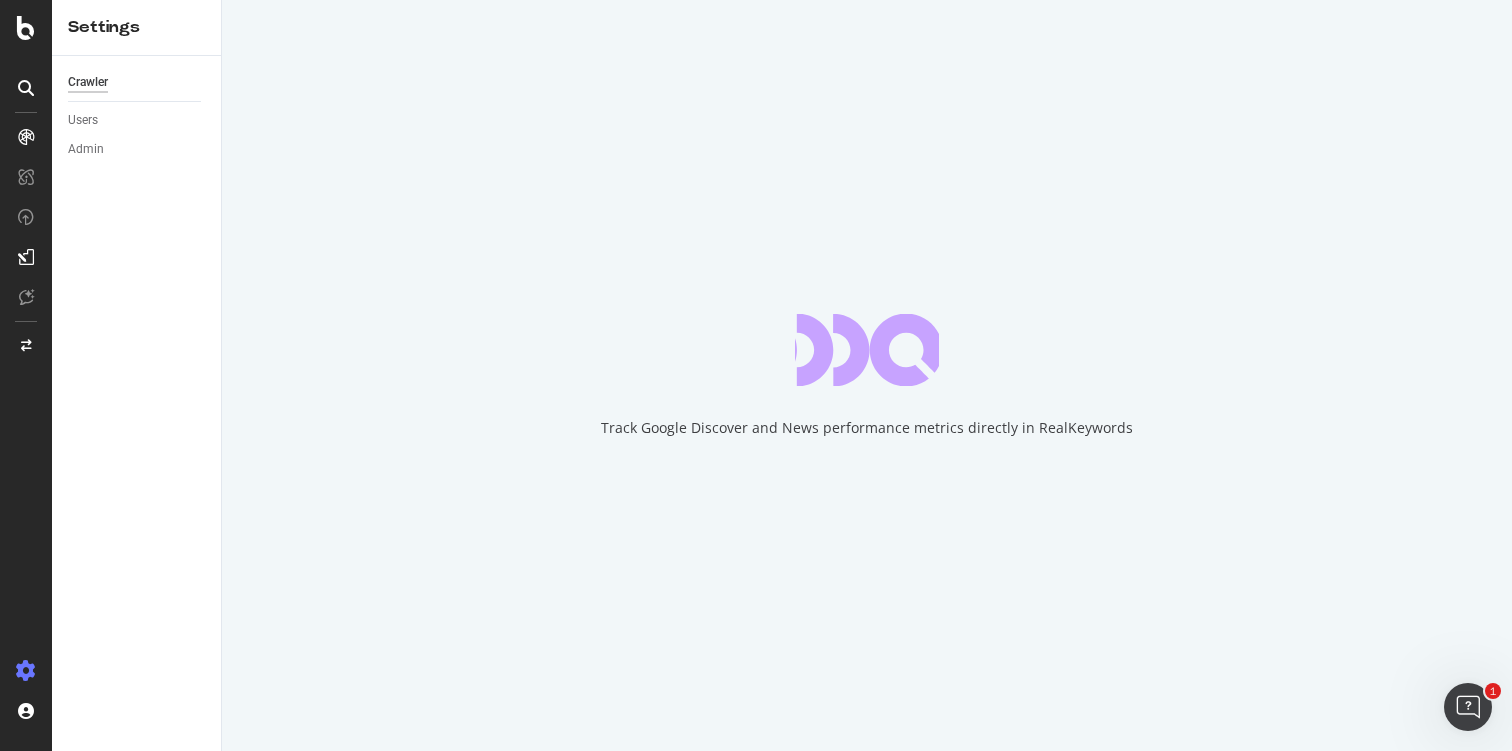 scroll, scrollTop: 0, scrollLeft: 0, axis: both 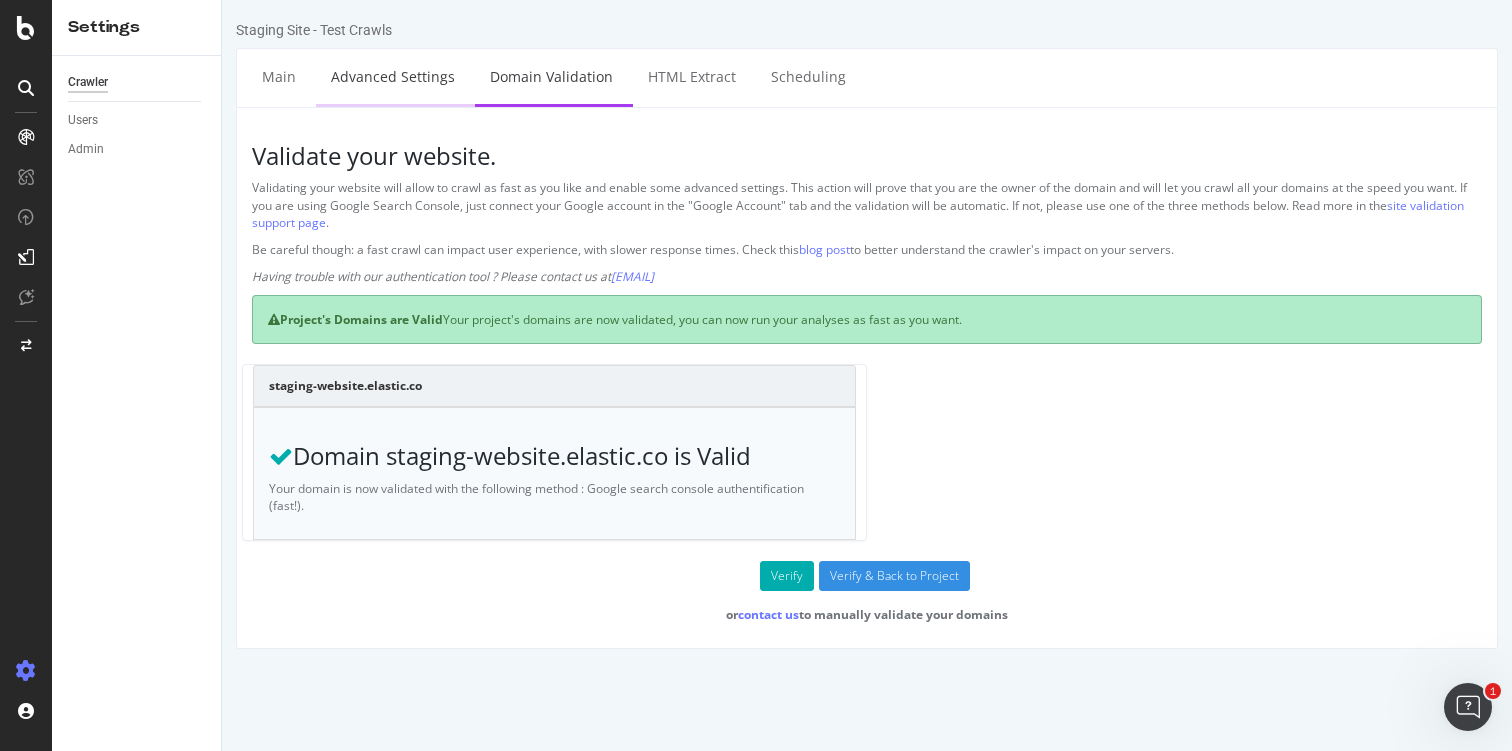 click on "Advanced Settings" at bounding box center [393, 76] 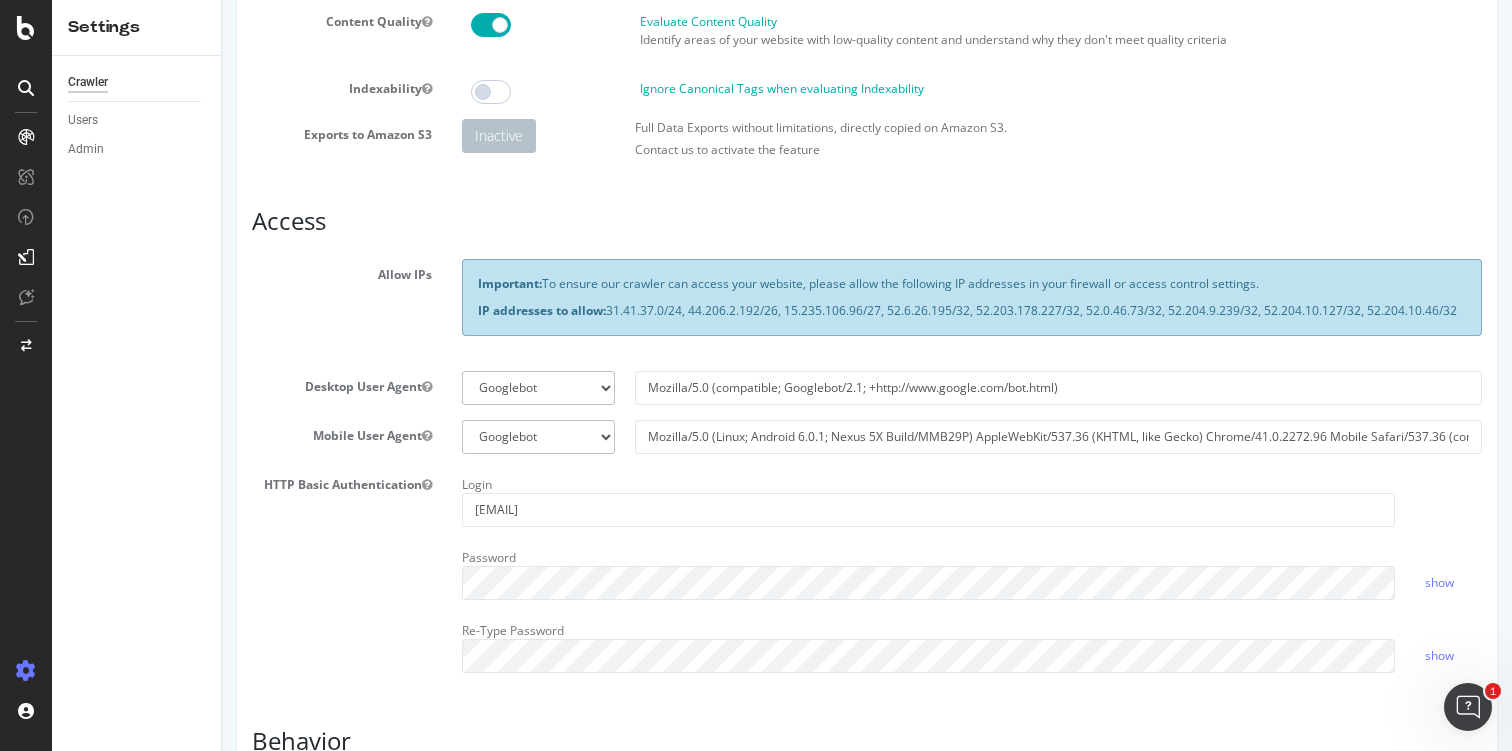 scroll, scrollTop: 189, scrollLeft: 0, axis: vertical 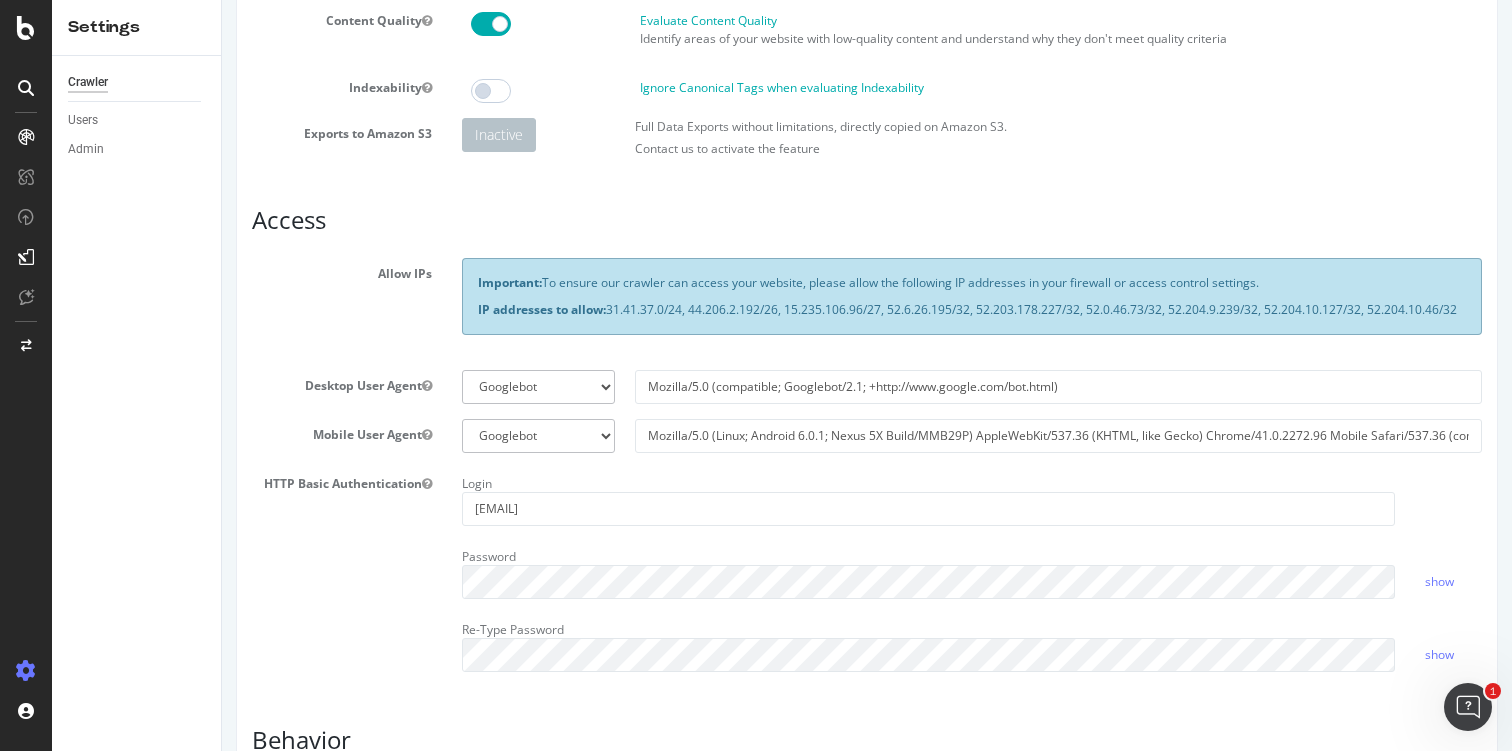 click on "Allow IPs Important:  To ensure our crawler can access your website, please allow the following IP addresses in your firewall or access control settings. IP addresses to allow:  [IP_ADDRESS]/[CIDR], [IP_ADDRESS]/[CIDR], [IP_ADDRESS]/[CIDR], [IP_ADDRESS]/[CIDR], [IP_ADDRESS]/[CIDR], [IP_ADDRESS]/[CIDR], [IP_ADDRESS]/[CIDR], [IP_ADDRESS]/[CIDR], [IP_ADDRESS]/[CIDR] Desktop User Agent
Botify Googlebot Chrome Firefox Edge Custom Mozilla/5.0 (compatible; Googlebot/2.1; +http://www.google.com/bot.html) Mobile User Agent
Botify Googlebot Safari iPhone Safari iPad Chrome Android Custom Mozilla/5.0 (Linux; Android 6.0.1; Nexus 5X Build/MMB29P) AppleWebKit/537.36 (KHTML, like Gecko) Chrome/41.0.2272.96 Mobile Safari/537.36 (compatible; Googlebot/2.1; +http://www.google.com/bot.html) HTTP Basic Authentication
Login [EMAIL] Password show Re-Type Password show" at bounding box center (867, 472) 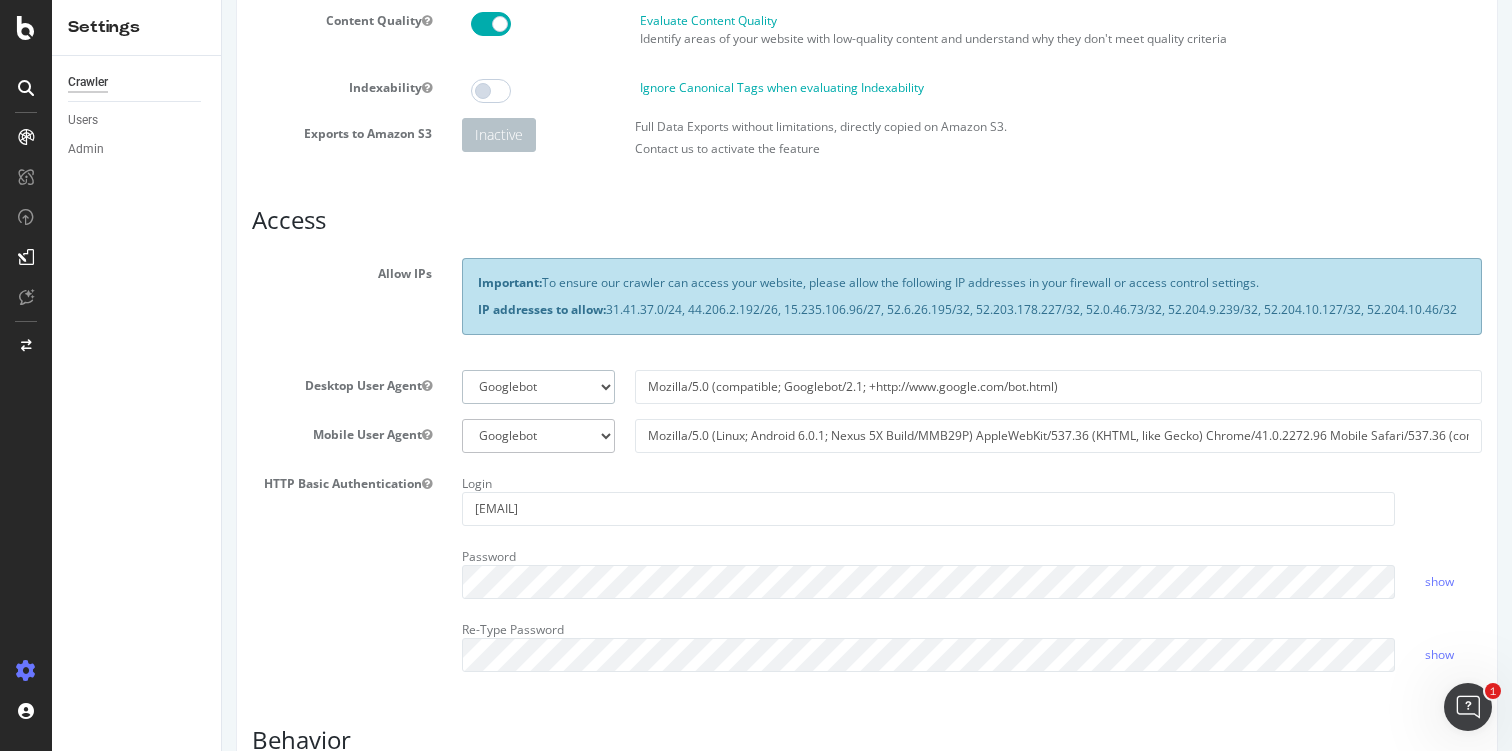 click on "Botify Googlebot Chrome Firefox Edge Custom" at bounding box center (538, 387) 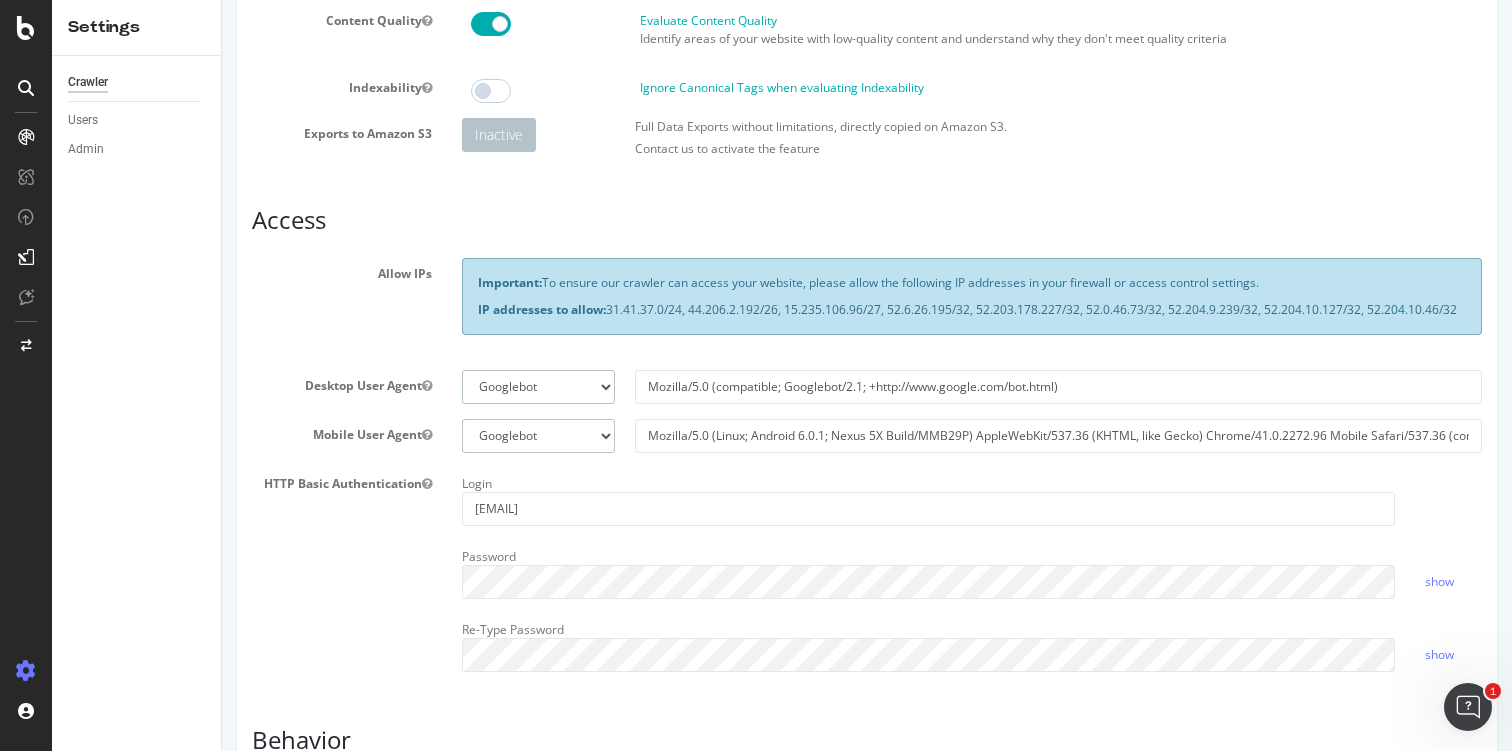 click on "Botify Googlebot Chrome Firefox Edge Custom" at bounding box center (538, 387) 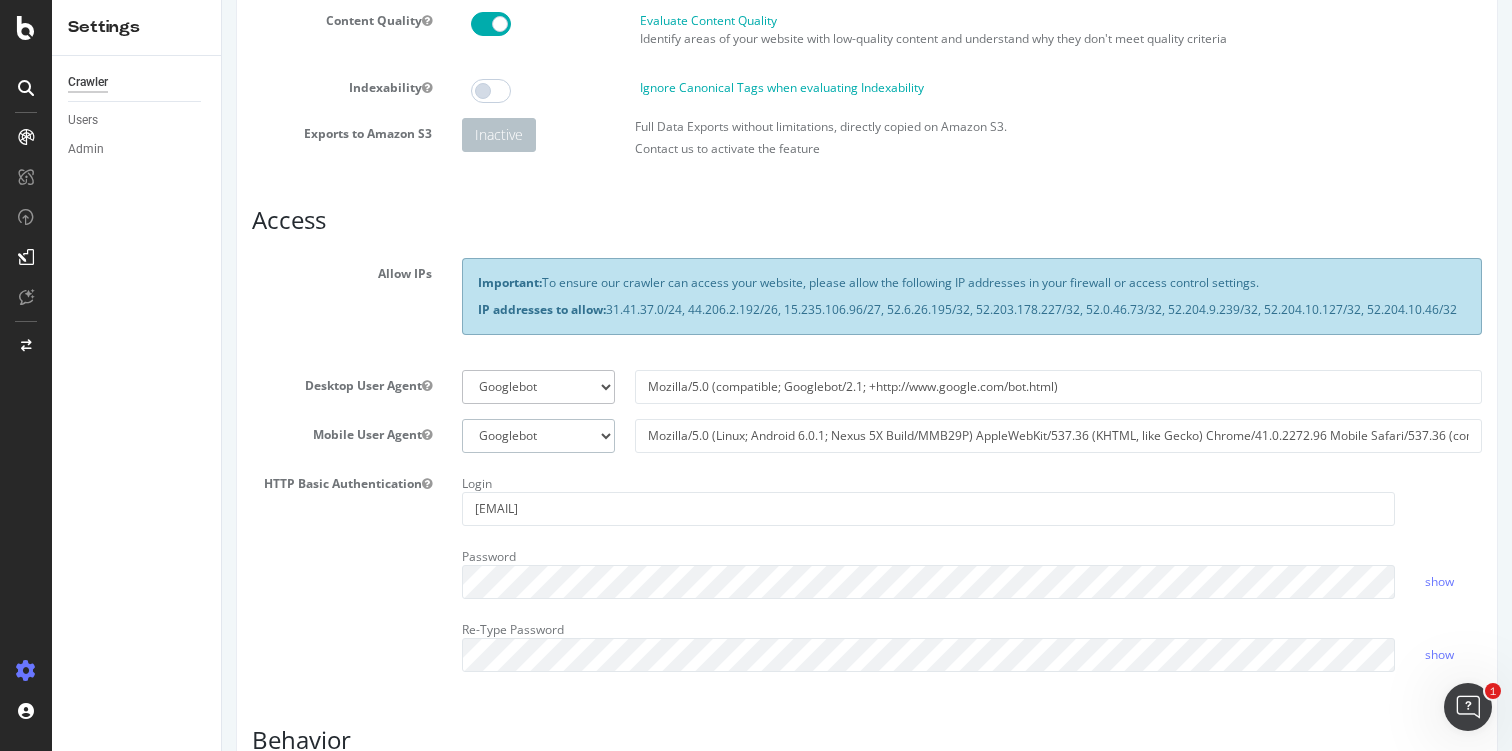 click on "Botify Googlebot Safari iPhone Safari iPad Chrome Android Custom" at bounding box center [538, 436] 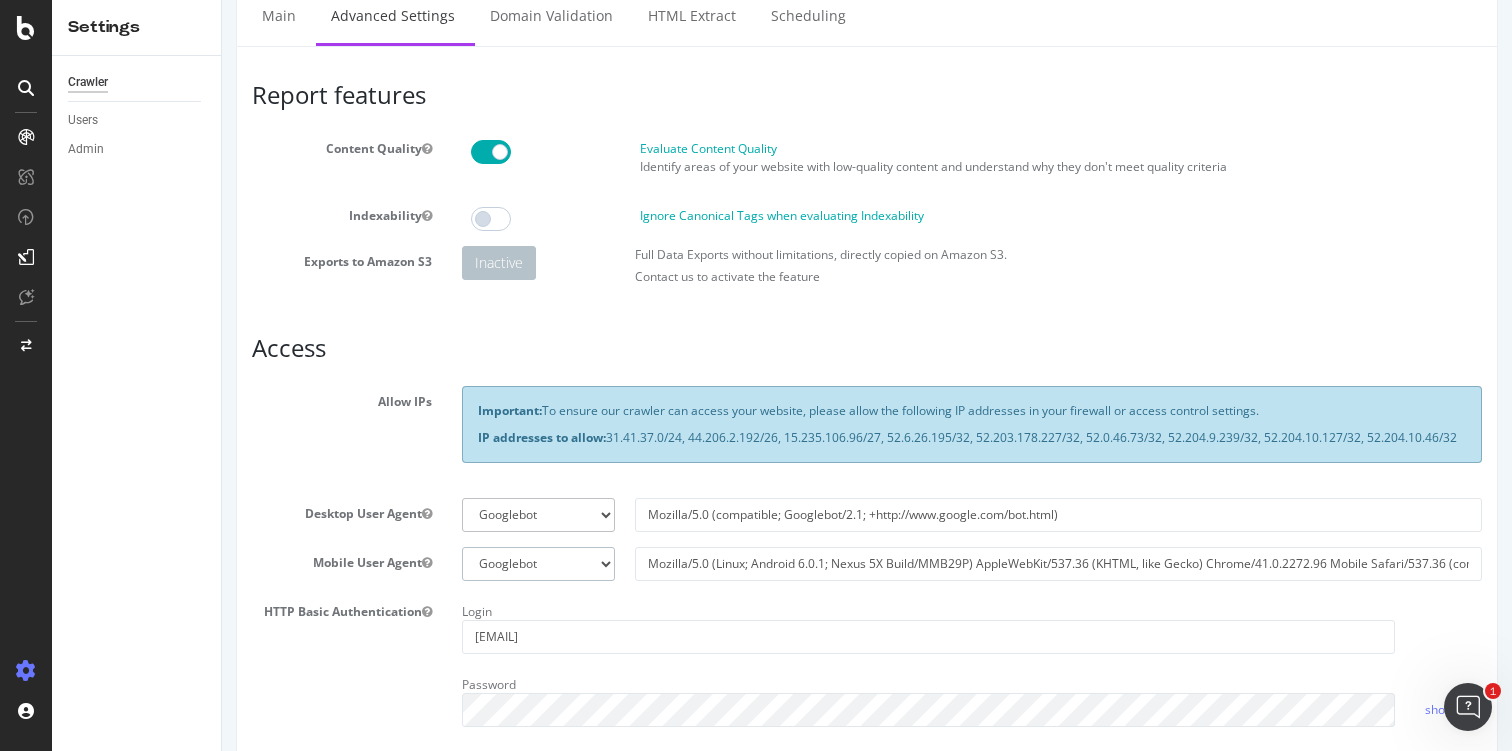 scroll, scrollTop: 60, scrollLeft: 0, axis: vertical 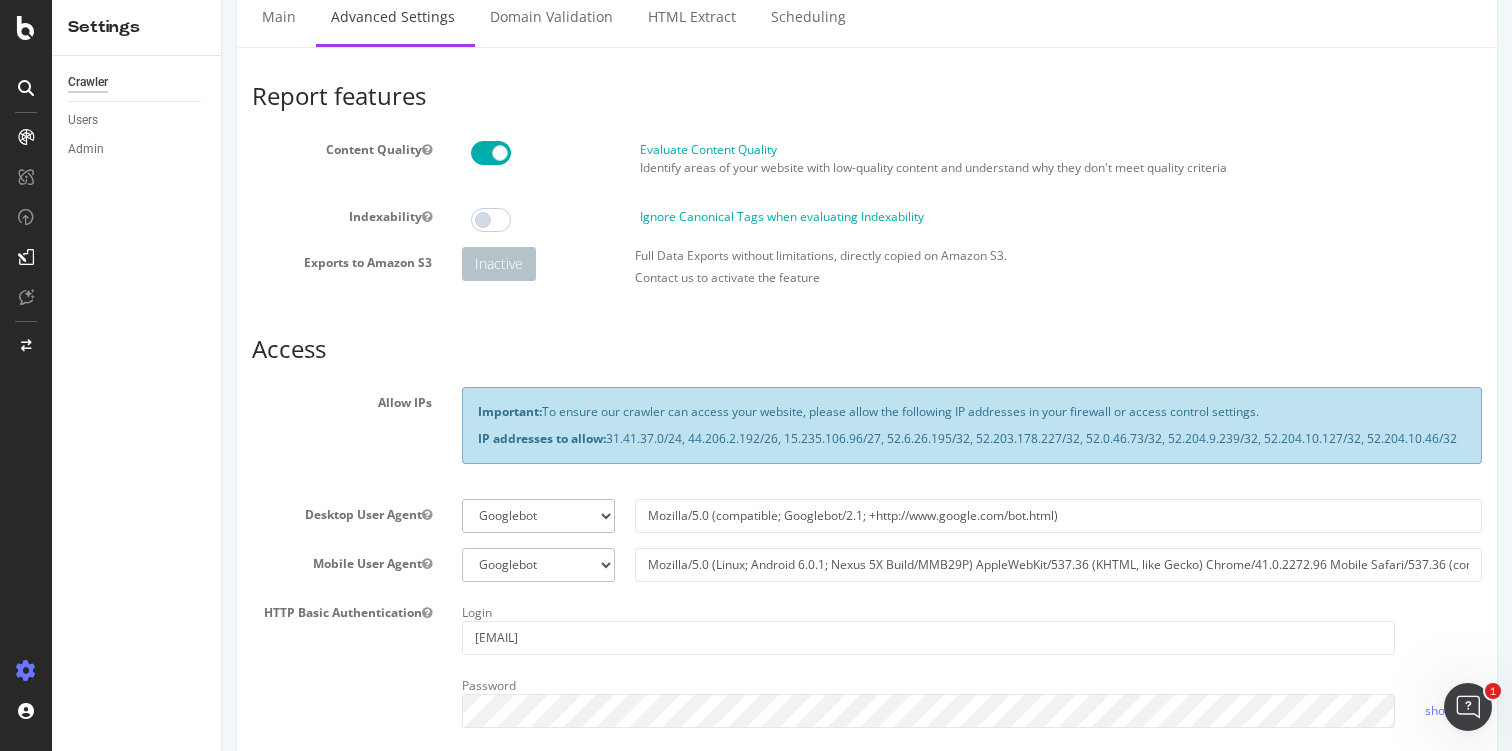 click on "Botify Googlebot Chrome Firefox Edge Custom" at bounding box center (538, 516) 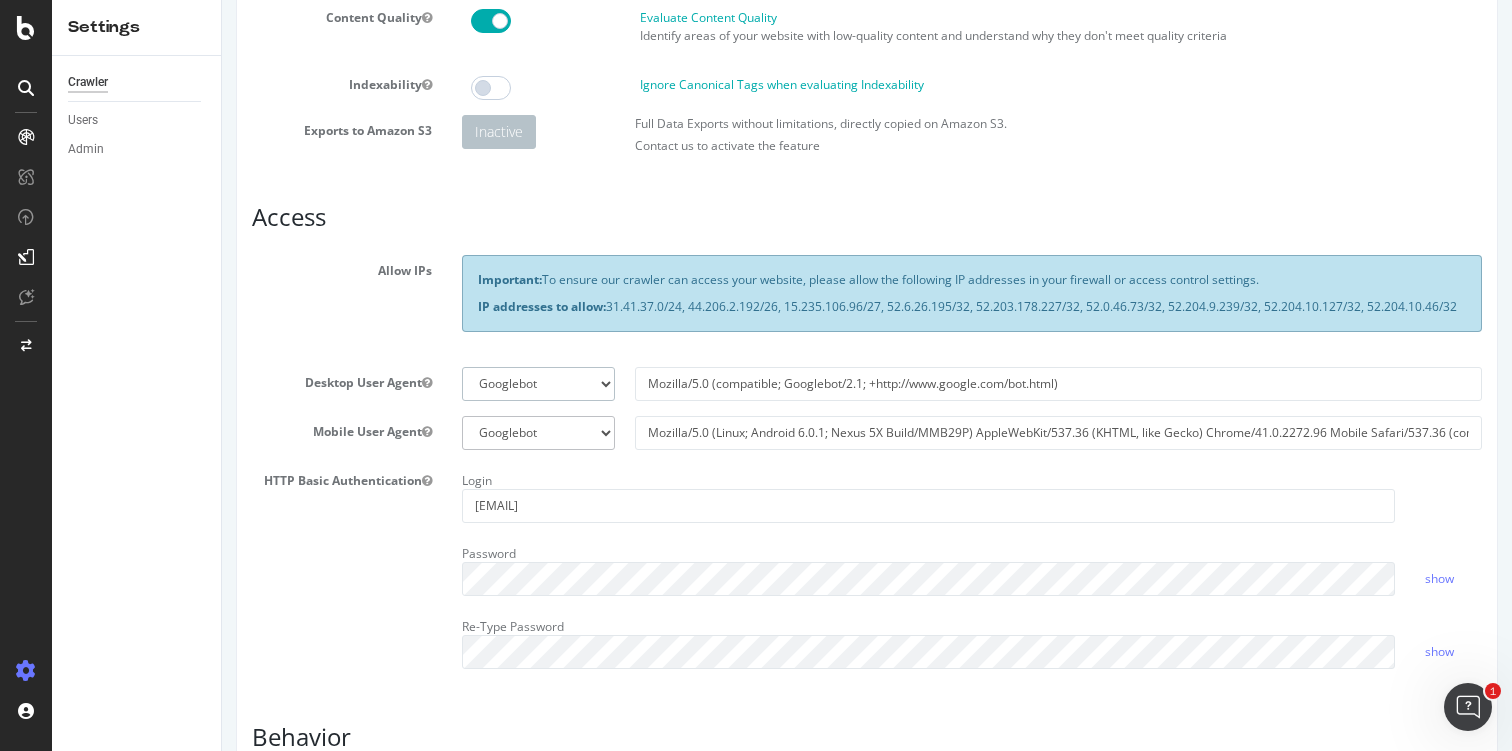 scroll, scrollTop: 195, scrollLeft: 0, axis: vertical 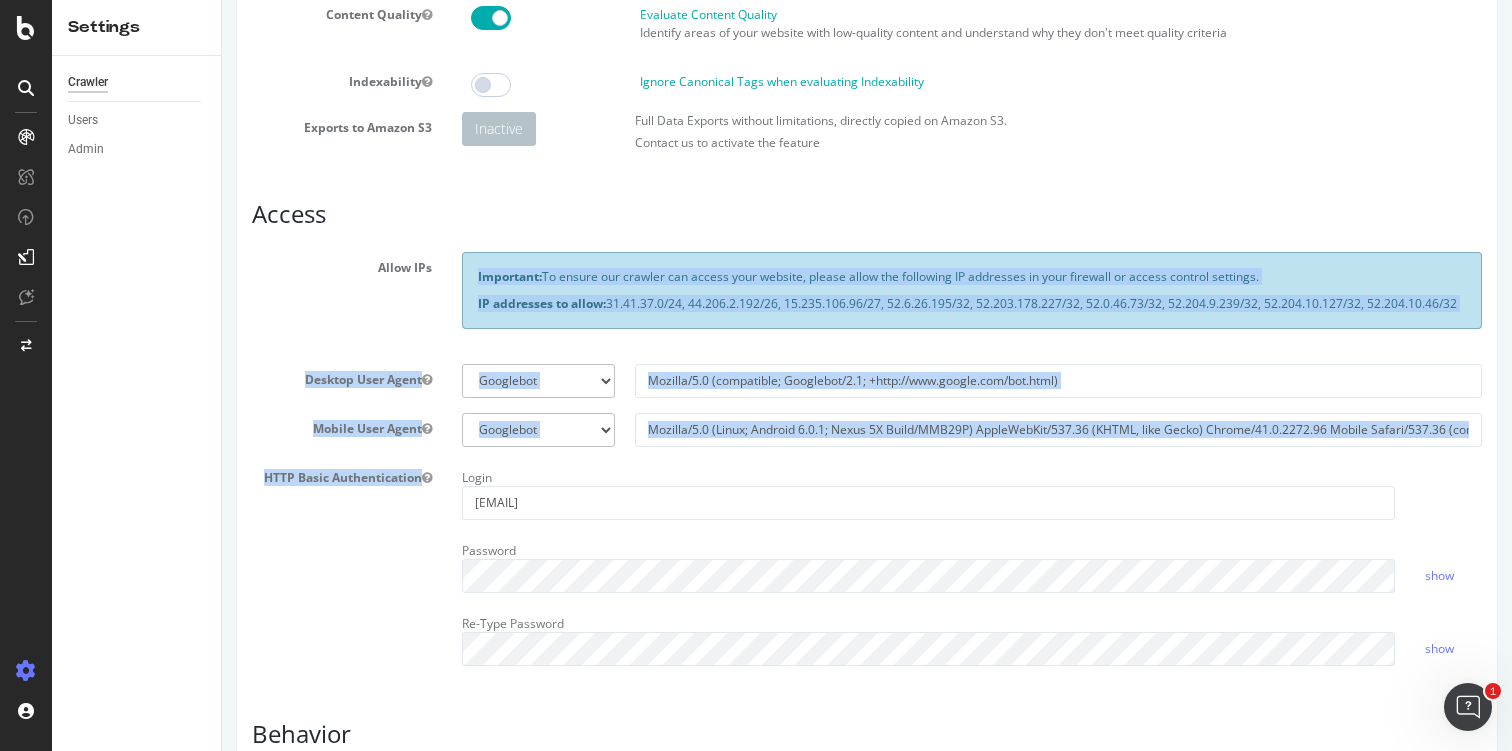 drag, startPoint x: 705, startPoint y: 457, endPoint x: 280, endPoint y: 313, distance: 448.73267 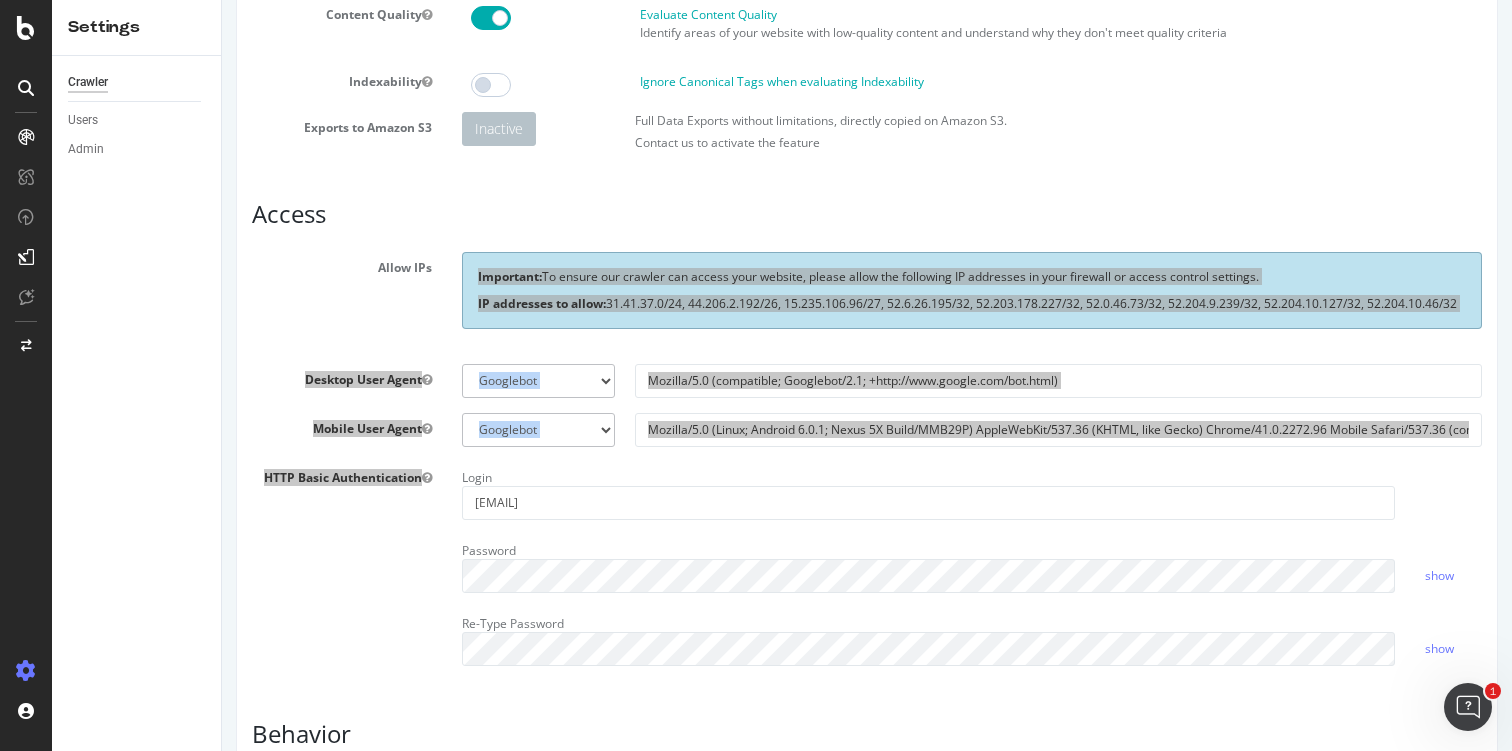 click on "Crawler Users Admin" at bounding box center [136, 403] 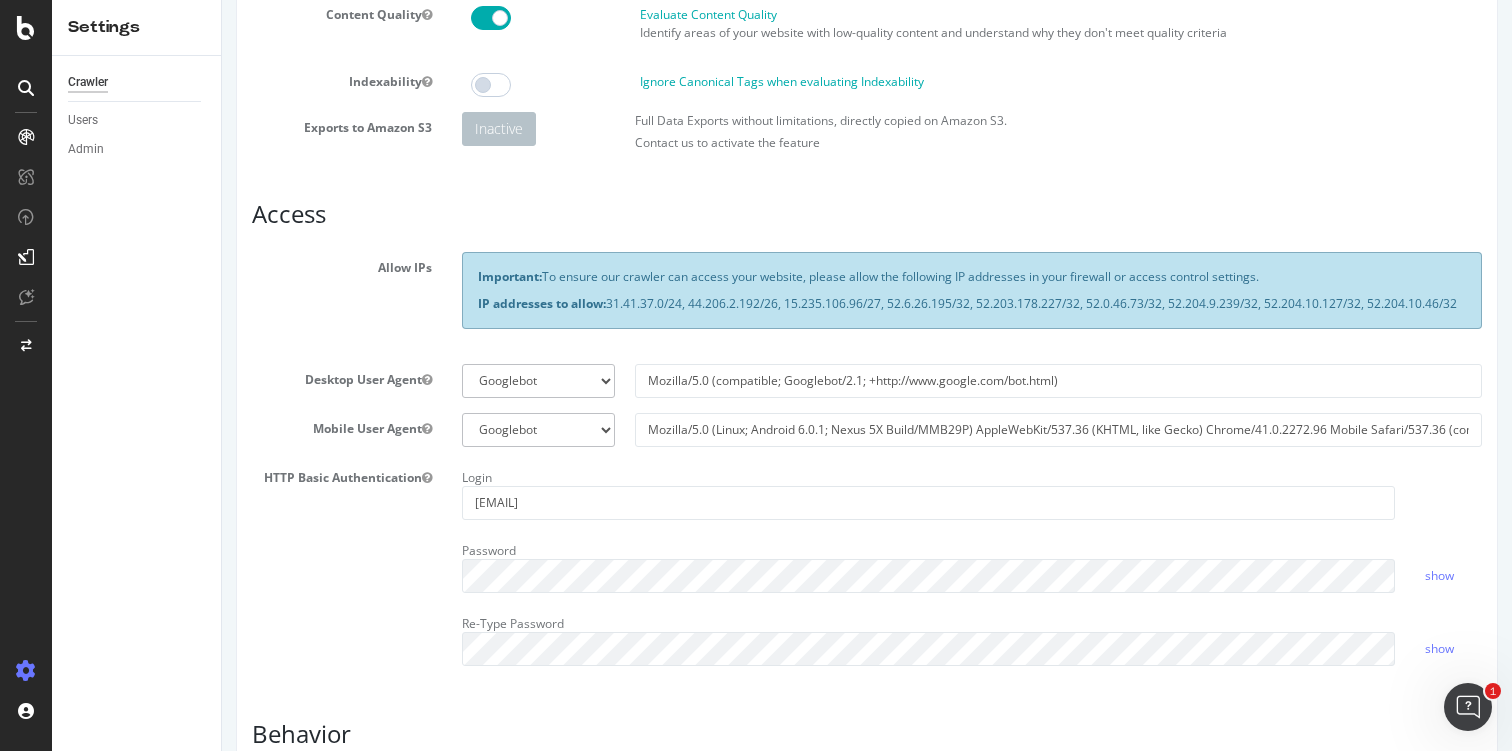 drag, startPoint x: 256, startPoint y: 209, endPoint x: 230, endPoint y: 203, distance: 26.683329 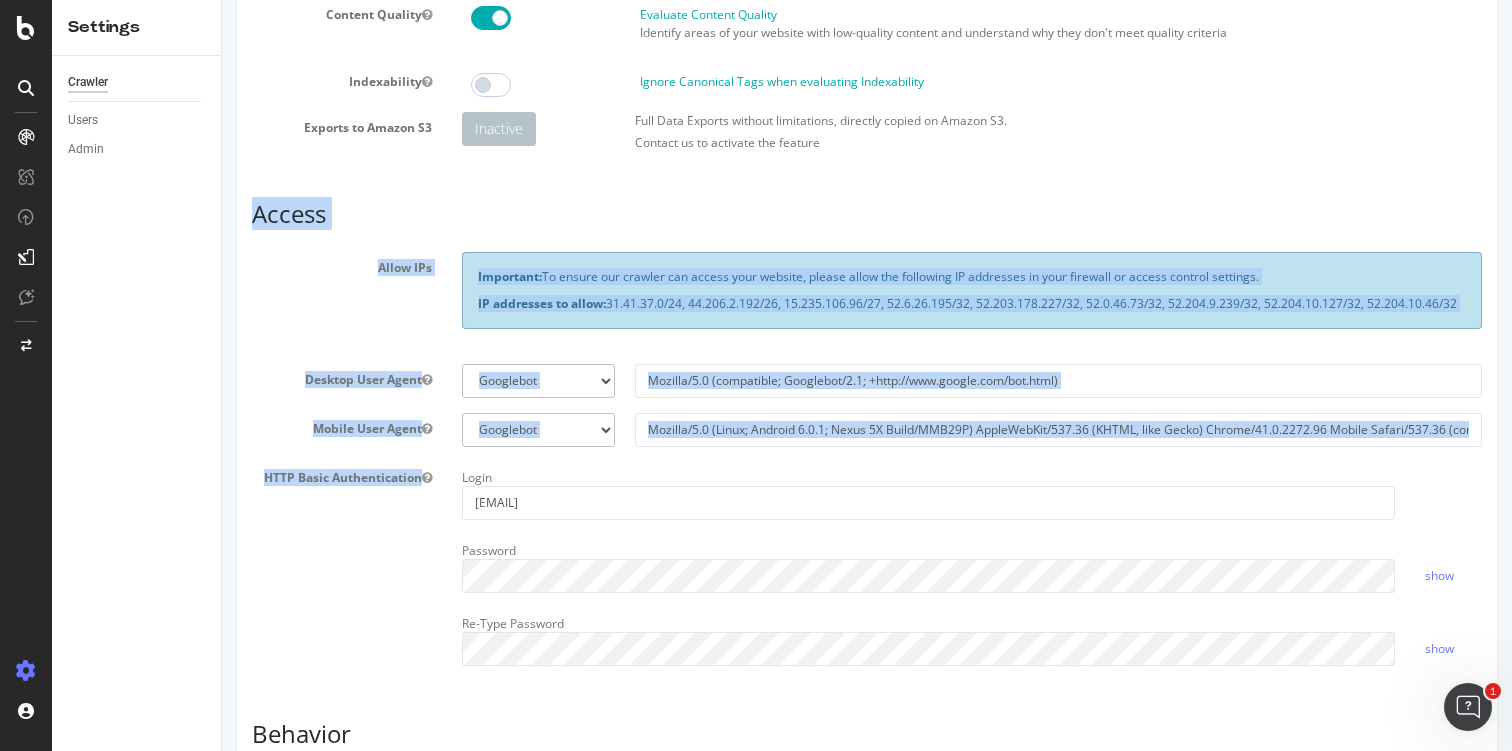 drag, startPoint x: 259, startPoint y: 207, endPoint x: 1475, endPoint y: 452, distance: 1240.4358 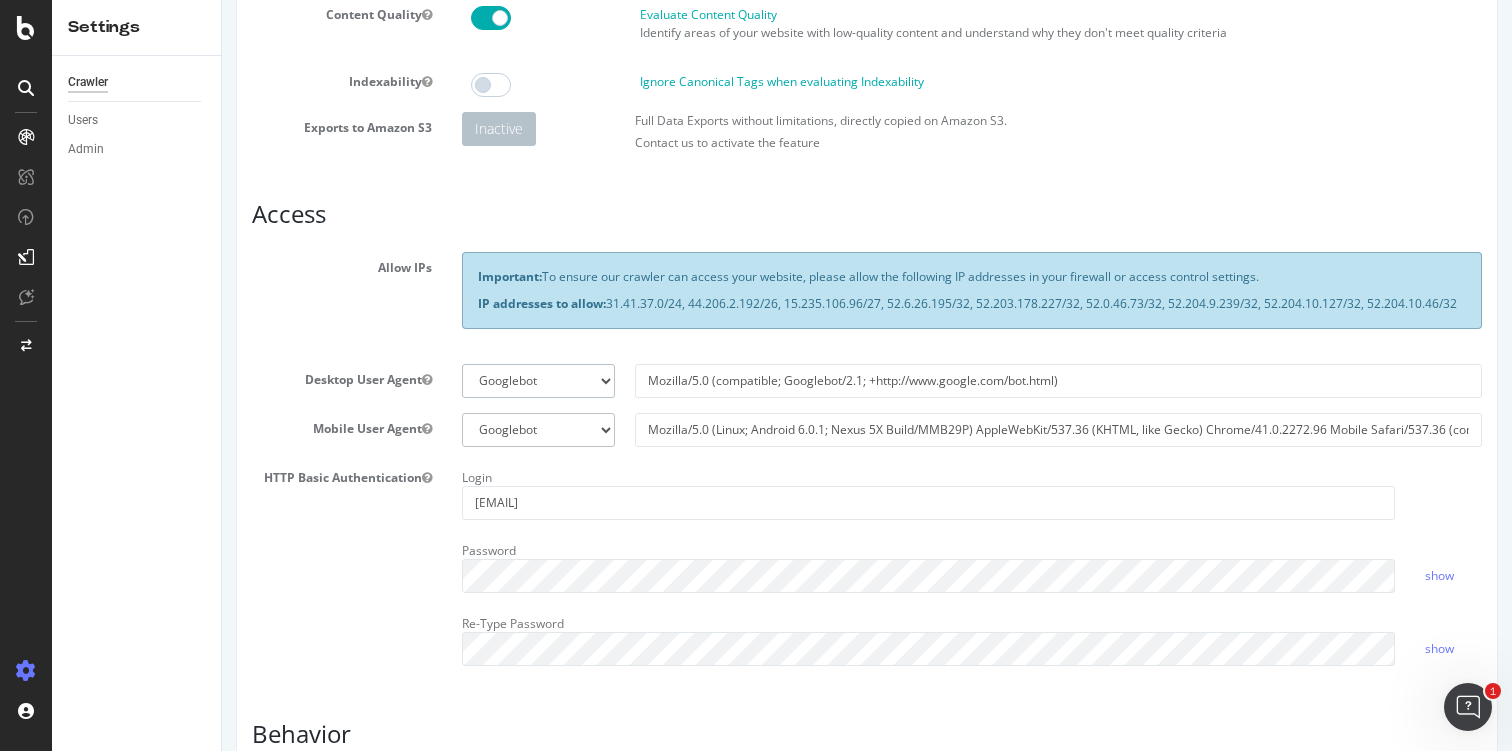 click on "Botify Googlebot Chrome Firefox Edge Custom" at bounding box center (538, 381) 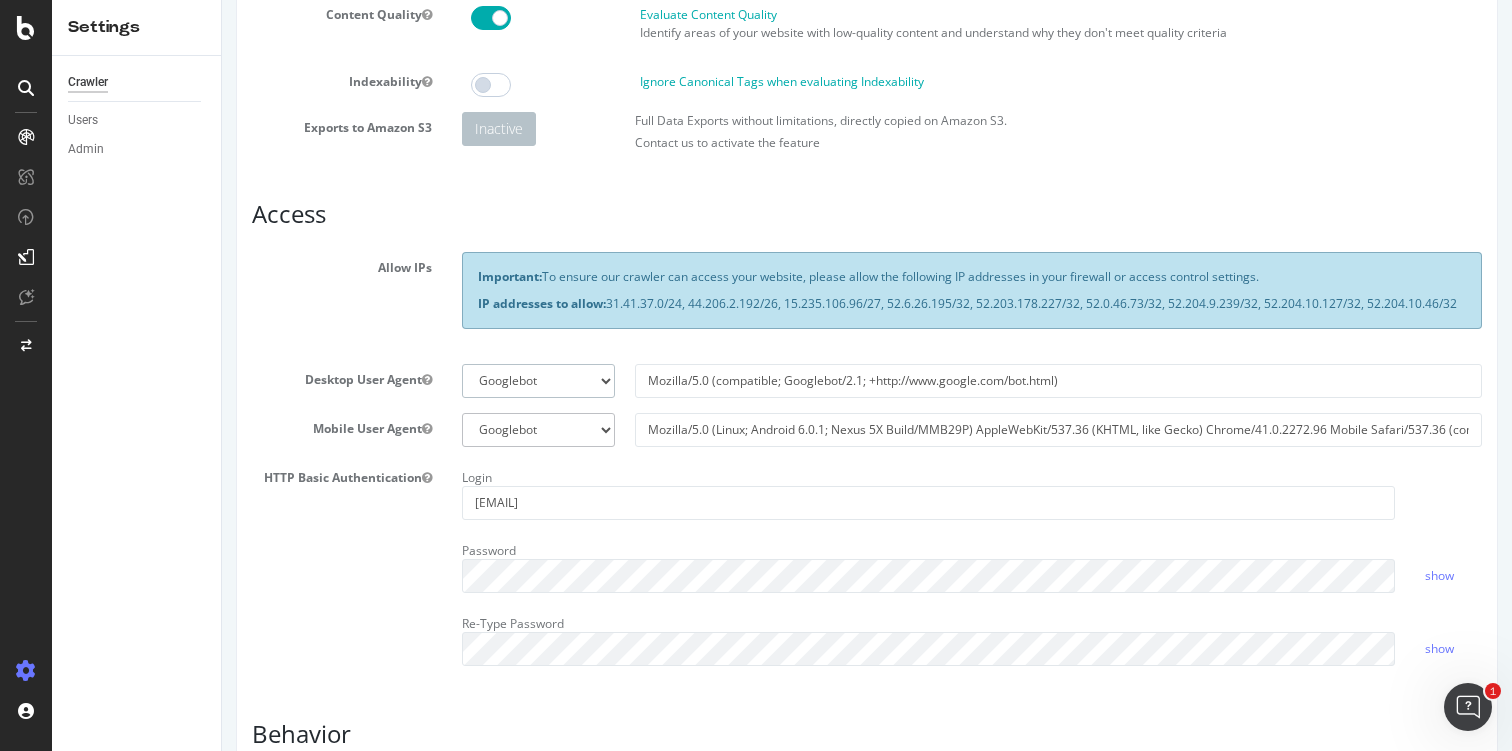 click on "Botify Googlebot Chrome Firefox Edge Custom" at bounding box center [538, 381] 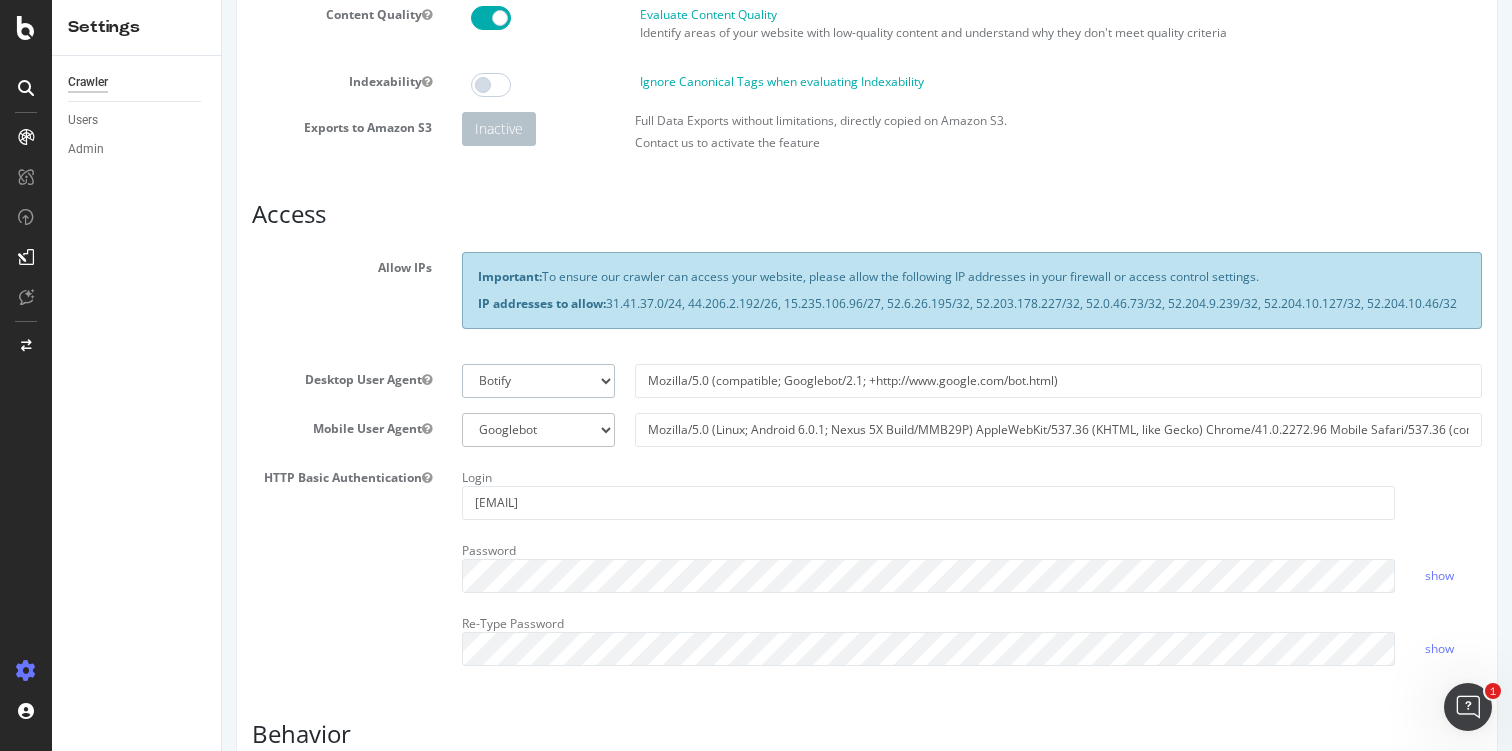 click on "Botify Googlebot Chrome Firefox Edge Custom" at bounding box center (538, 381) 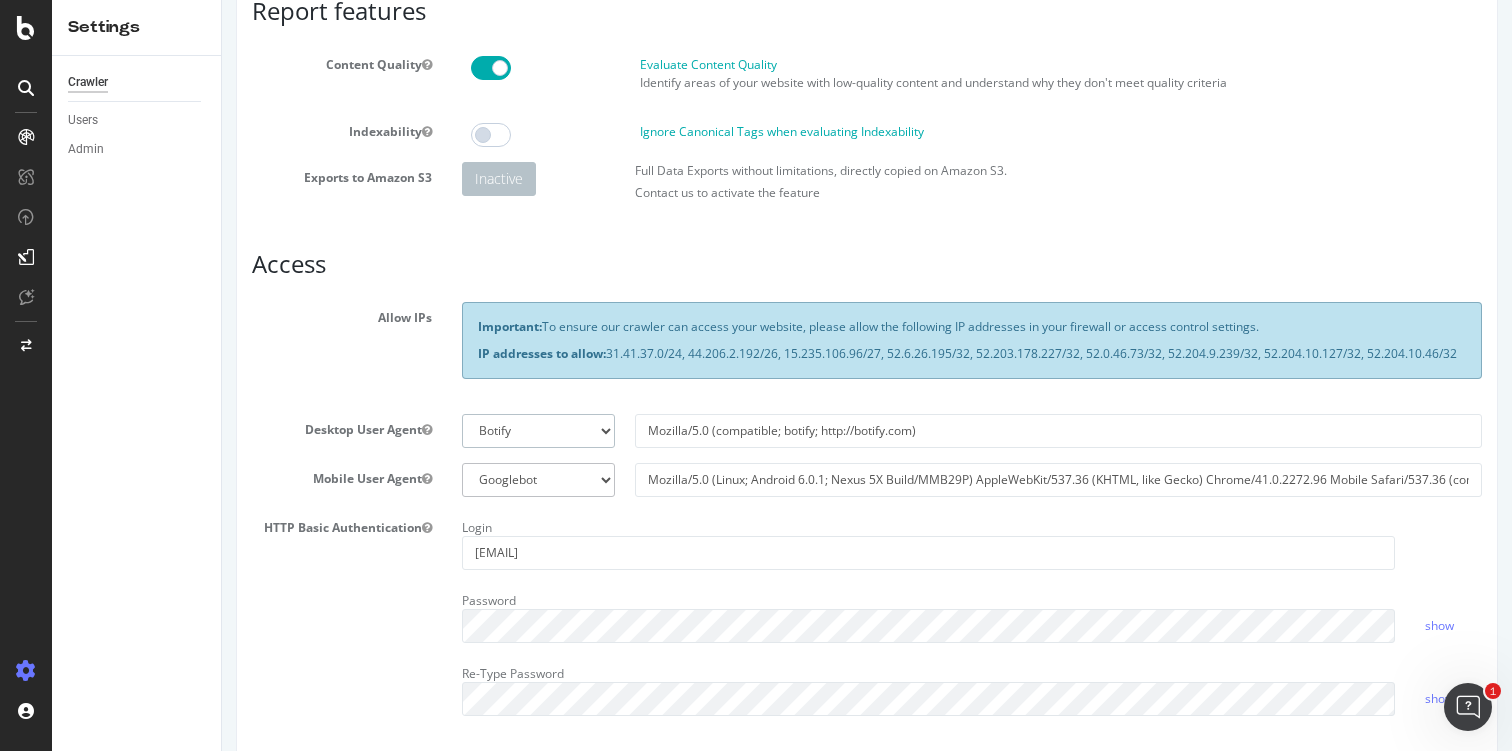 scroll, scrollTop: 0, scrollLeft: 0, axis: both 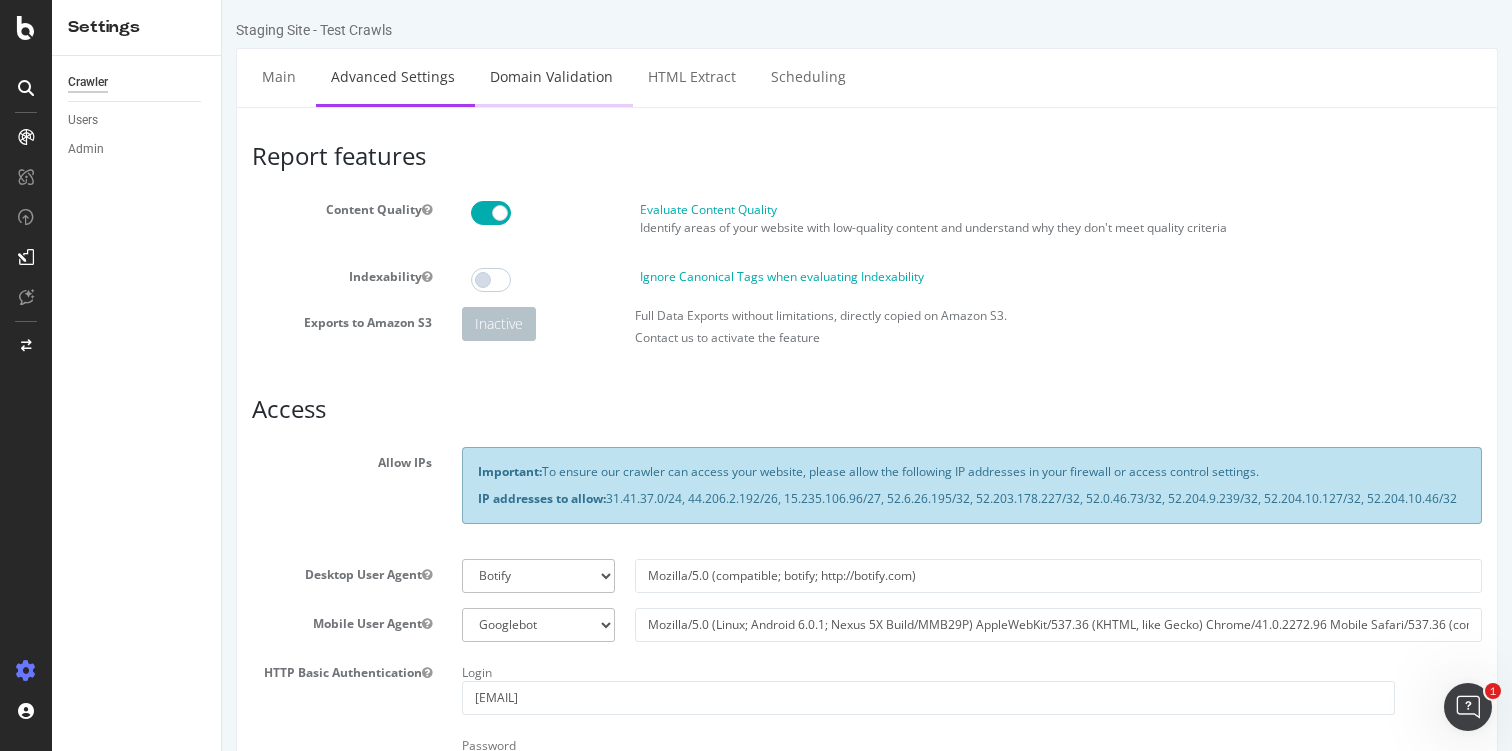 click on "Domain Validation" at bounding box center [551, 76] 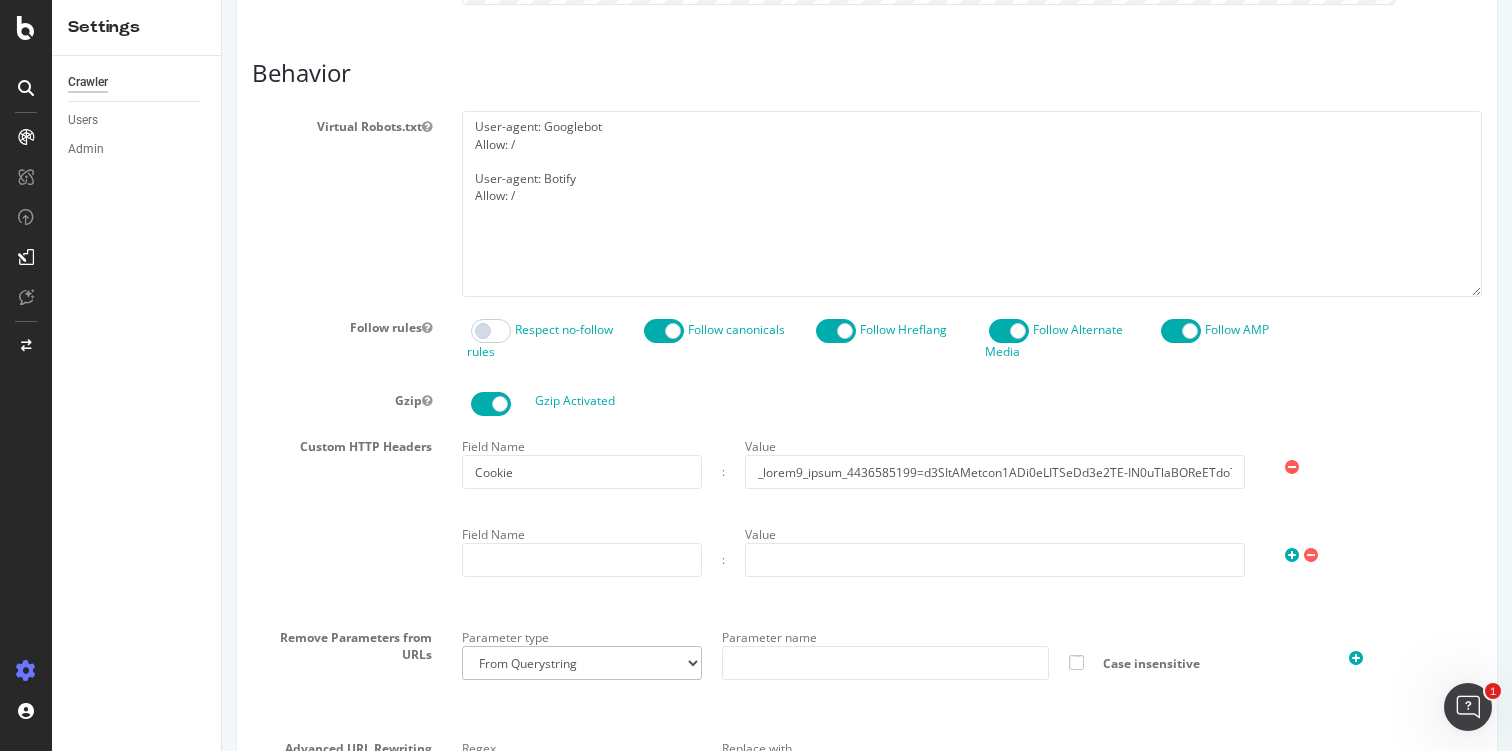 scroll, scrollTop: 1103, scrollLeft: 0, axis: vertical 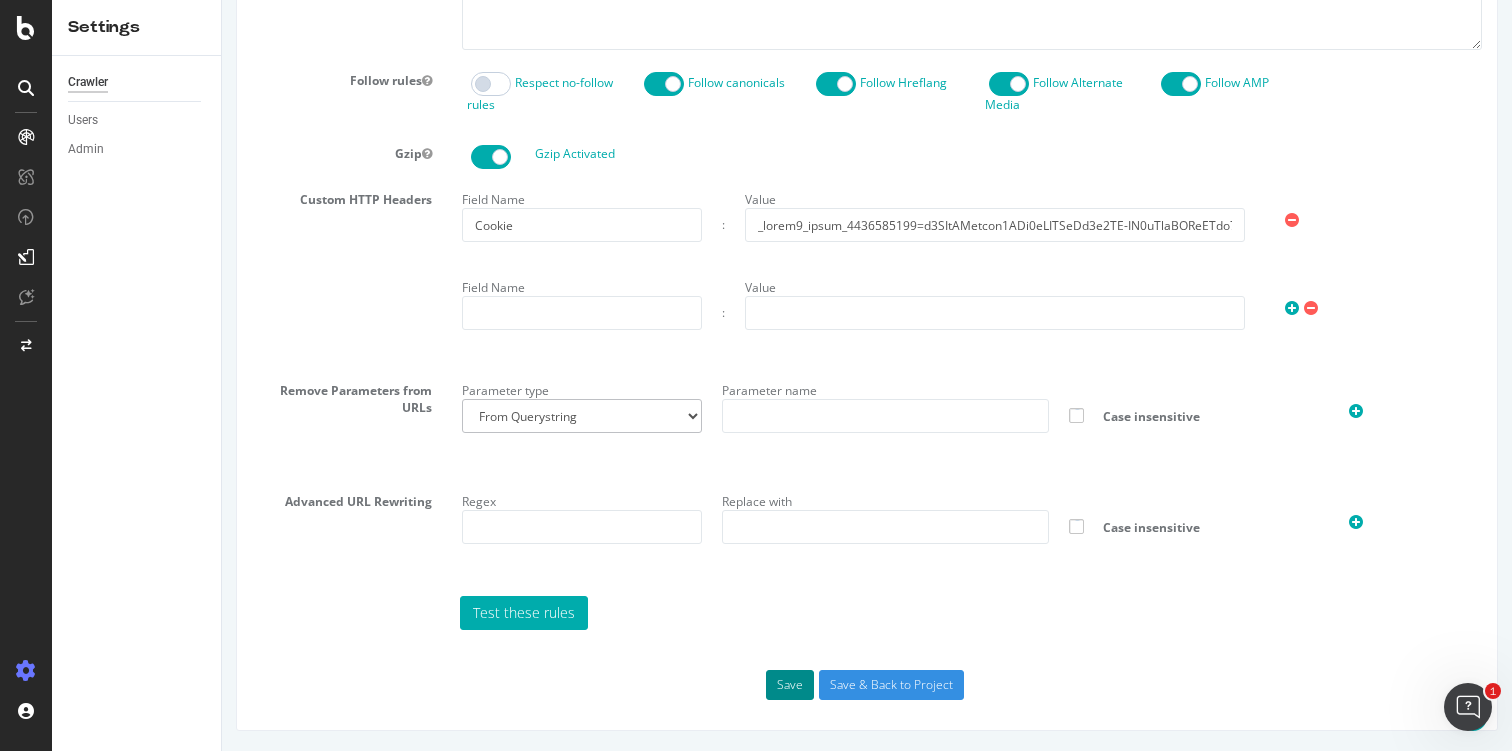 click on "Save" at bounding box center [790, 685] 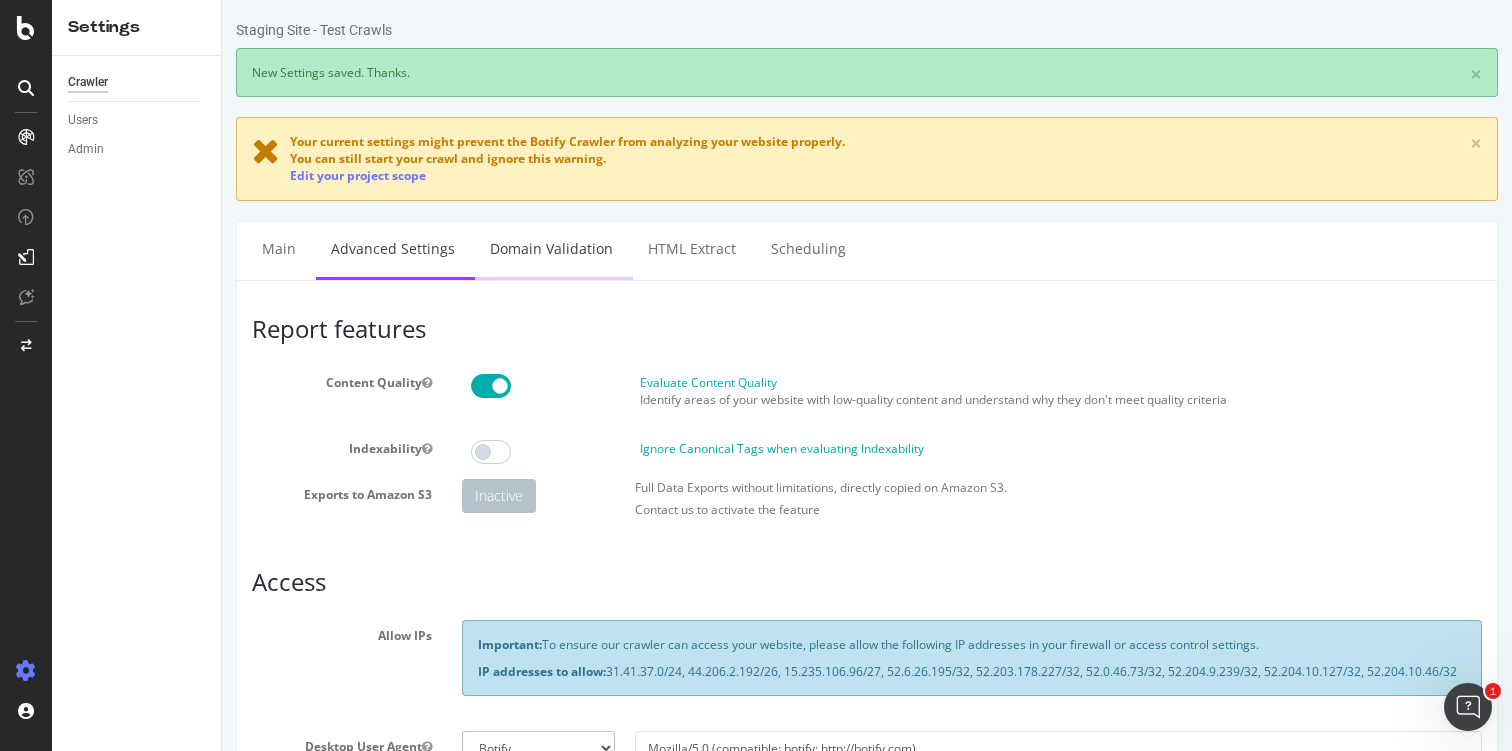 scroll, scrollTop: 13, scrollLeft: 0, axis: vertical 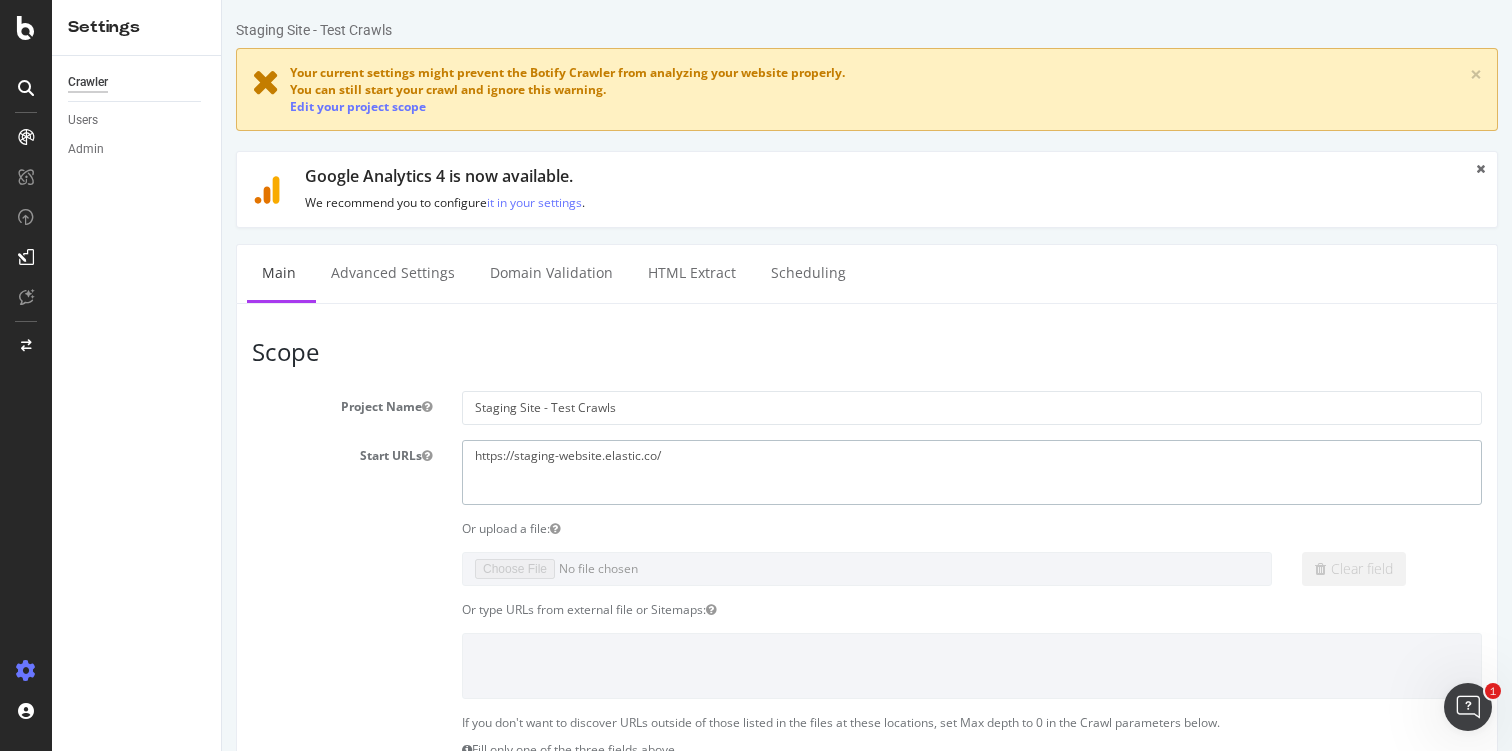 drag, startPoint x: 708, startPoint y: 470, endPoint x: 511, endPoint y: 451, distance: 197.91412 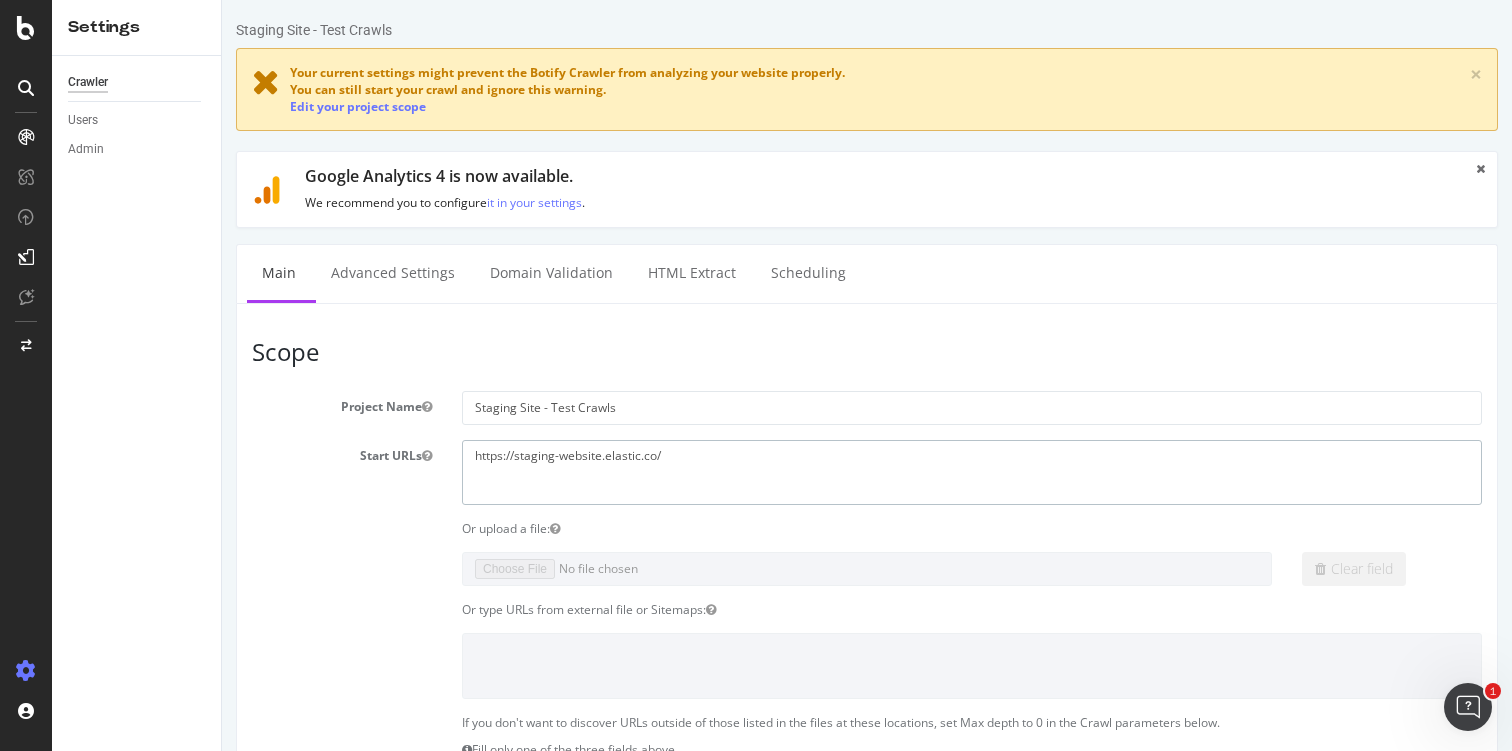 click on "https://staging-website.elastic.co/" at bounding box center [972, 472] 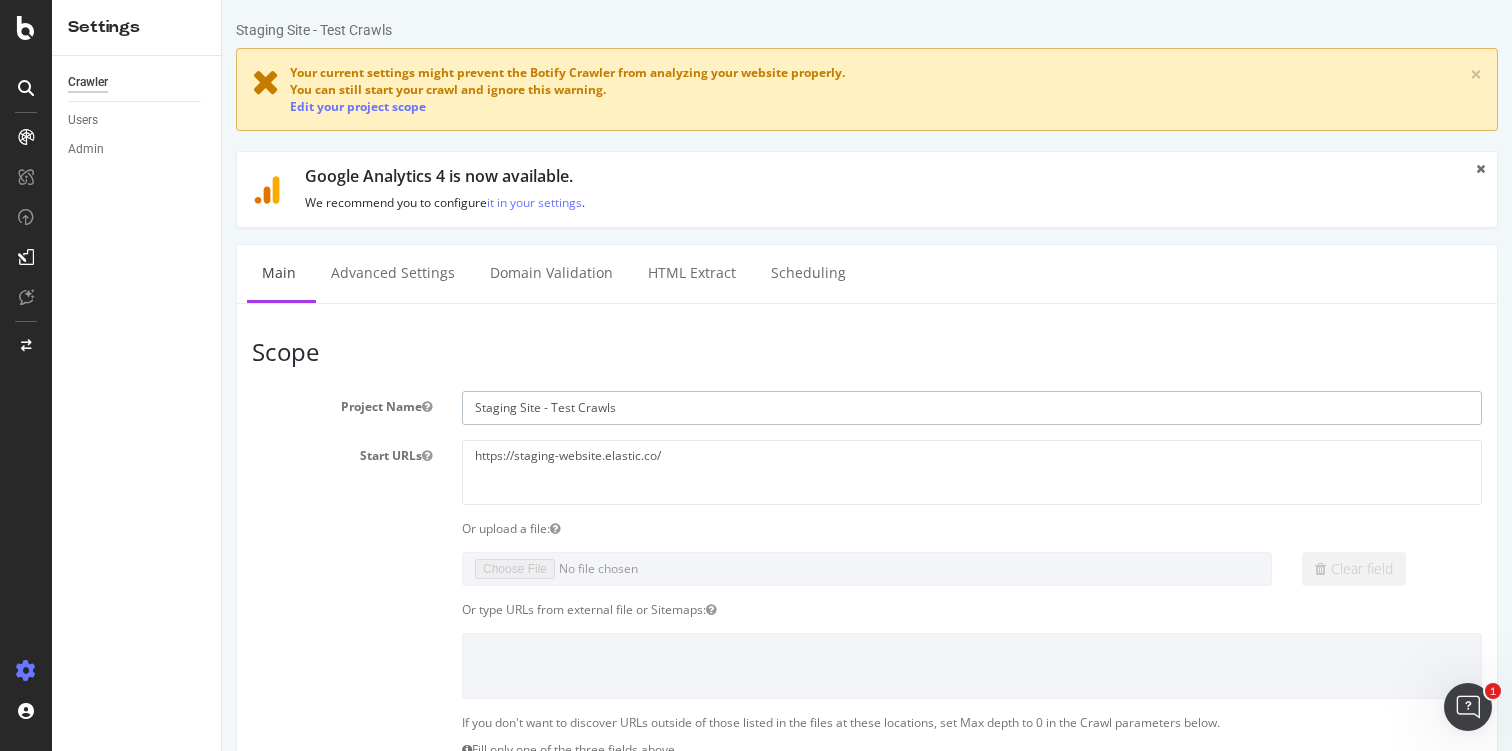 click on "Staging Site - Test Crawls" at bounding box center (972, 408) 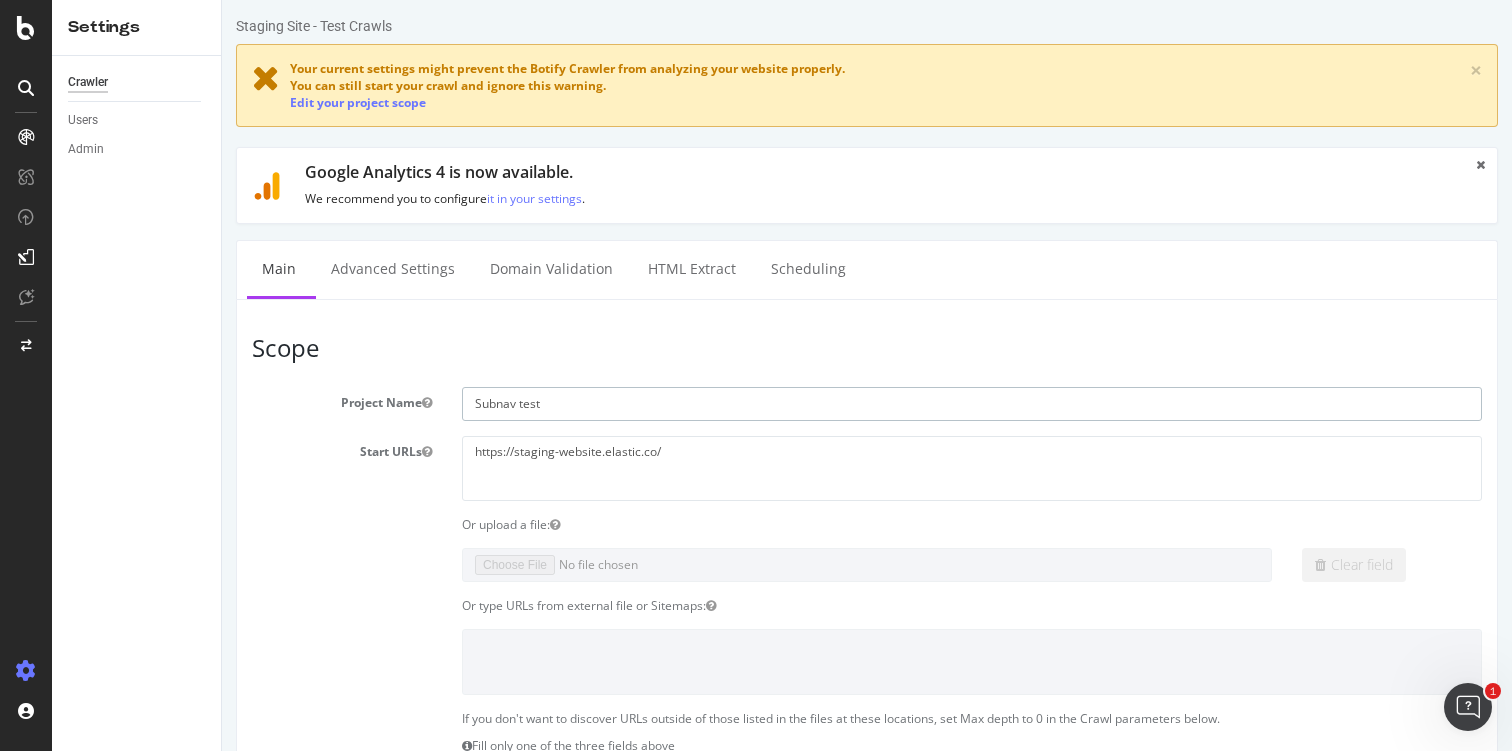 type on "Subnav test" 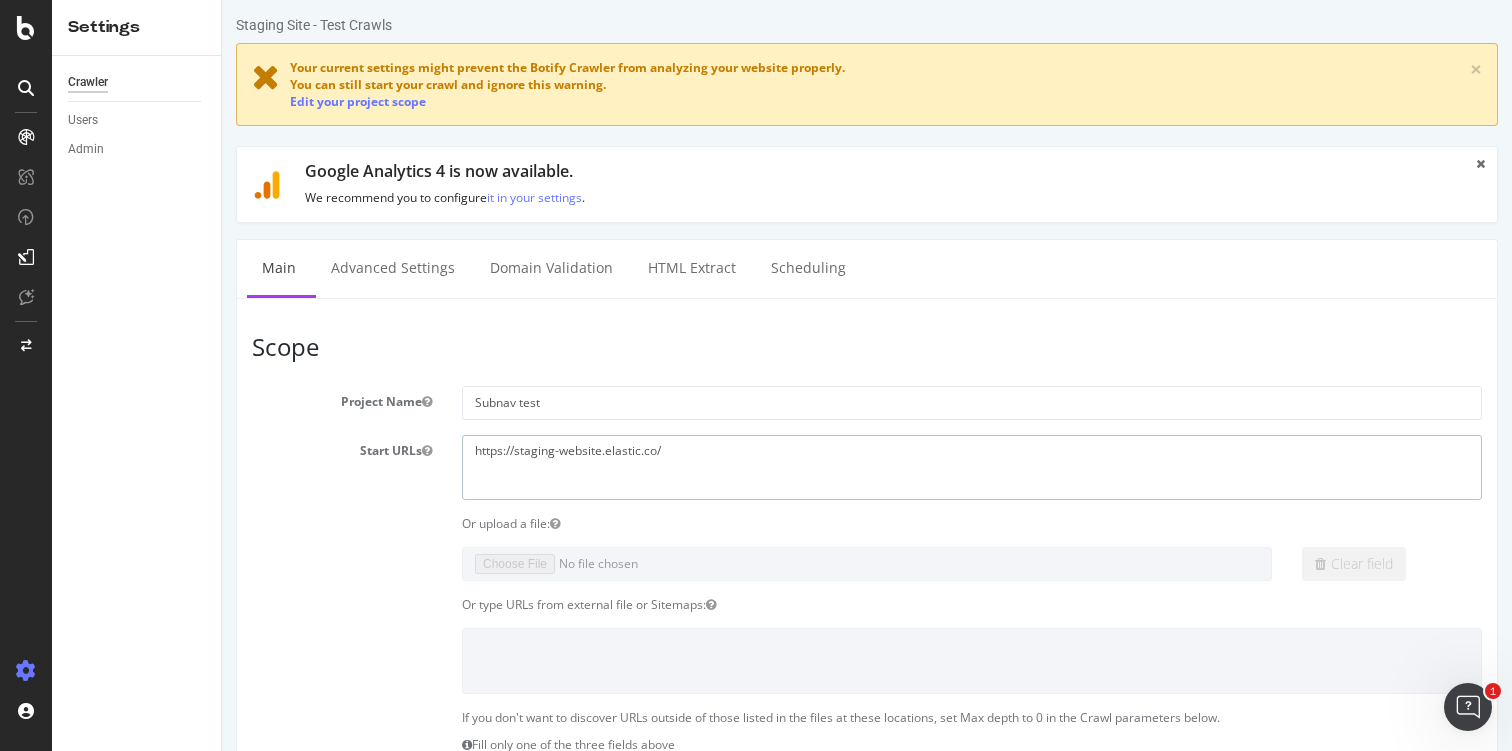 click on "https://staging-website.elastic.co/" at bounding box center (972, 467) 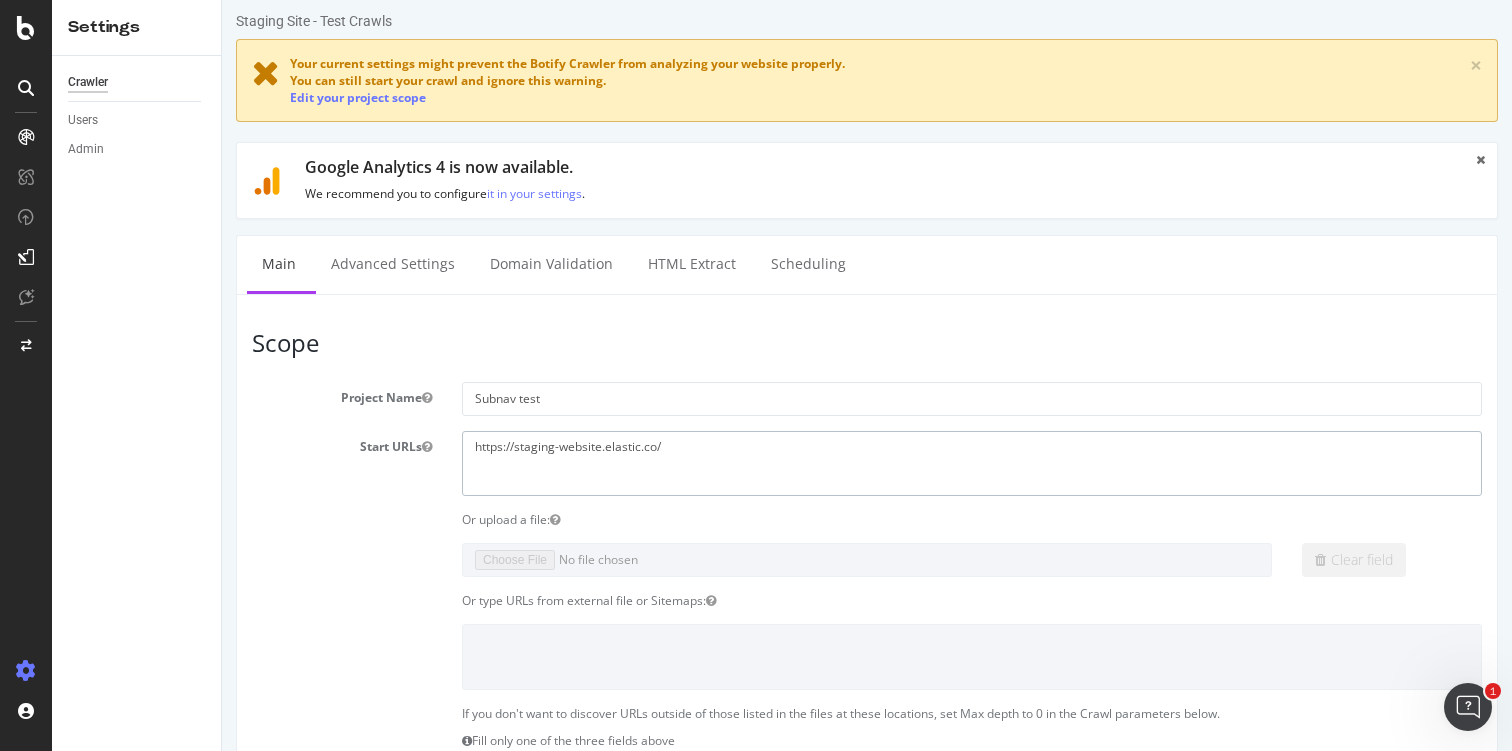 scroll, scrollTop: 6, scrollLeft: 0, axis: vertical 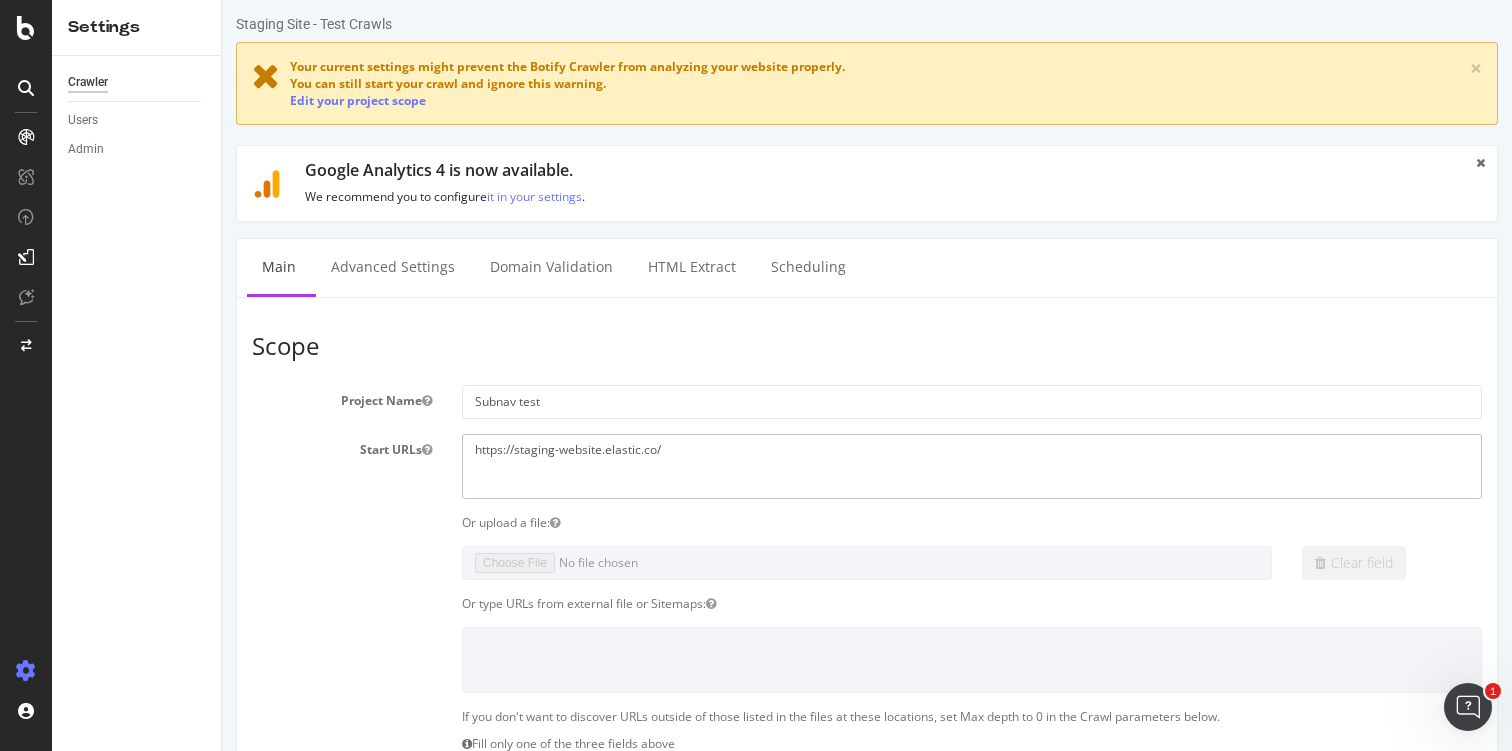 drag, startPoint x: 703, startPoint y: 452, endPoint x: 514, endPoint y: 453, distance: 189.00264 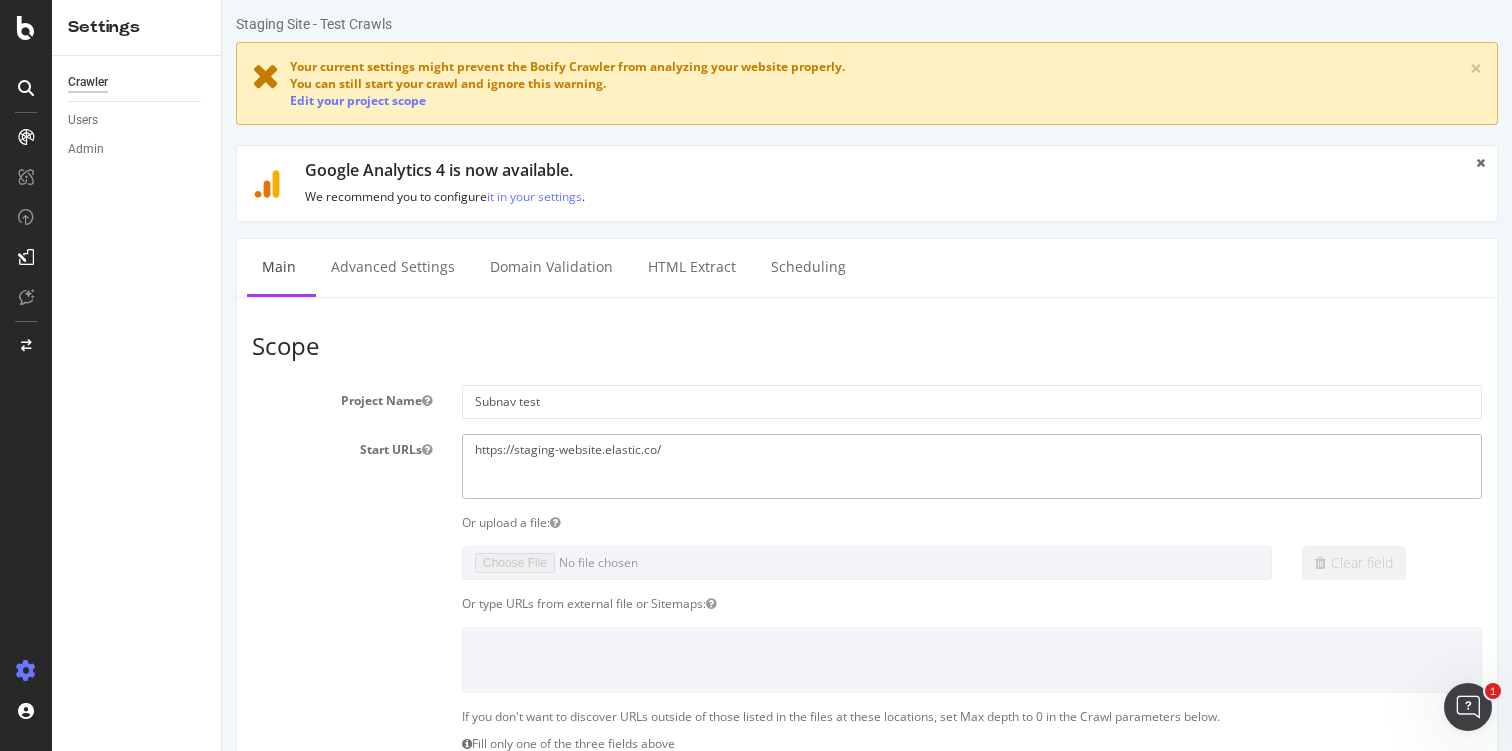 click on "https://staging-website.elastic.co/" at bounding box center (972, 466) 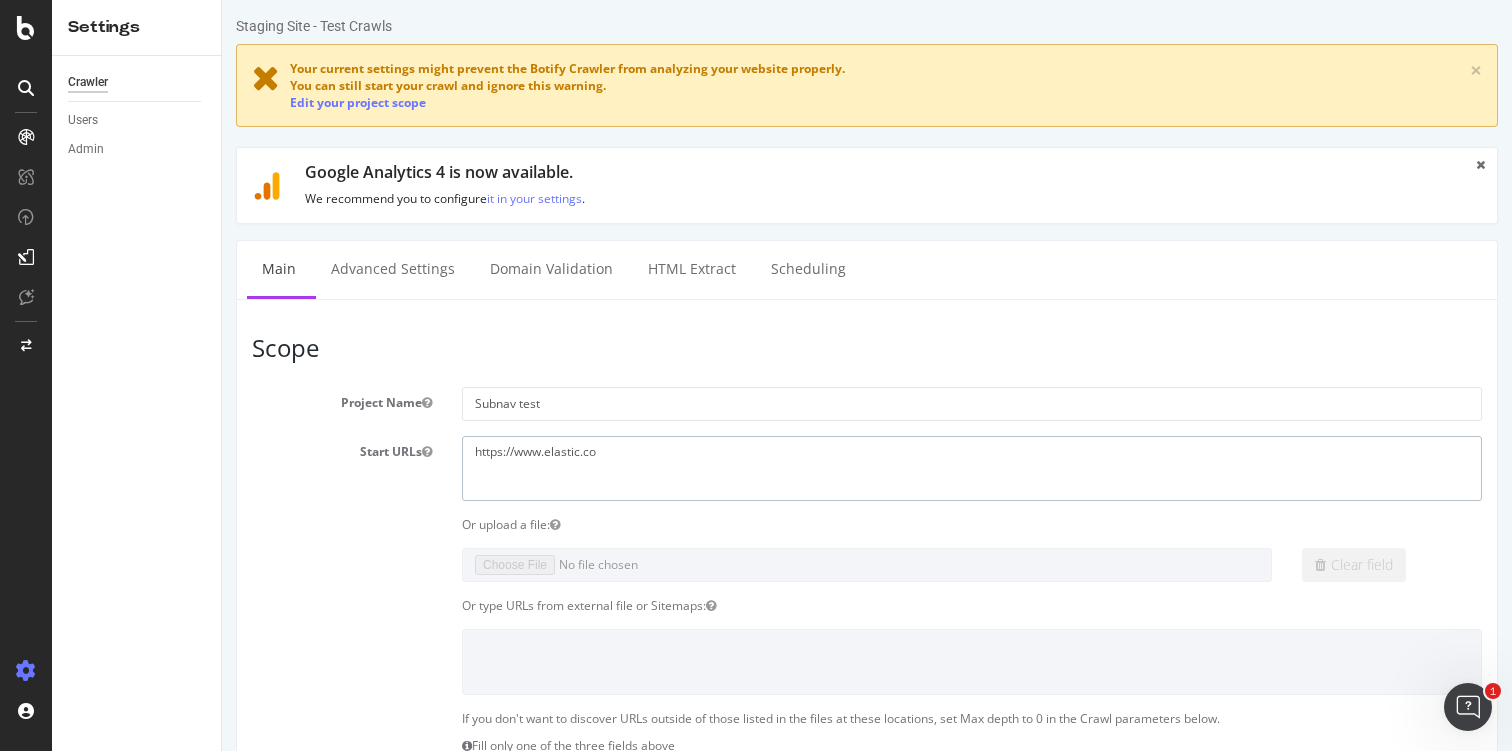 type on "https://www.elastic.co" 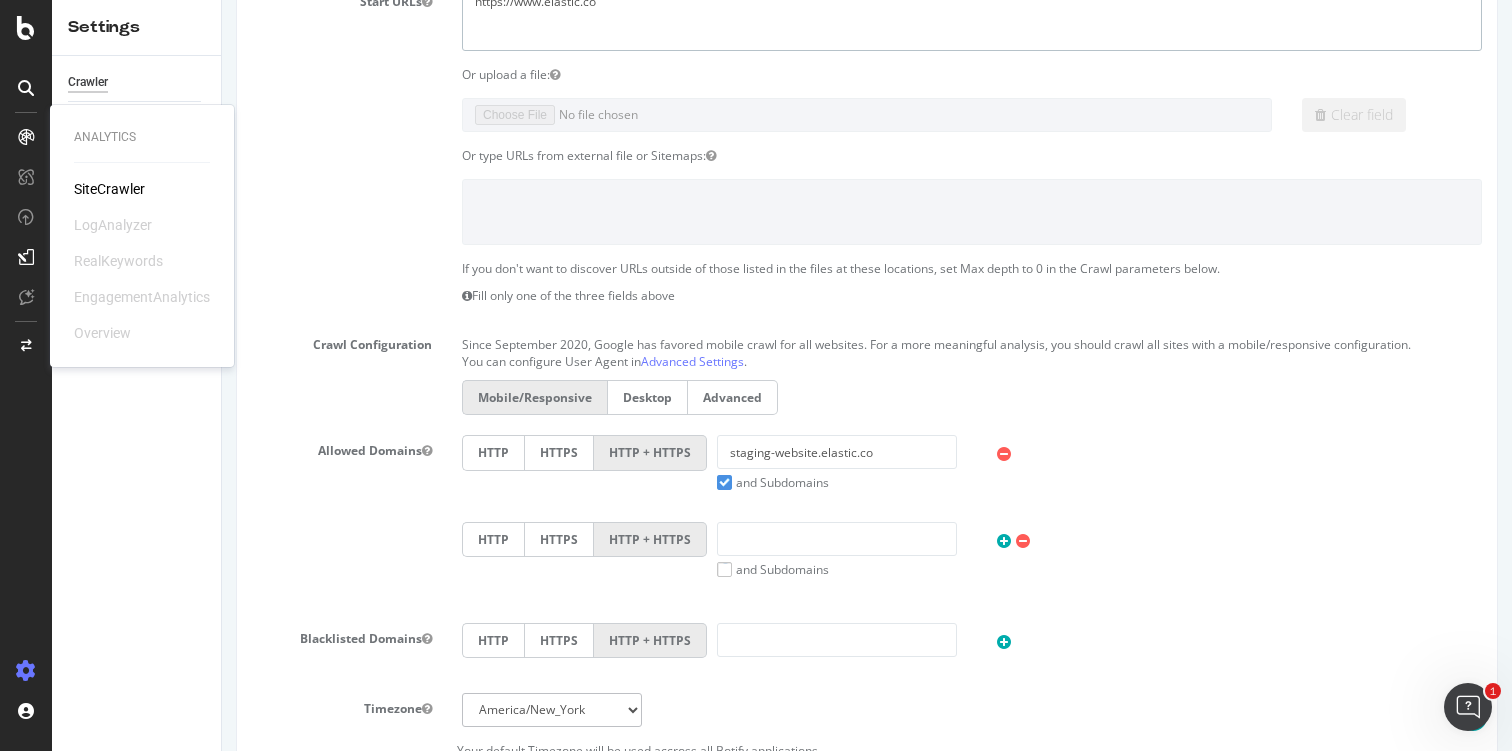 scroll, scrollTop: 455, scrollLeft: 0, axis: vertical 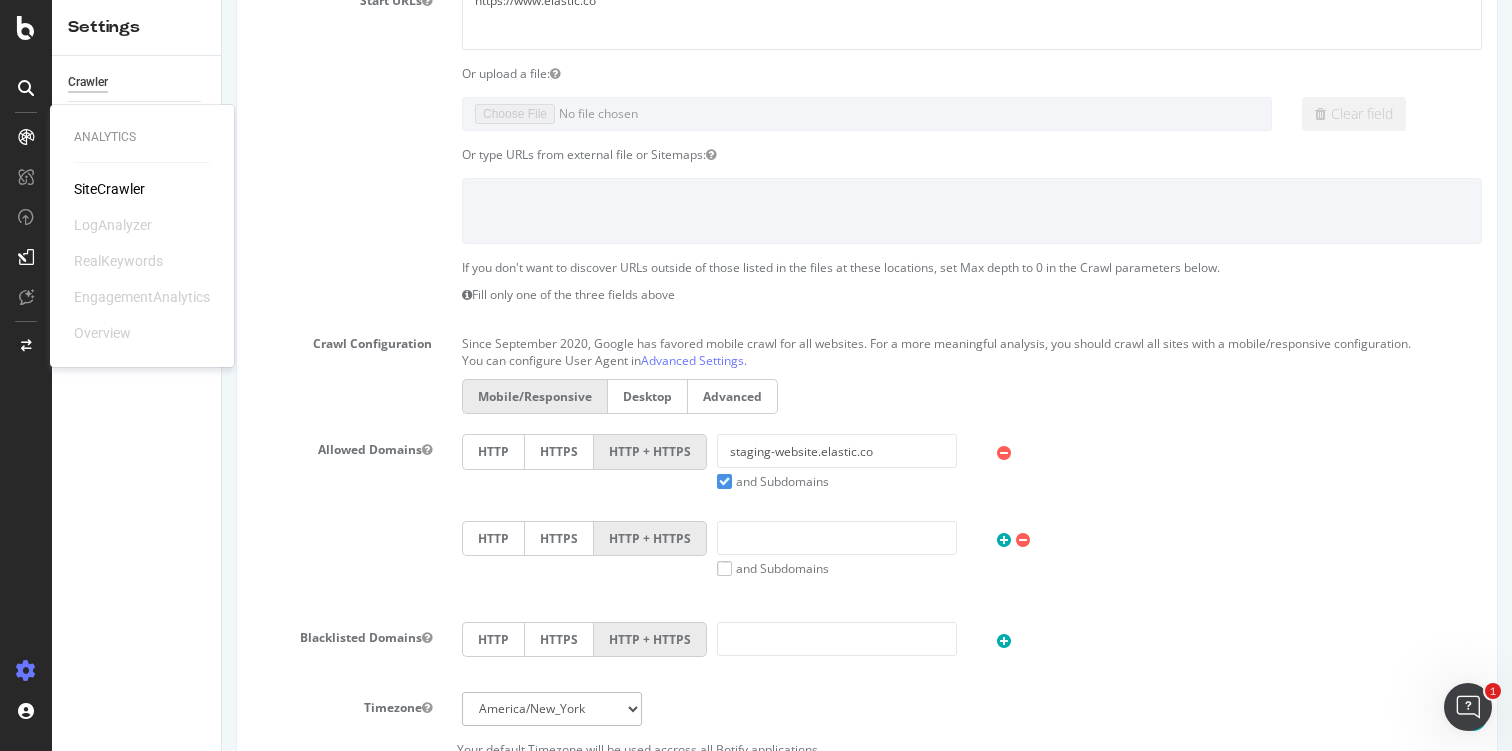 click on "and Subdomains" at bounding box center [773, 481] 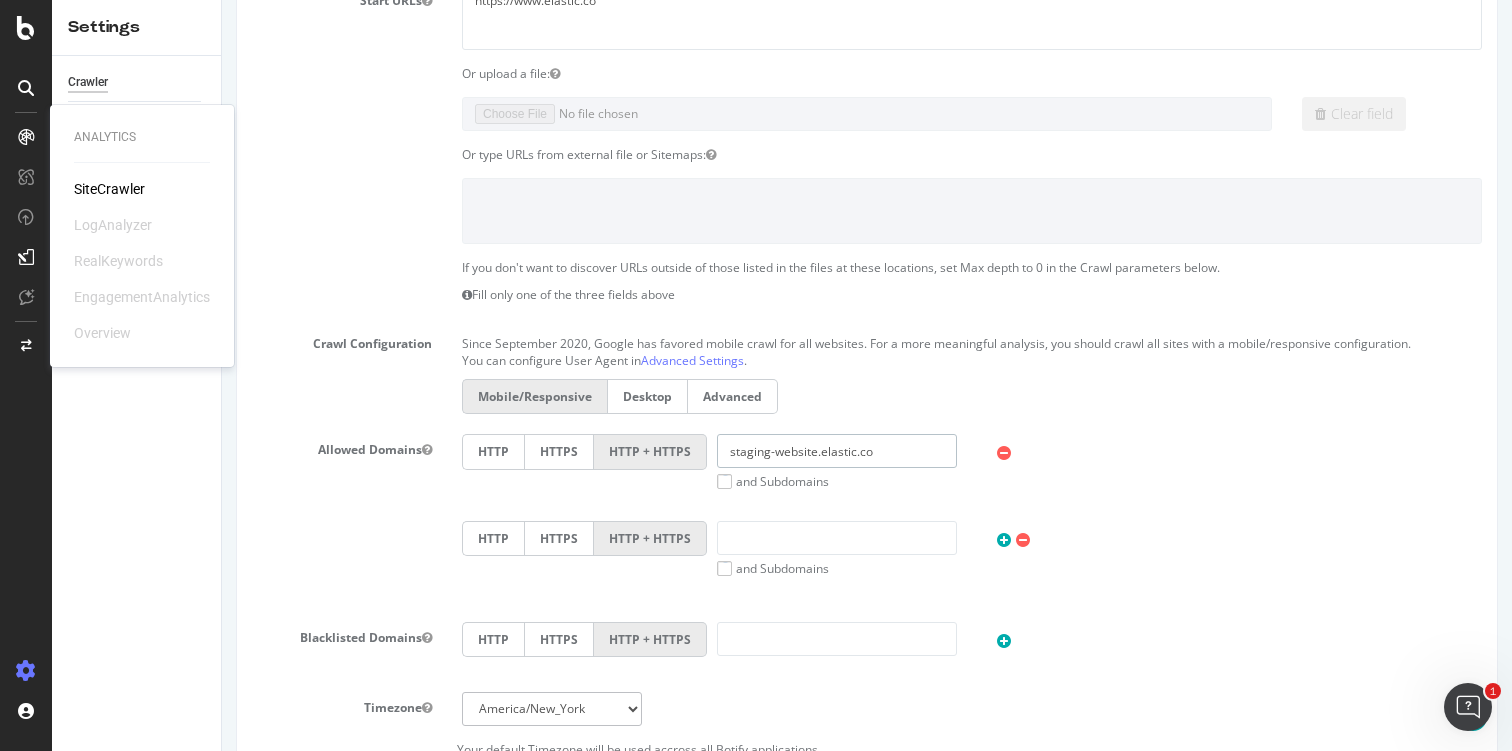 drag, startPoint x: 904, startPoint y: 454, endPoint x: 629, endPoint y: 437, distance: 275.52496 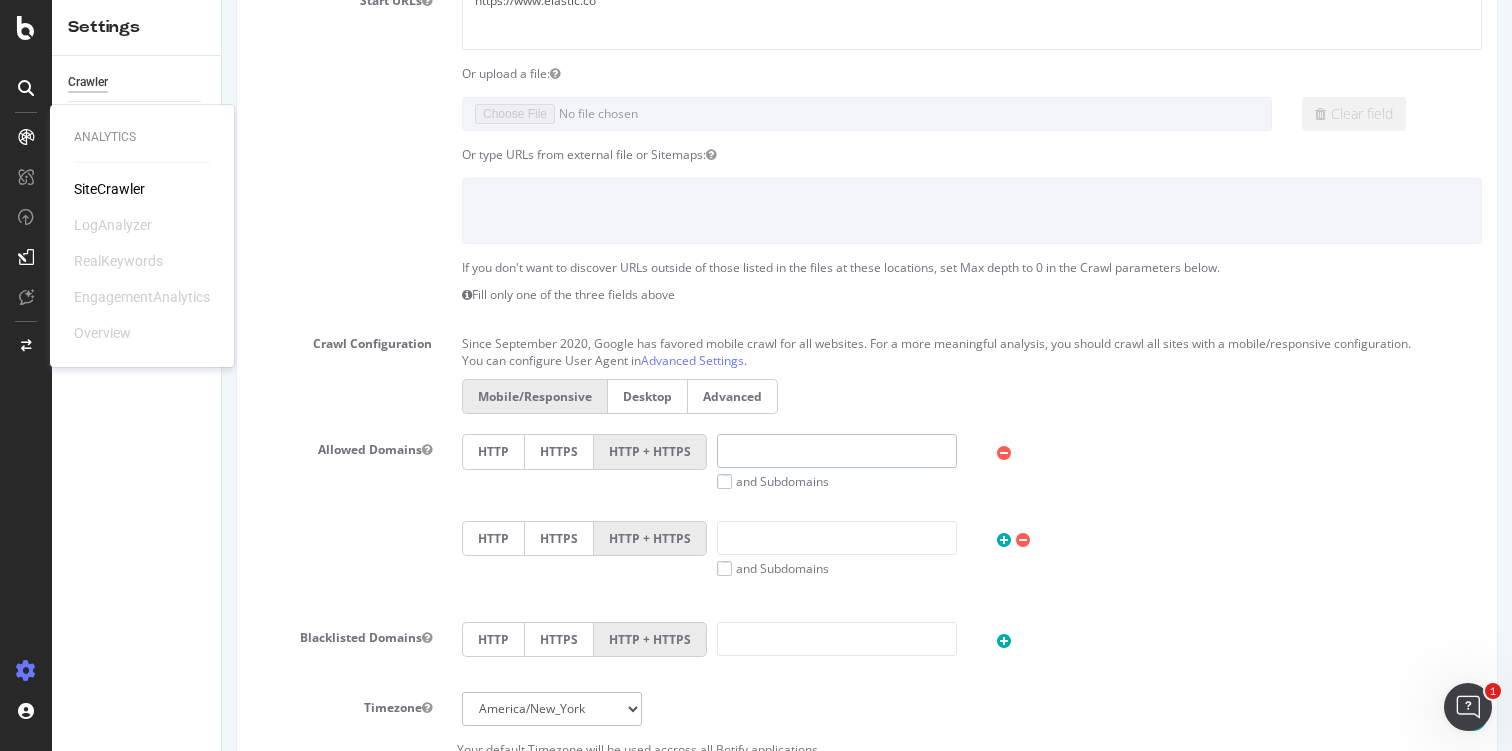 type 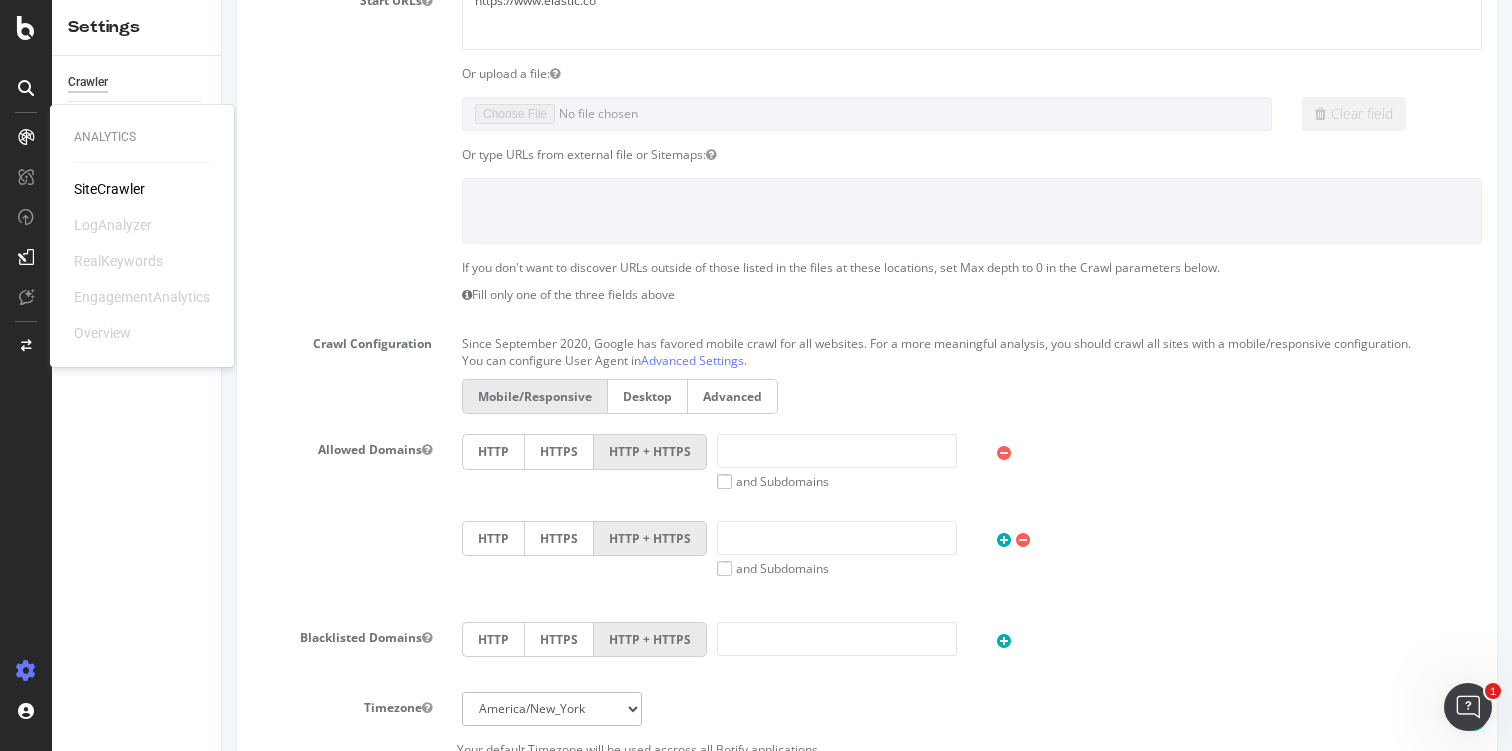 click on "HTTP HTTPS HTTP + HTTPS and Subdomains User Agent:  Mobile Desktop This is a mobile subdomain" at bounding box center [972, 462] 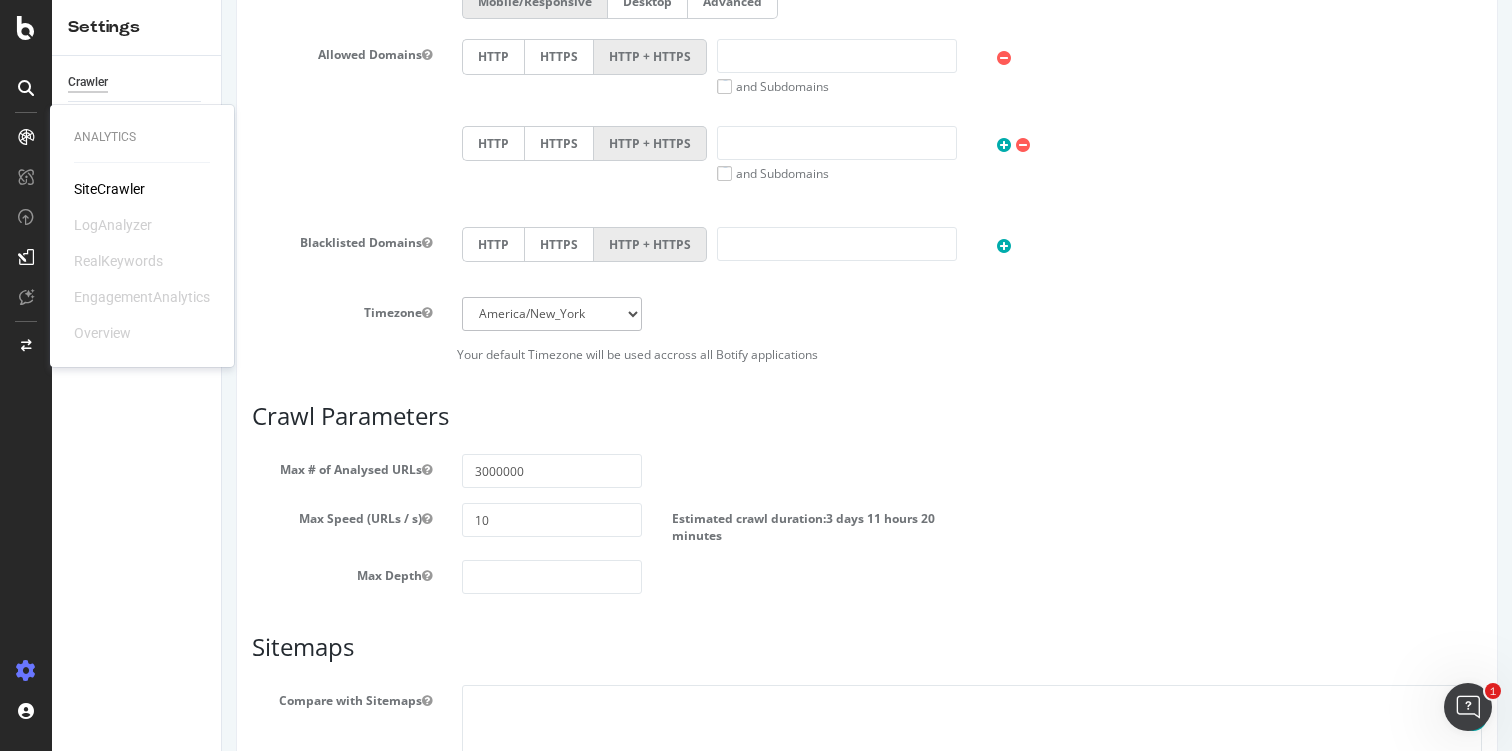 scroll, scrollTop: 856, scrollLeft: 0, axis: vertical 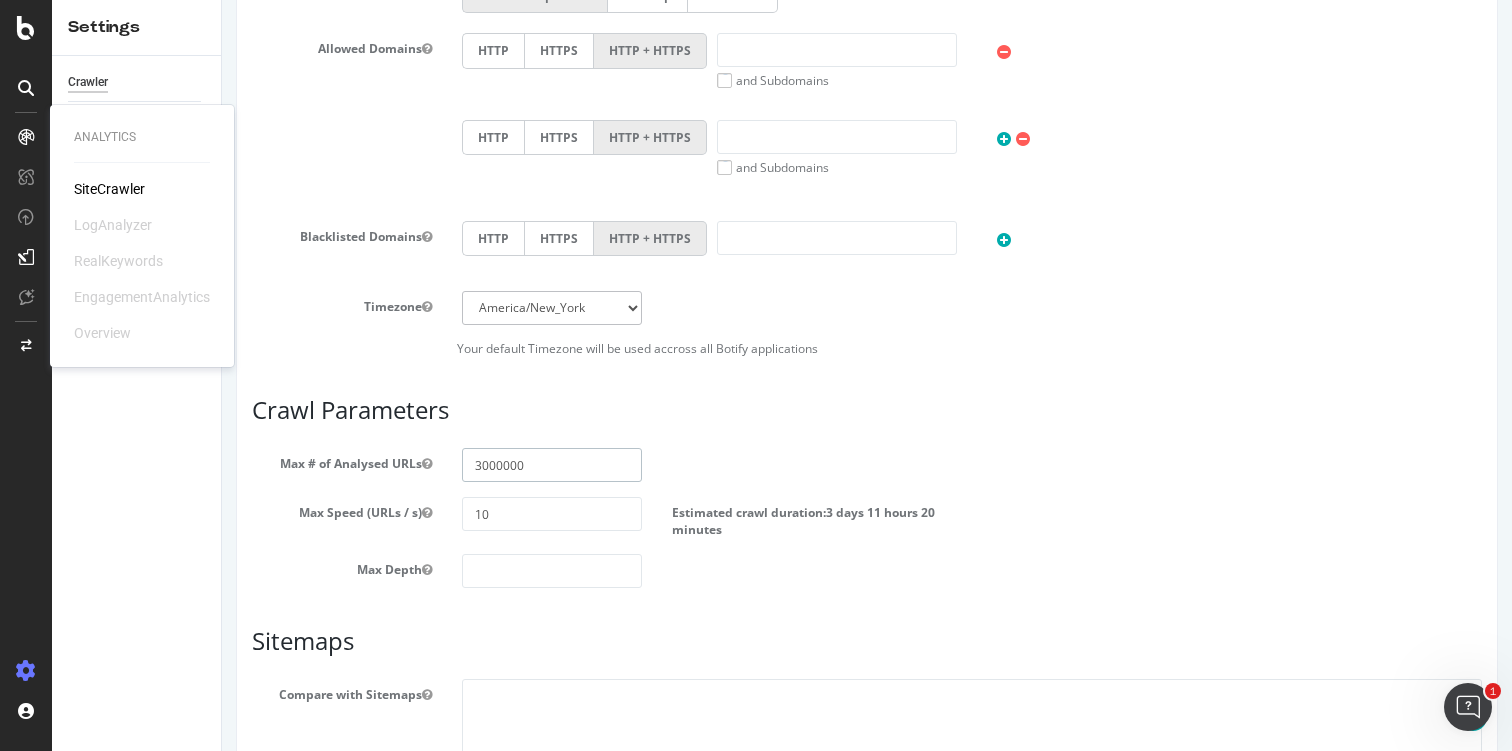 drag, startPoint x: 535, startPoint y: 467, endPoint x: 472, endPoint y: 466, distance: 63.007935 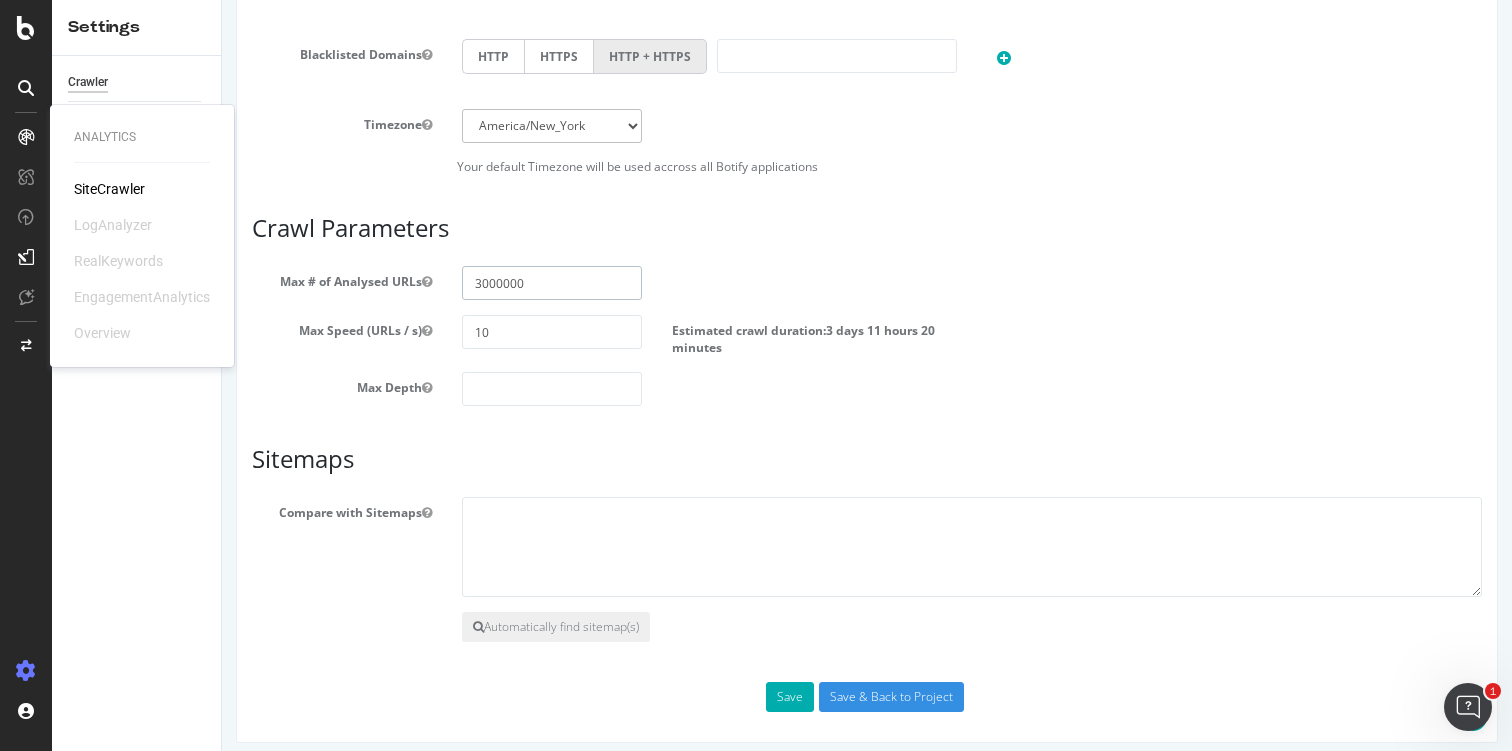 scroll, scrollTop: 1049, scrollLeft: 0, axis: vertical 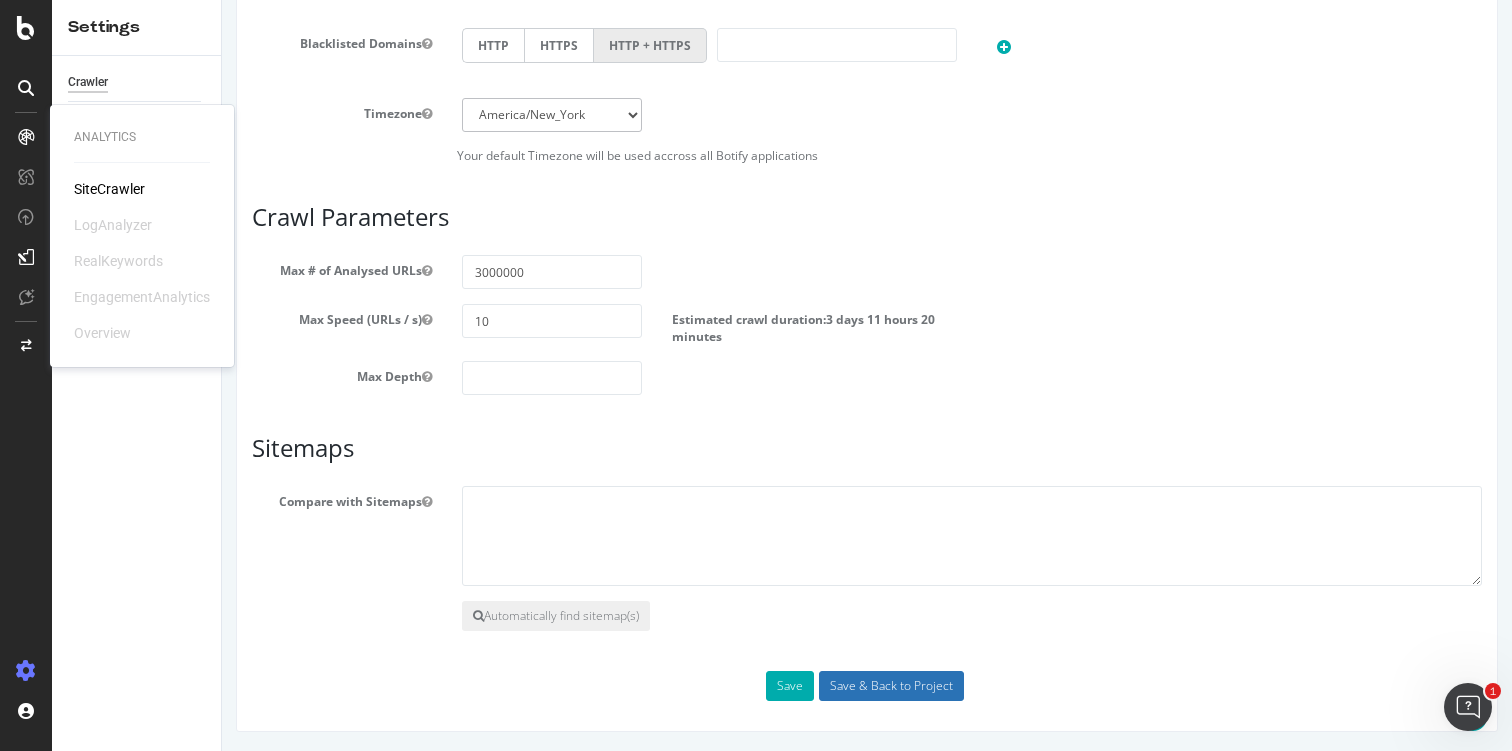 click on "Save & Back to Project" at bounding box center [891, 686] 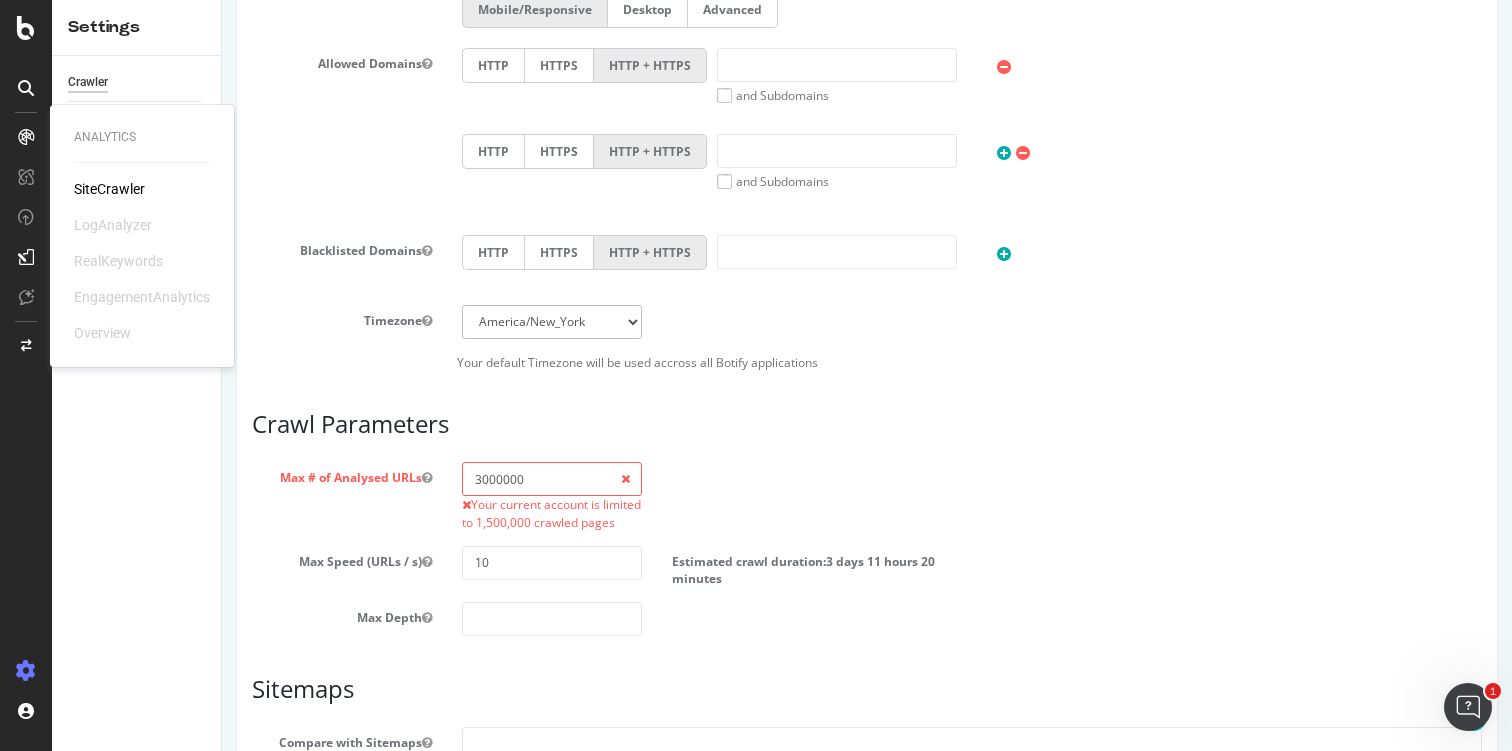 scroll, scrollTop: 912, scrollLeft: 0, axis: vertical 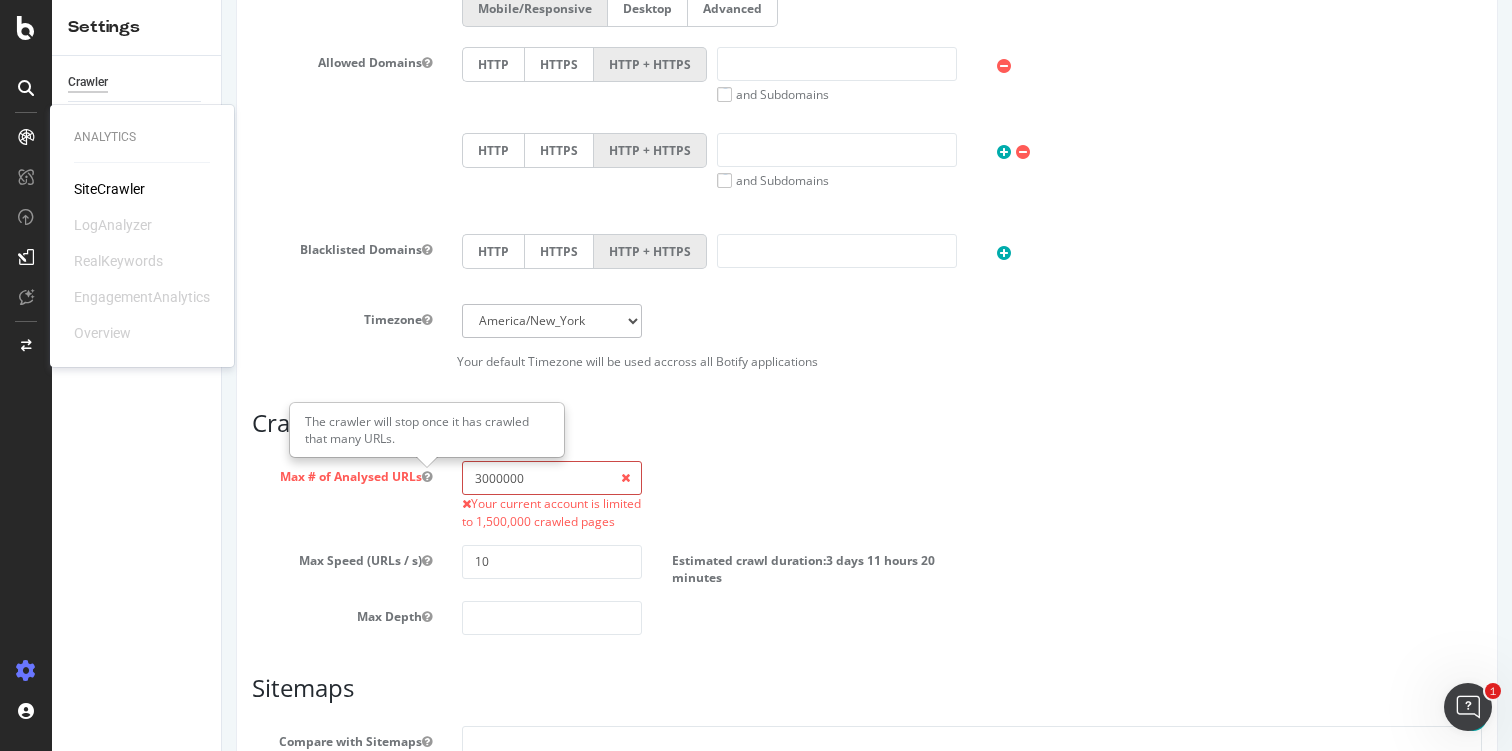 drag, startPoint x: 544, startPoint y: 479, endPoint x: 411, endPoint y: 476, distance: 133.03383 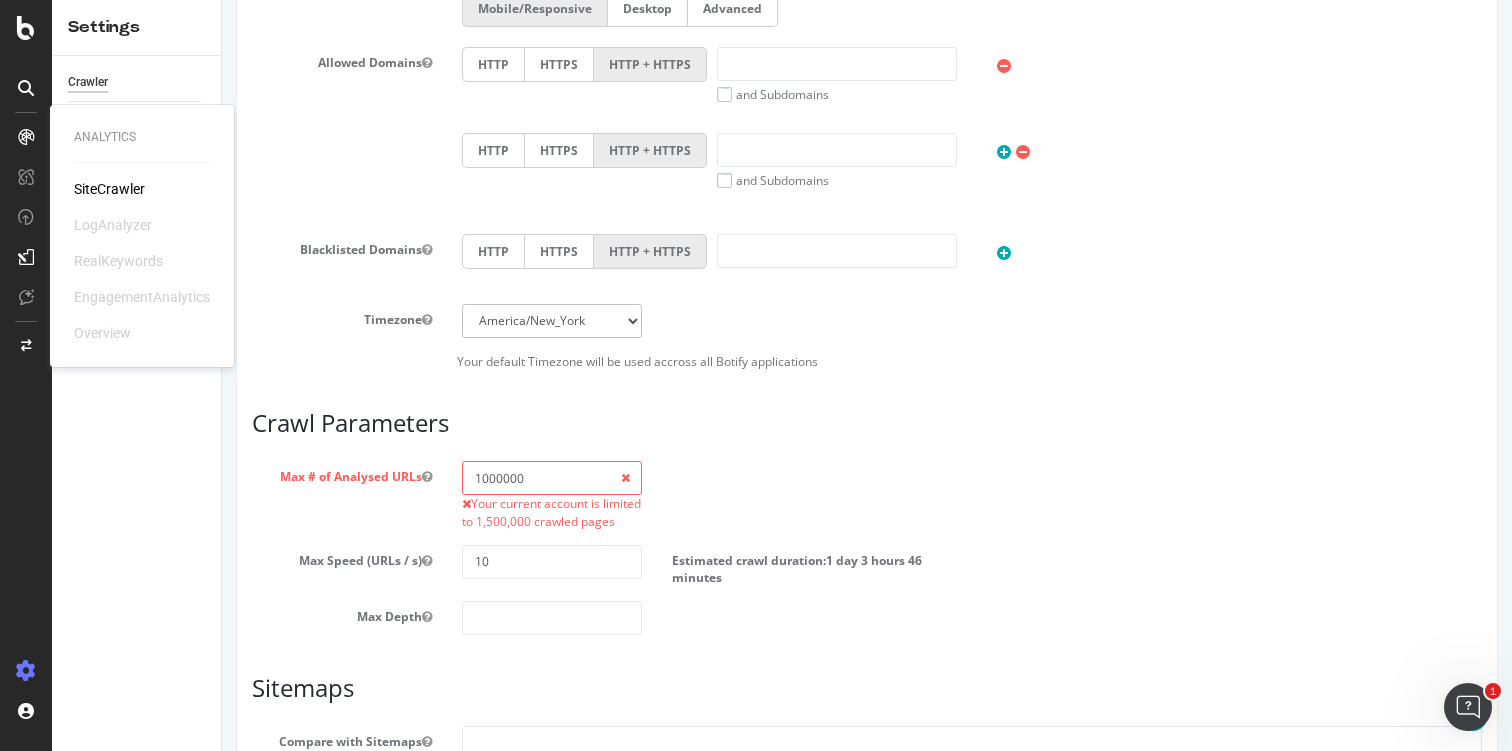 click on "Max # of Analysed URLs
1000000 Your current account is limited to 1,500,000 crawled pages" at bounding box center (867, 495) 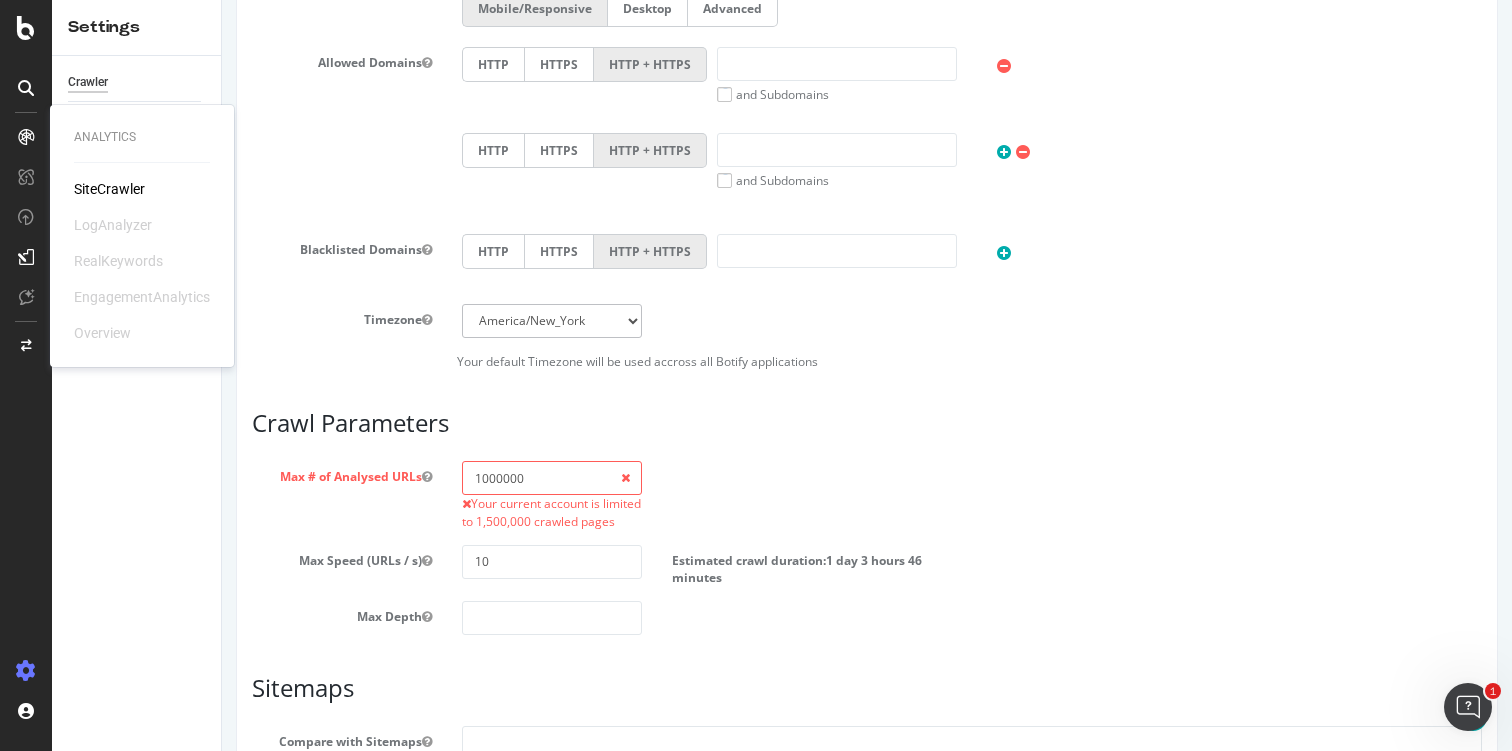 click at bounding box center (625, 478) 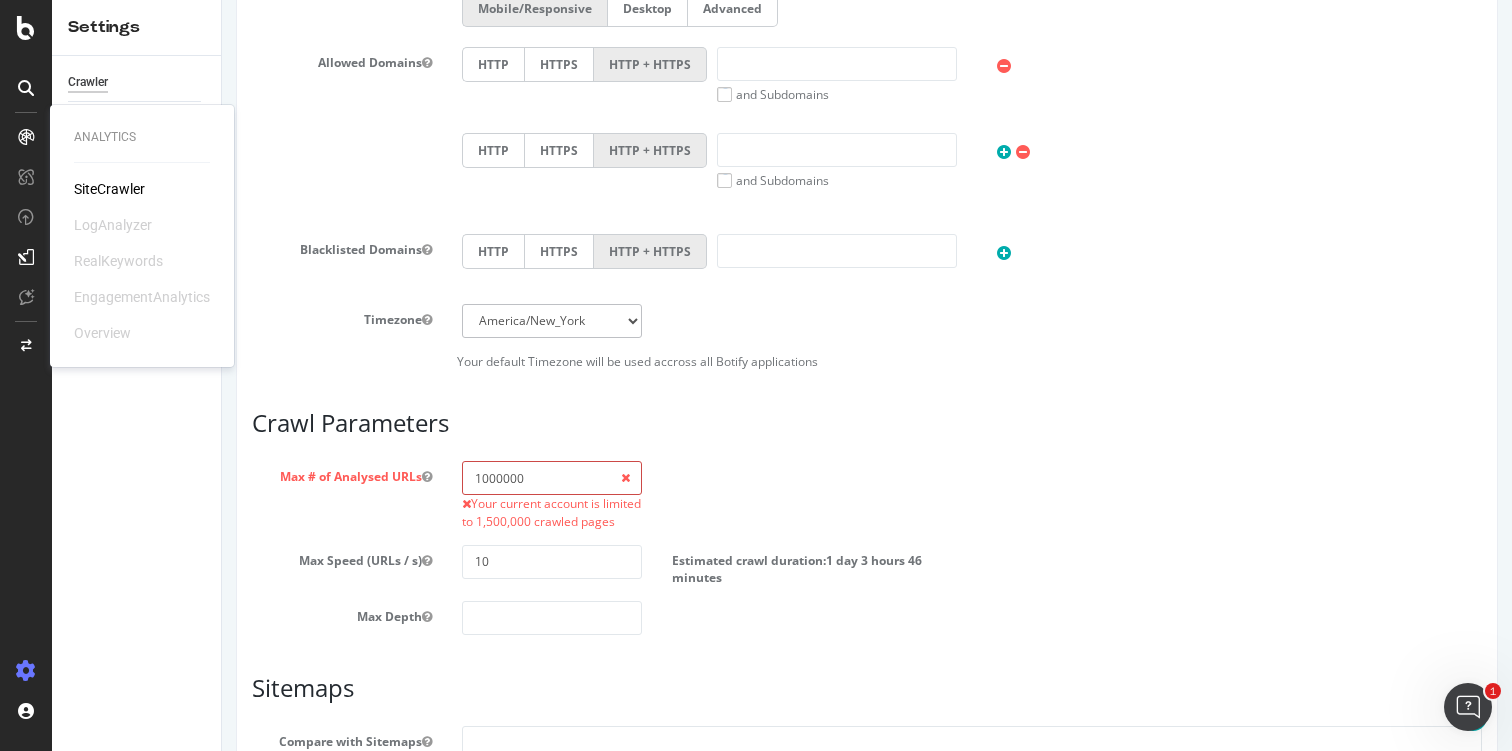 click on "1000000" at bounding box center [552, 478] 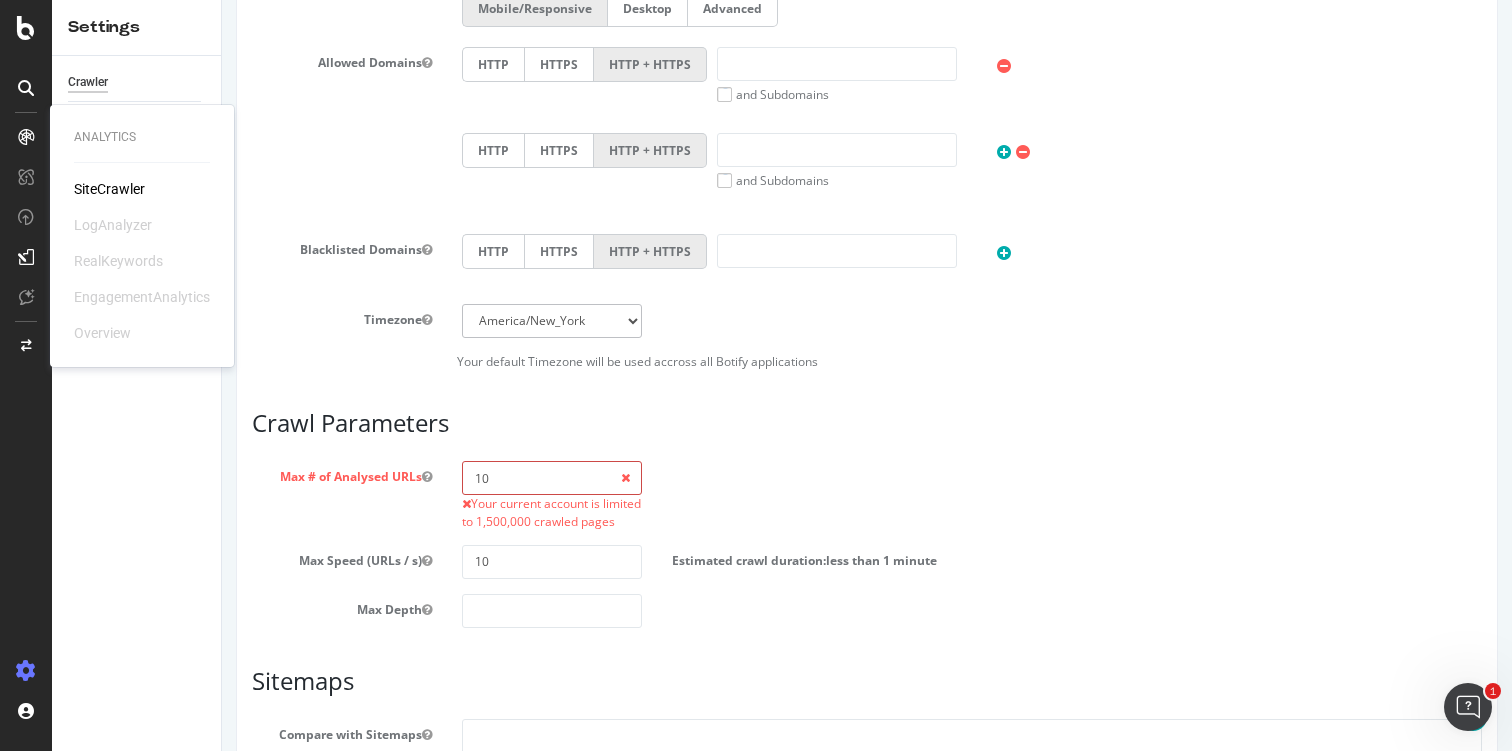 type on "1" 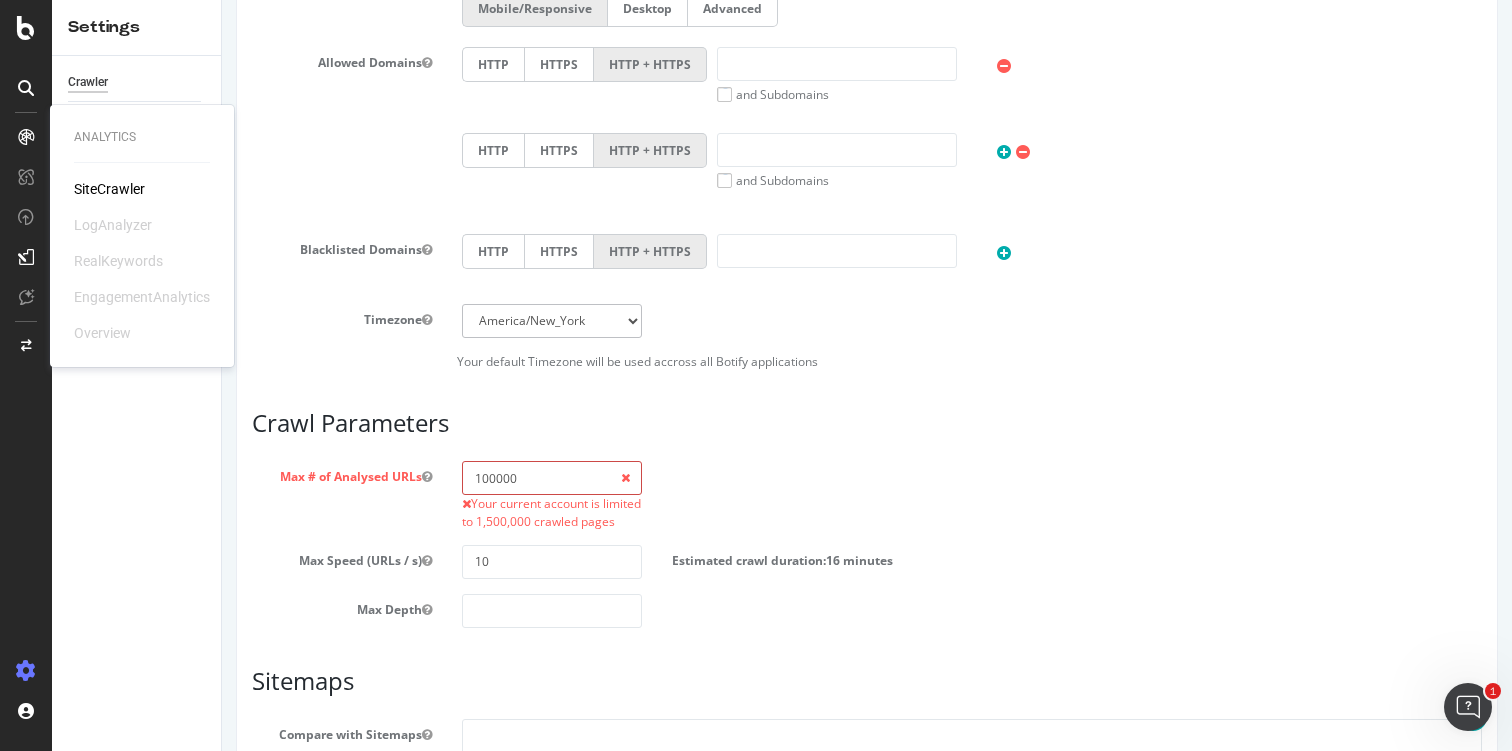 type on "1000000" 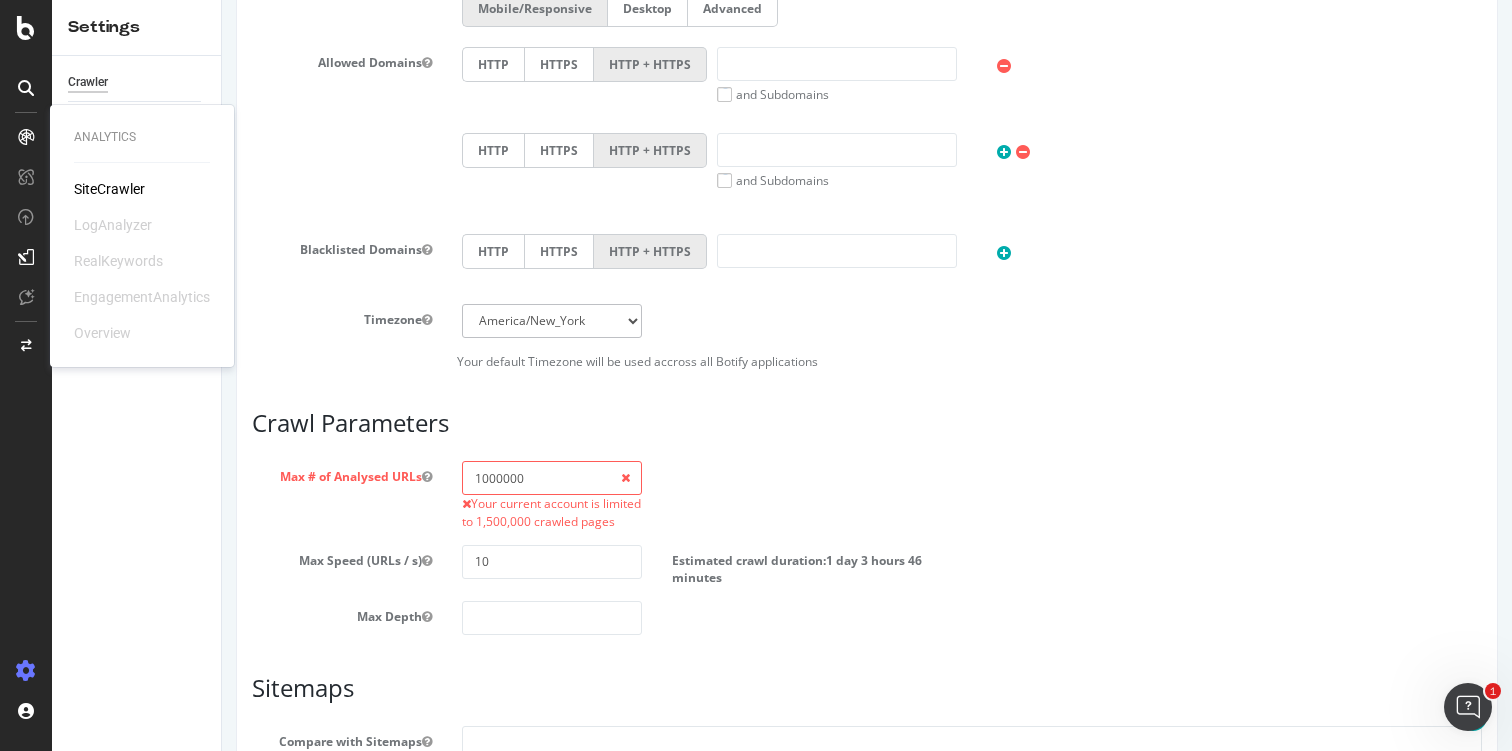 click on "Crawl Parameters" at bounding box center (867, 423) 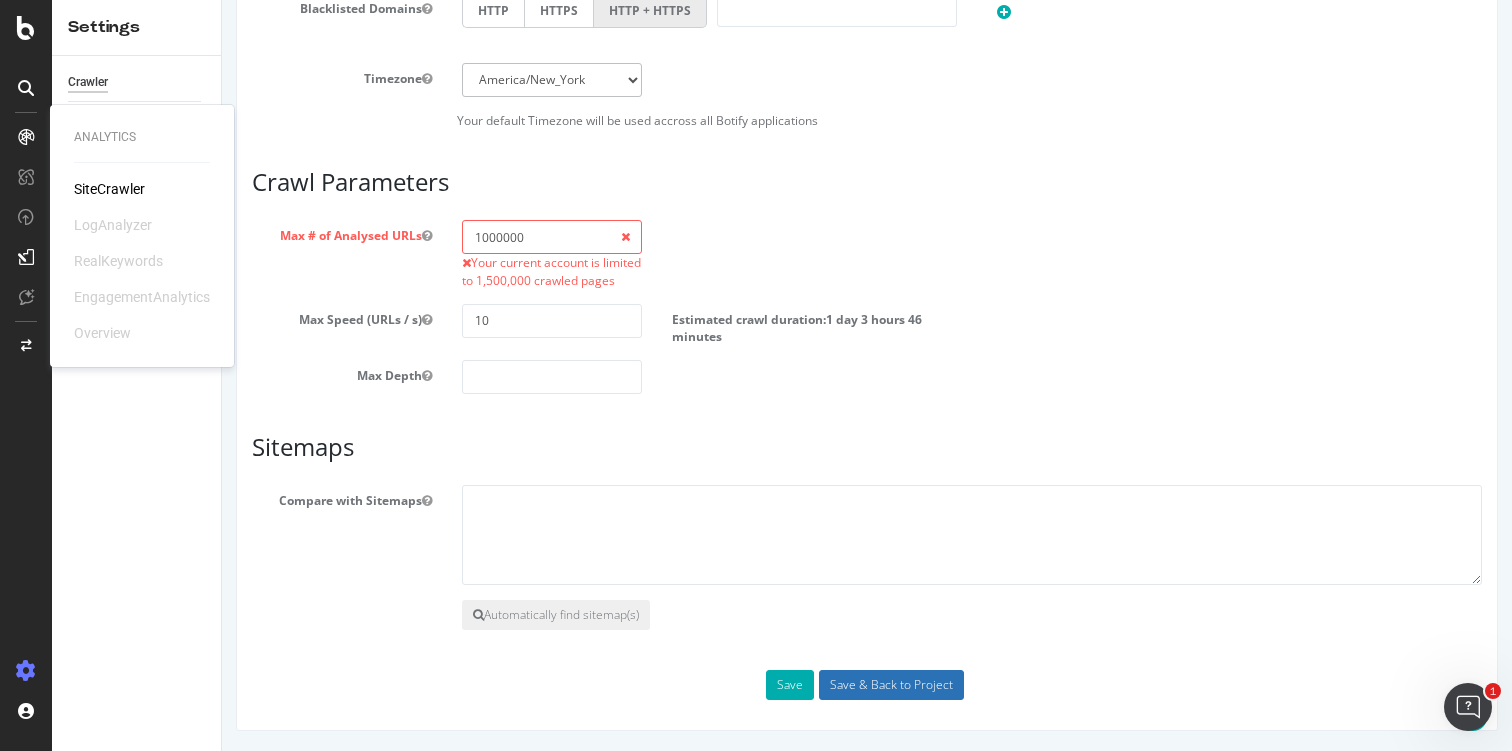 click on "Save & Back to Project" at bounding box center [891, 685] 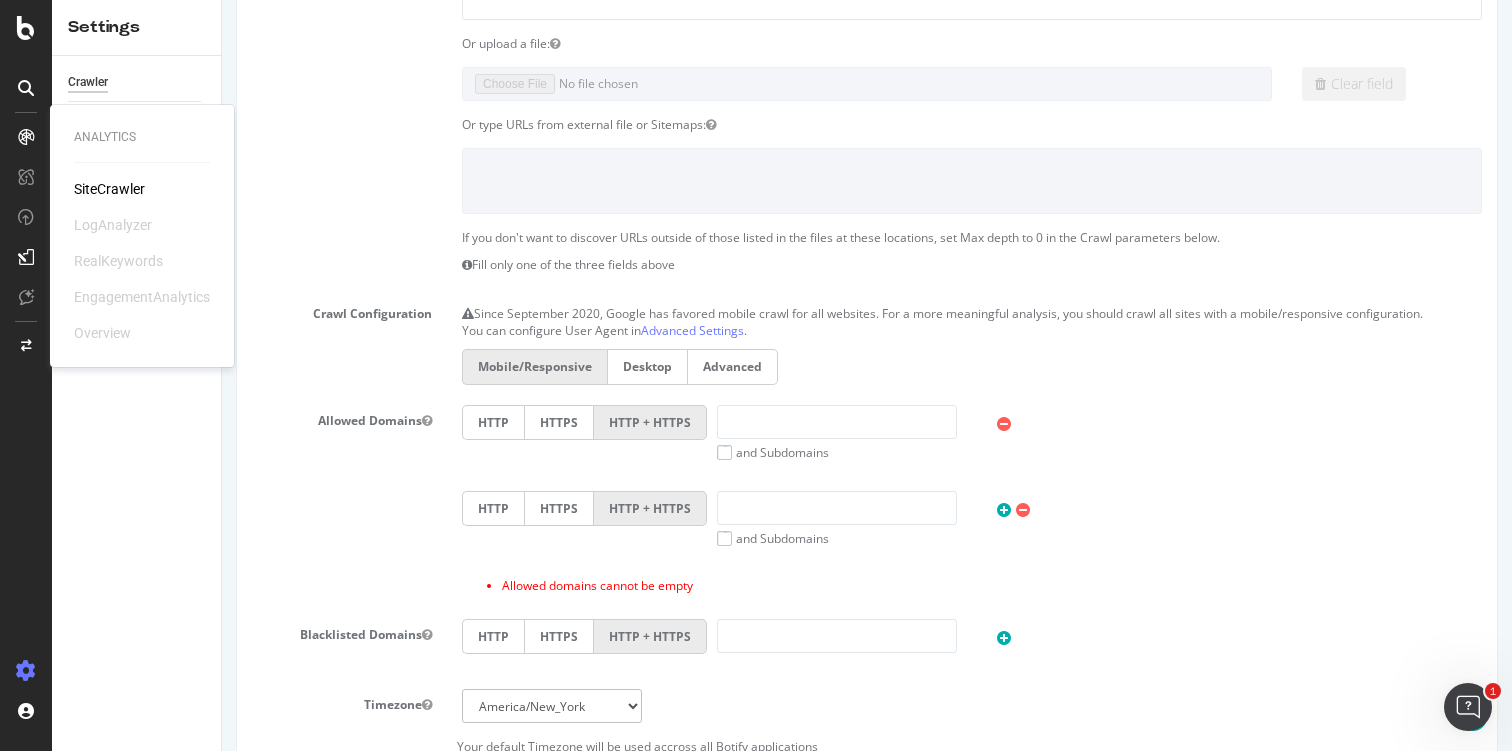 scroll, scrollTop: 555, scrollLeft: 0, axis: vertical 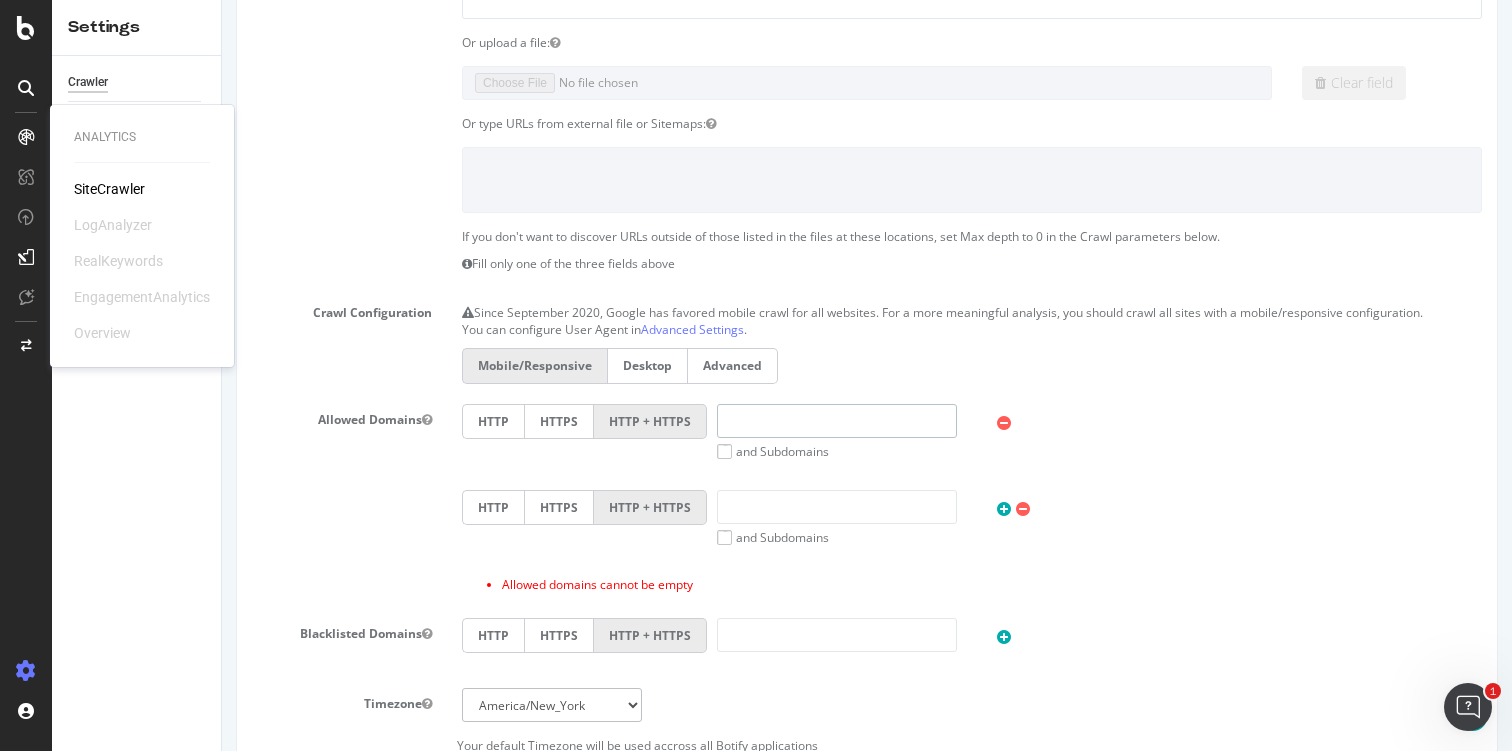 click at bounding box center [837, 421] 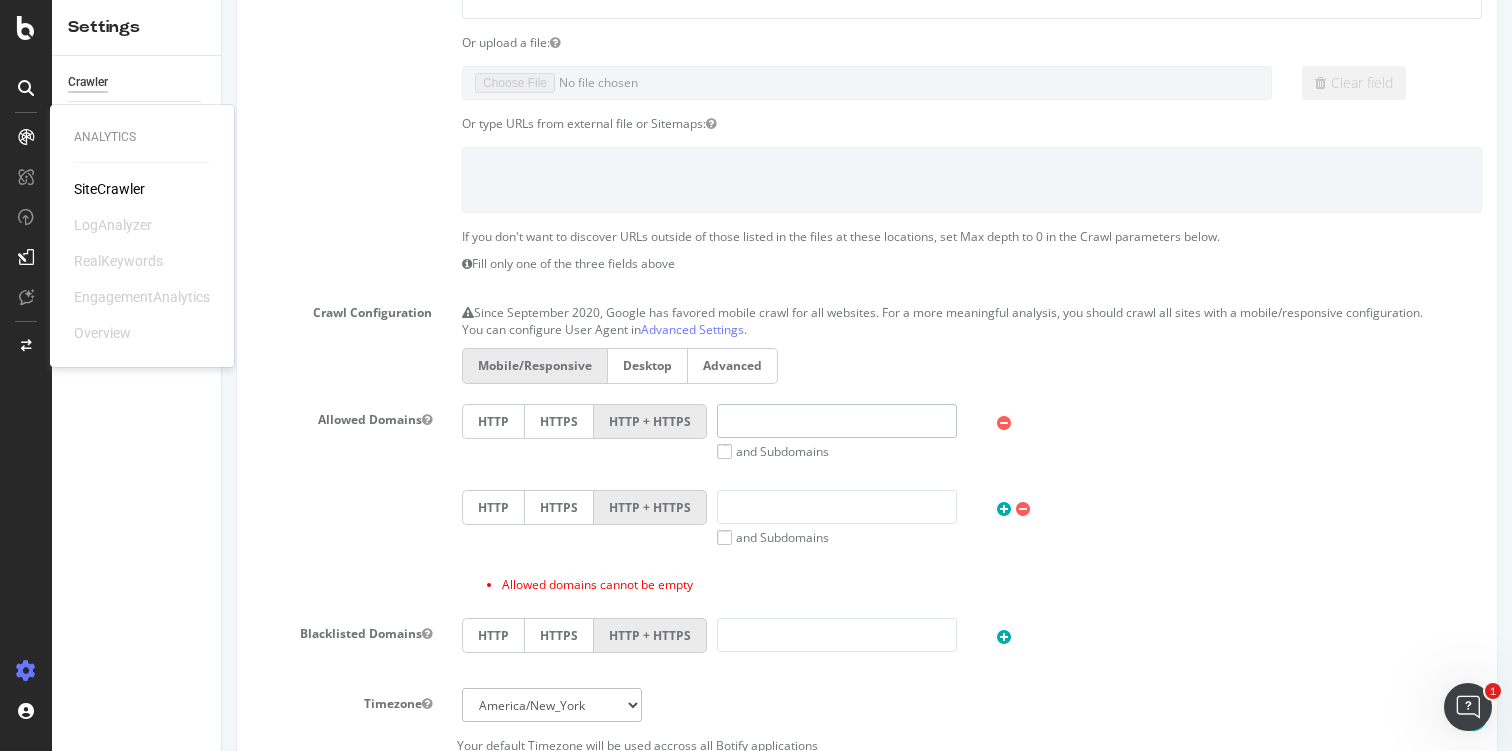 type on "www.elastic.co" 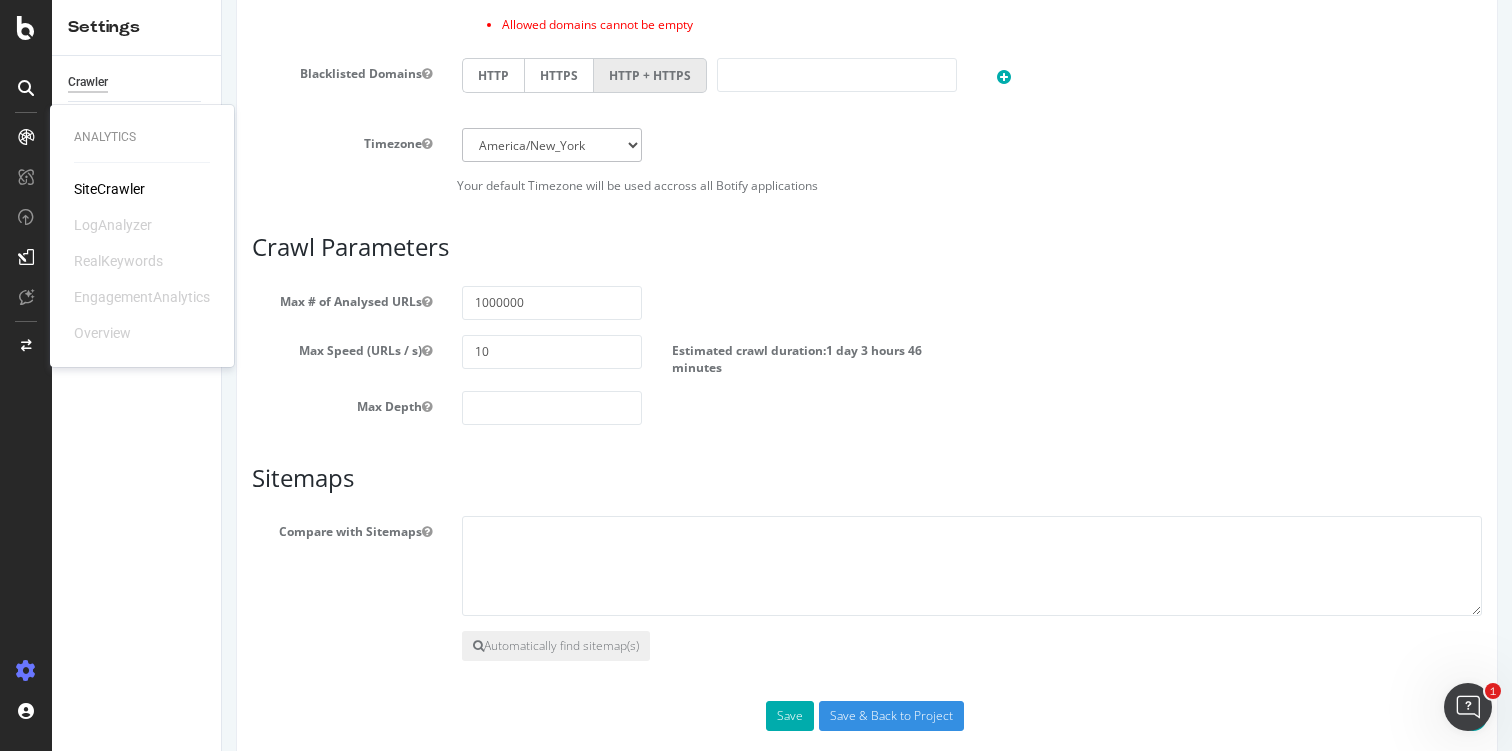 scroll, scrollTop: 1146, scrollLeft: 0, axis: vertical 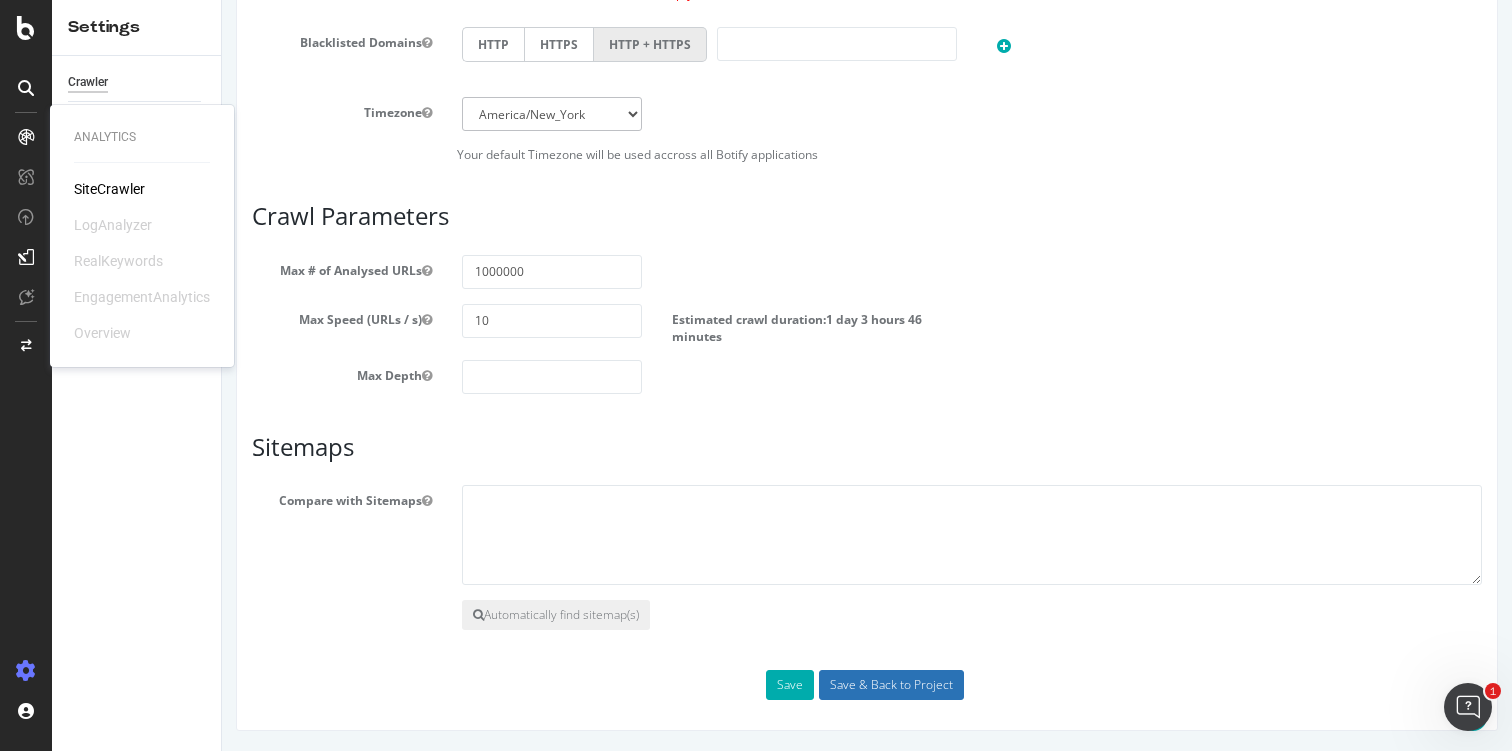 click on "Save & Back to Project" at bounding box center (891, 685) 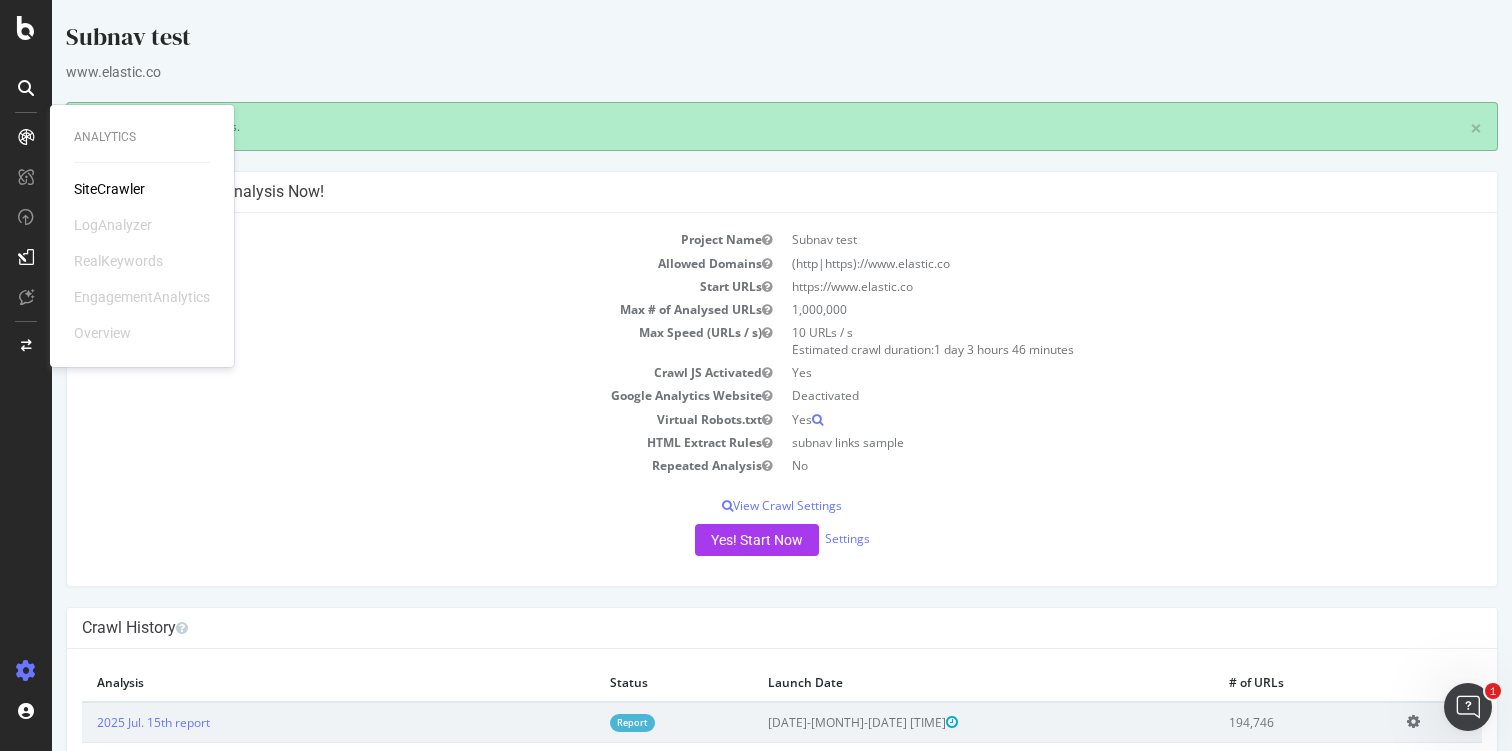 scroll, scrollTop: 0, scrollLeft: 0, axis: both 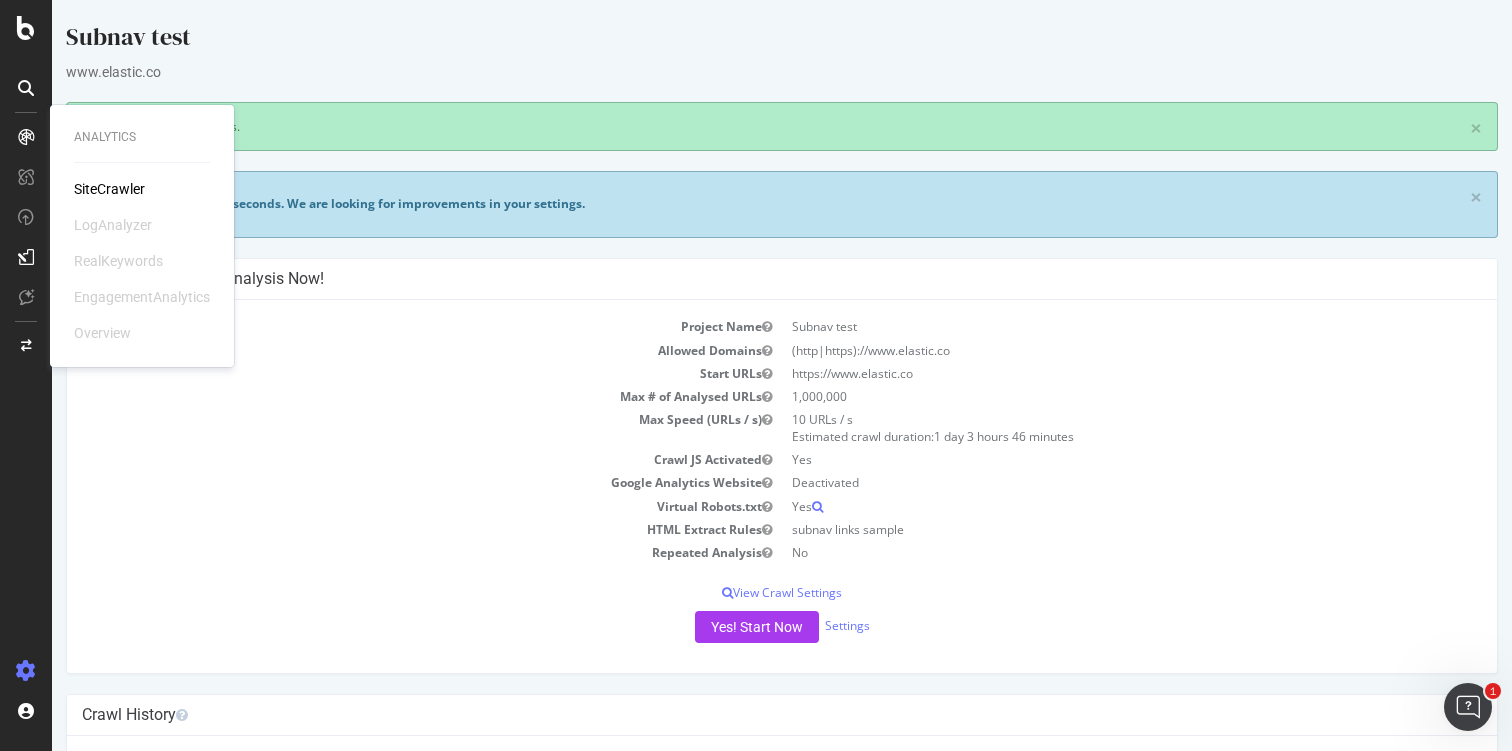 click on "Virtual Robots.txt" at bounding box center [432, 506] 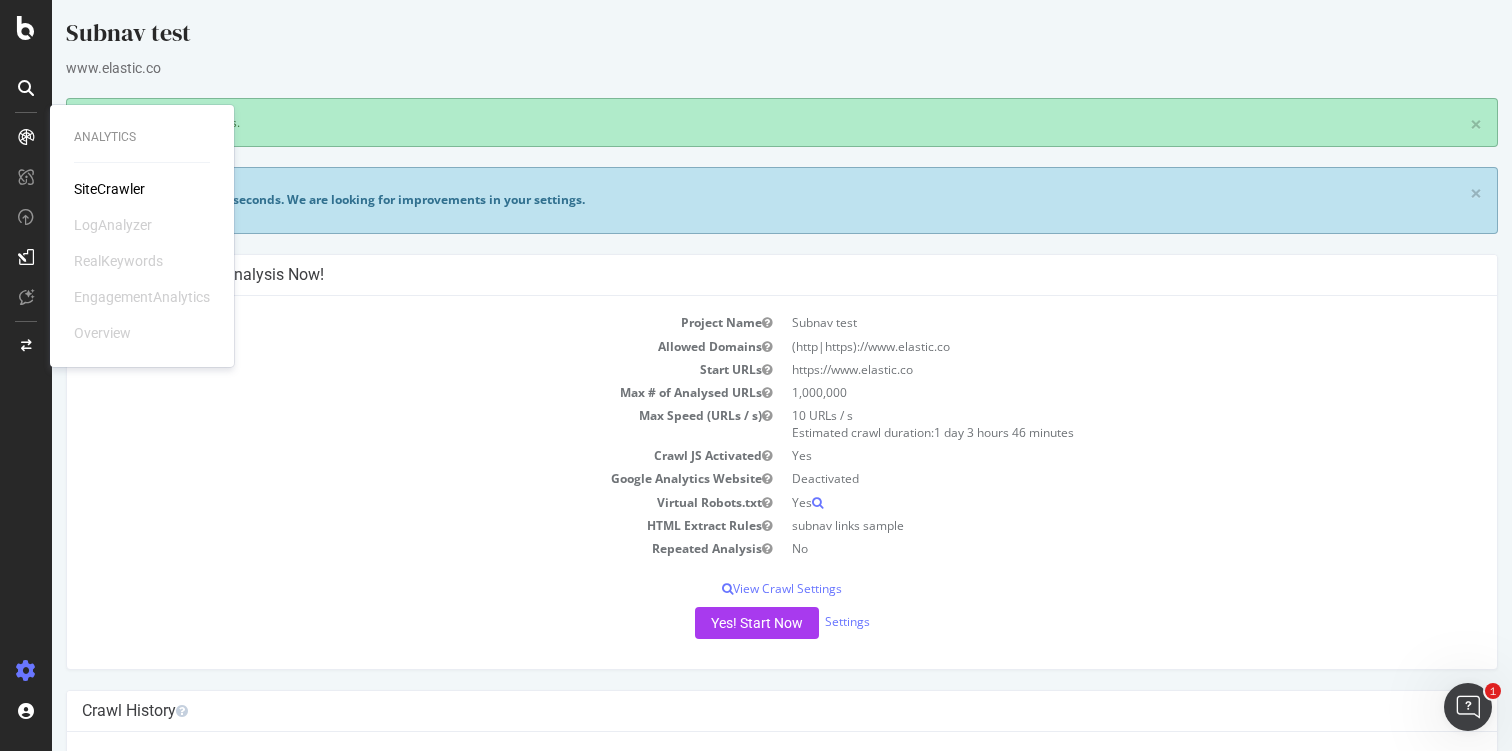 scroll, scrollTop: 0, scrollLeft: 0, axis: both 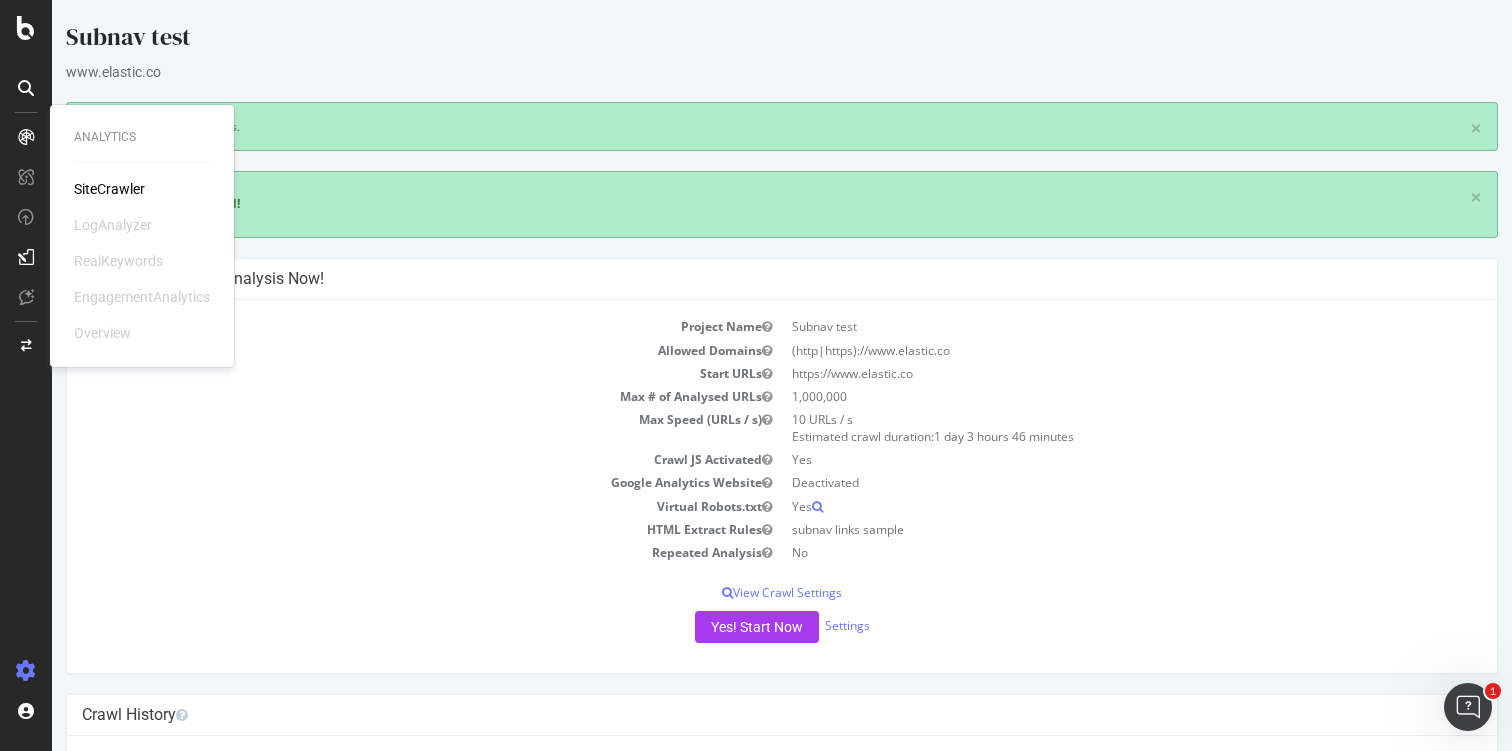 click on "Crawl JS Activated" at bounding box center [432, 459] 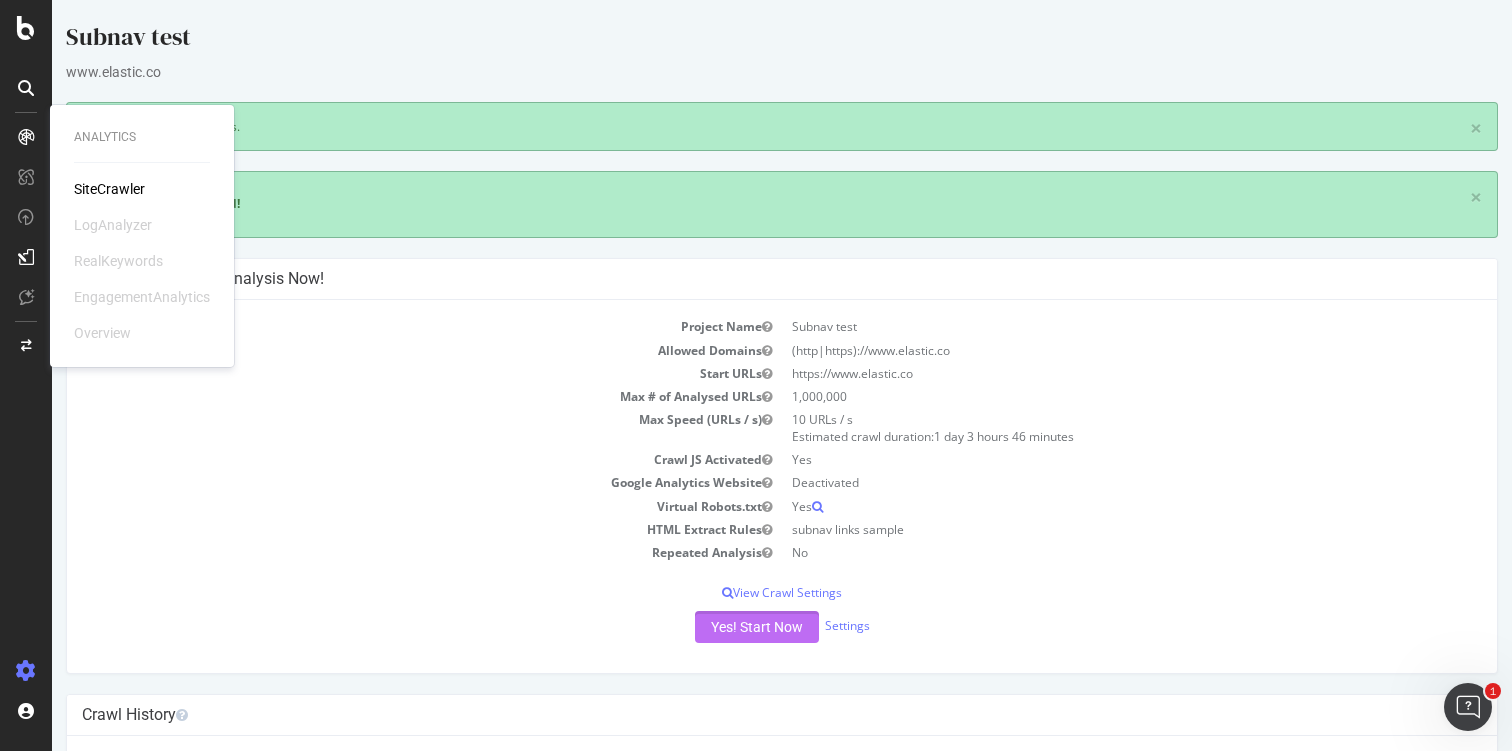 click on "Yes! Start Now" at bounding box center [757, 627] 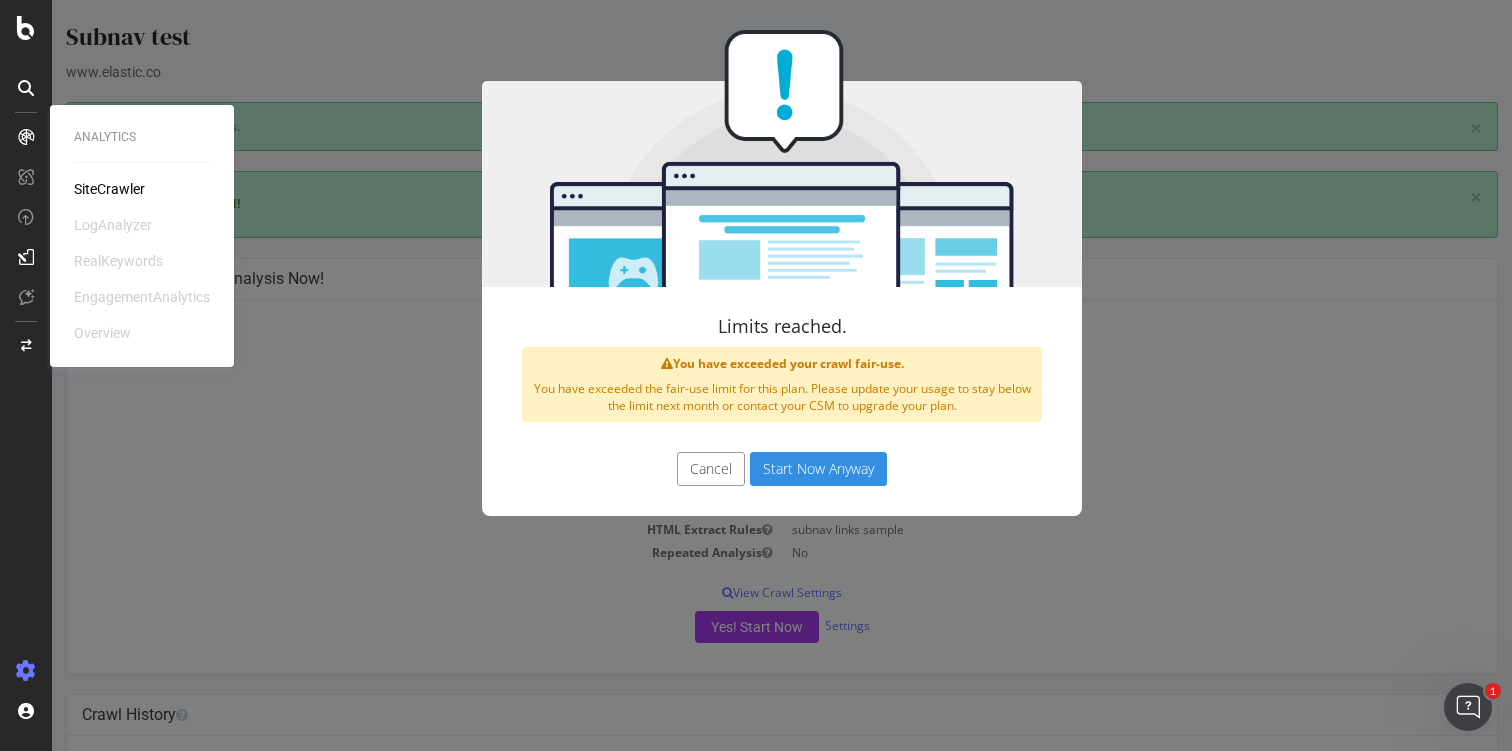 click on "Start Now Anyway" at bounding box center [818, 469] 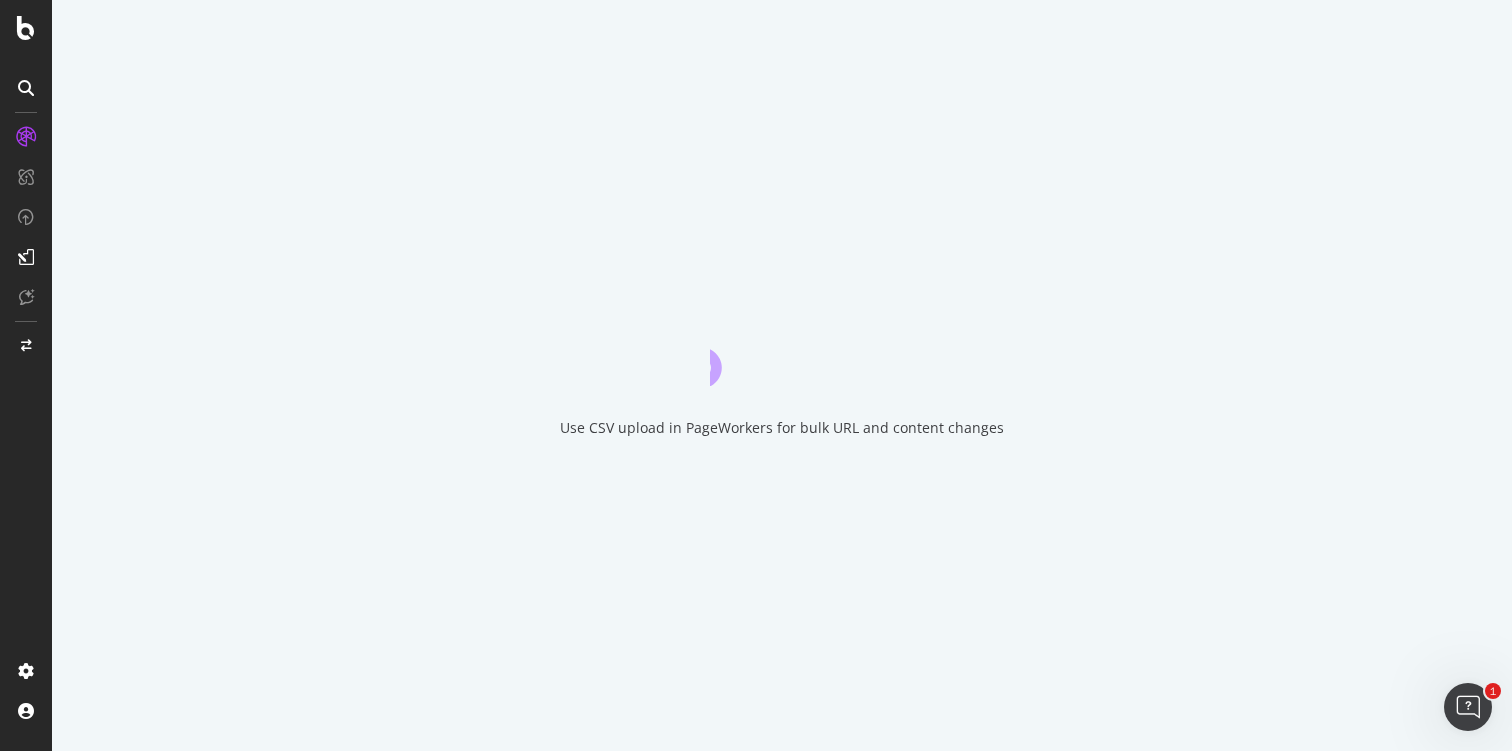 scroll, scrollTop: 0, scrollLeft: 0, axis: both 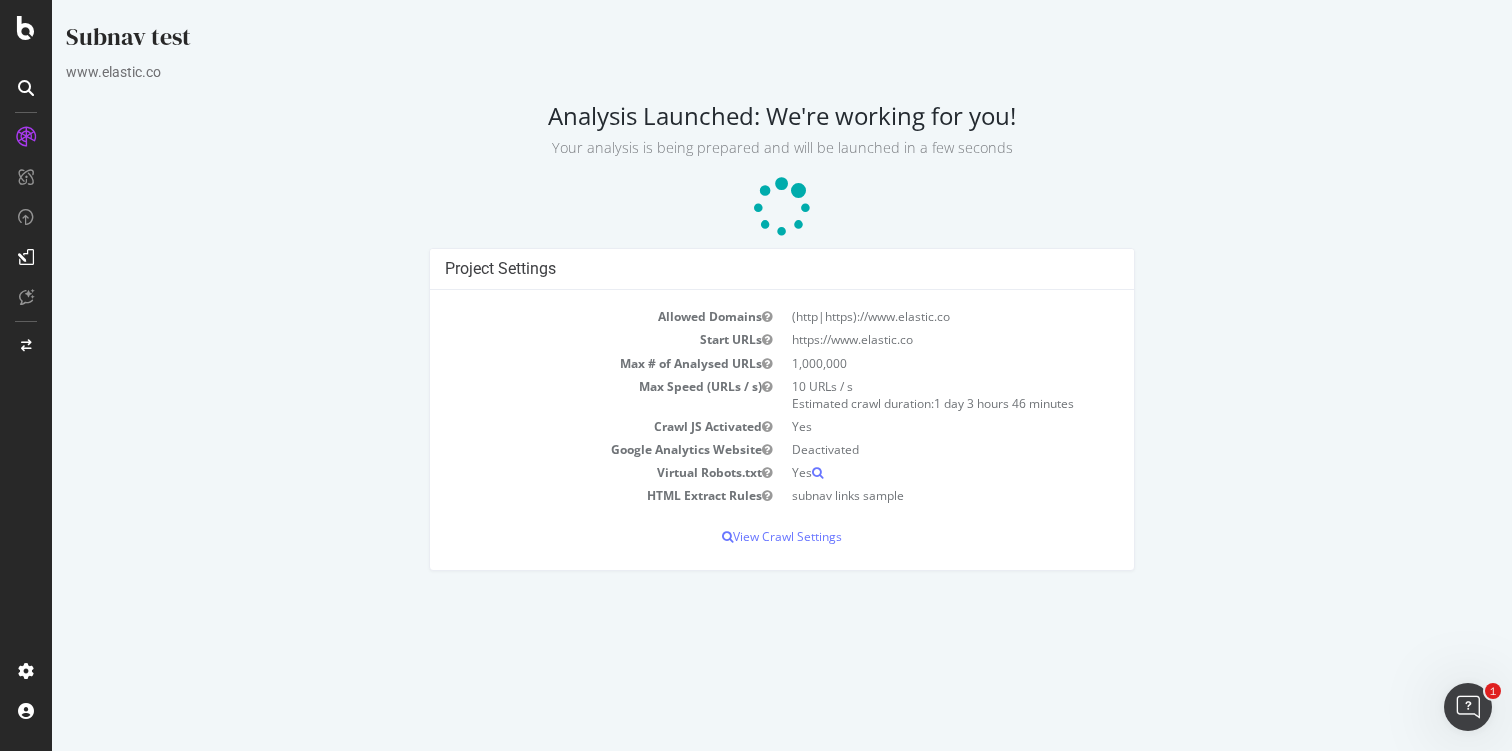 click on "Deactivated" at bounding box center (950, 449) 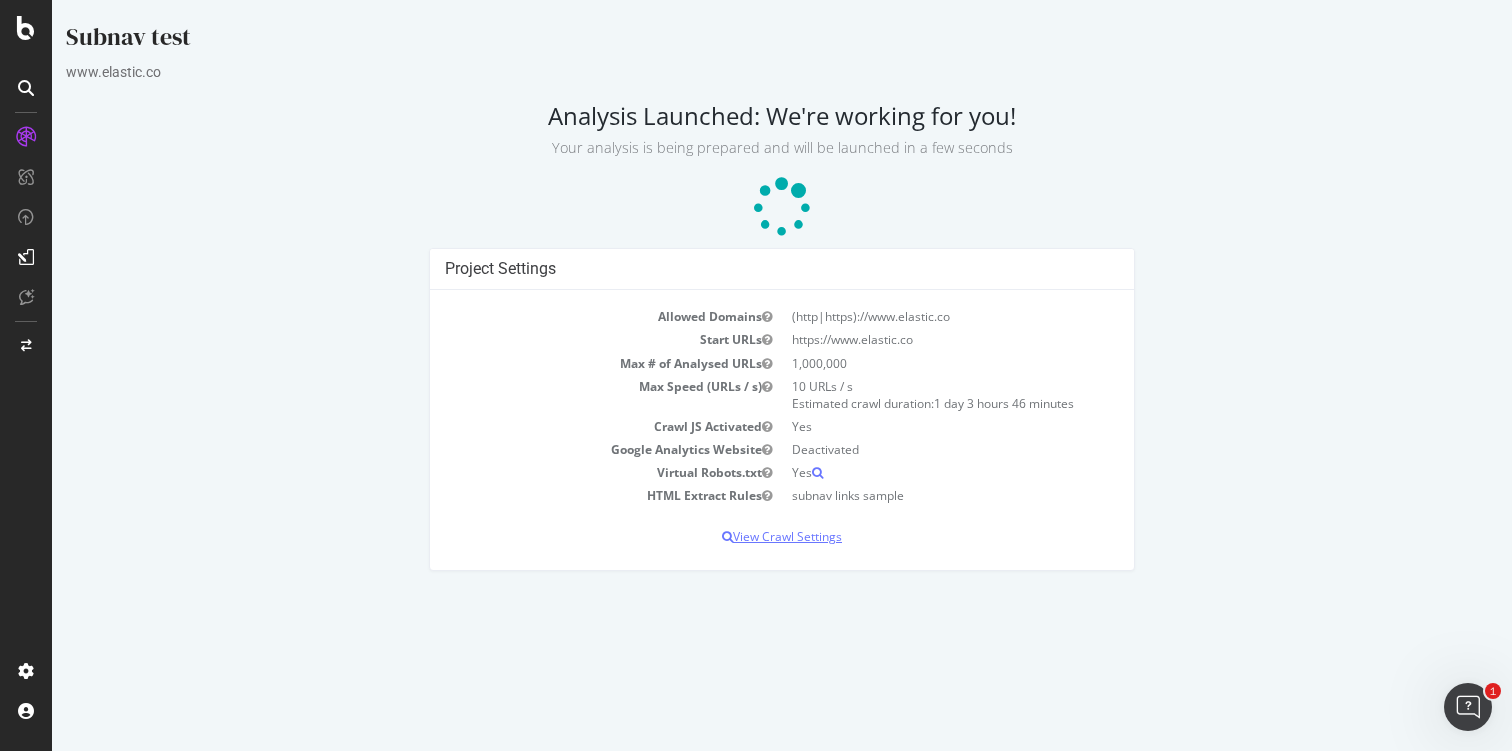 click on "View Crawl Settings" at bounding box center [782, 536] 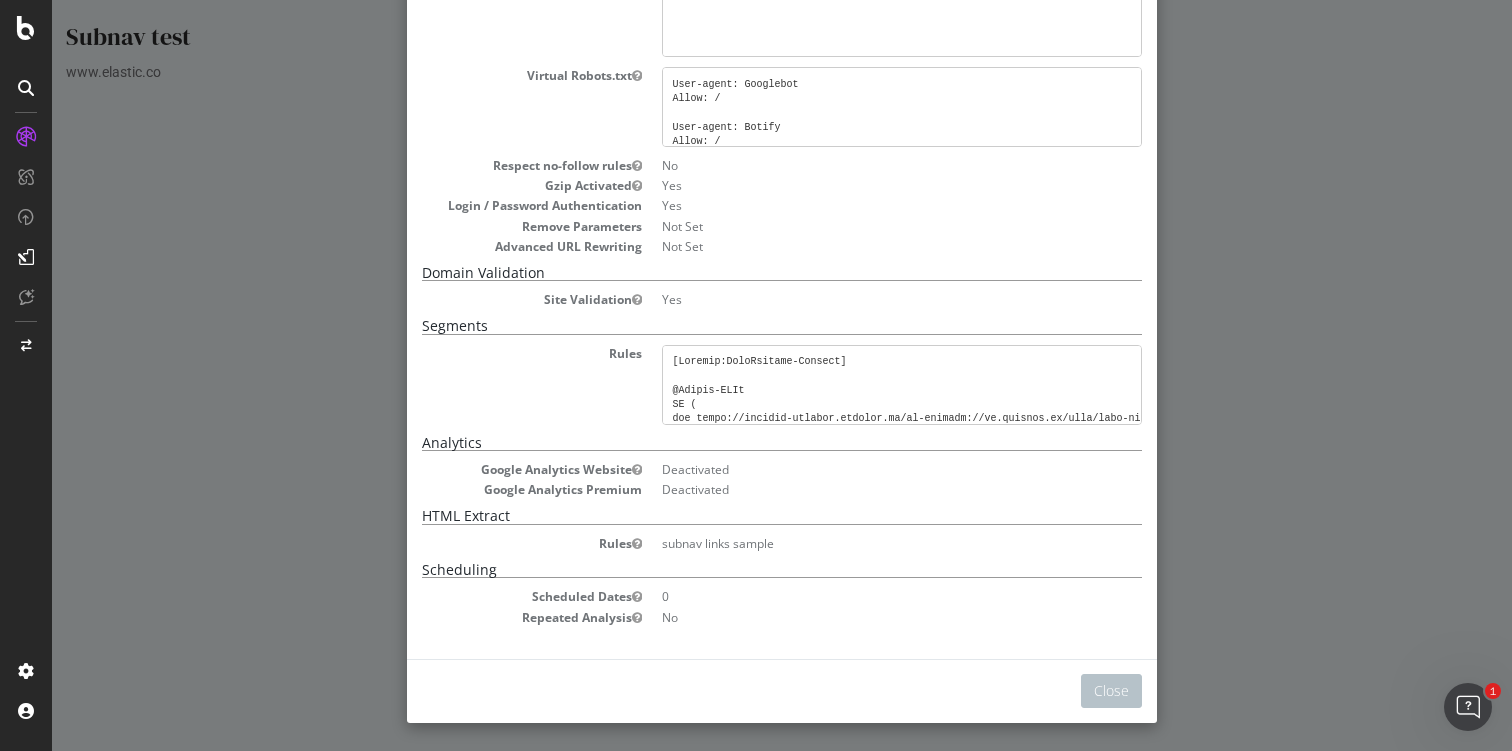 scroll, scrollTop: 508, scrollLeft: 0, axis: vertical 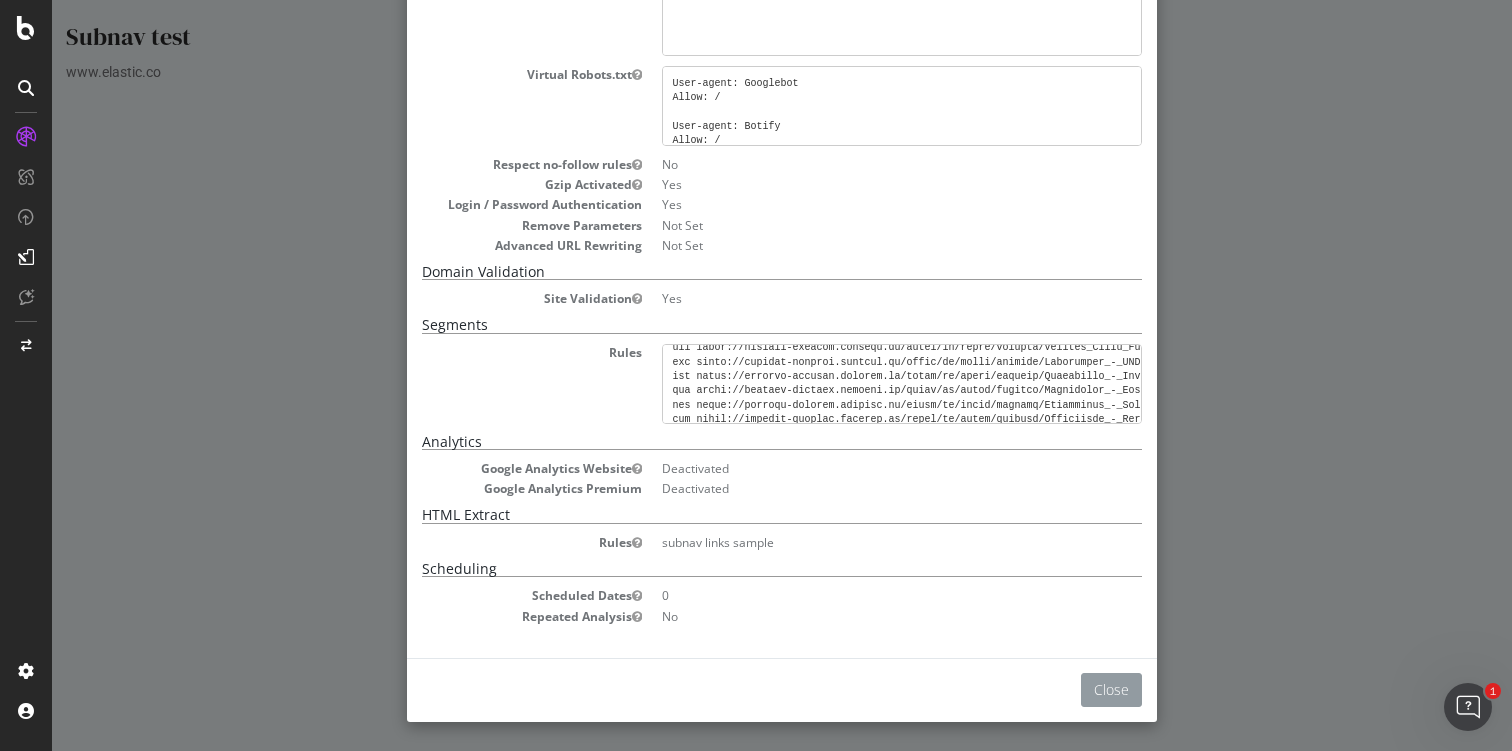 click on "Close" at bounding box center [1111, 690] 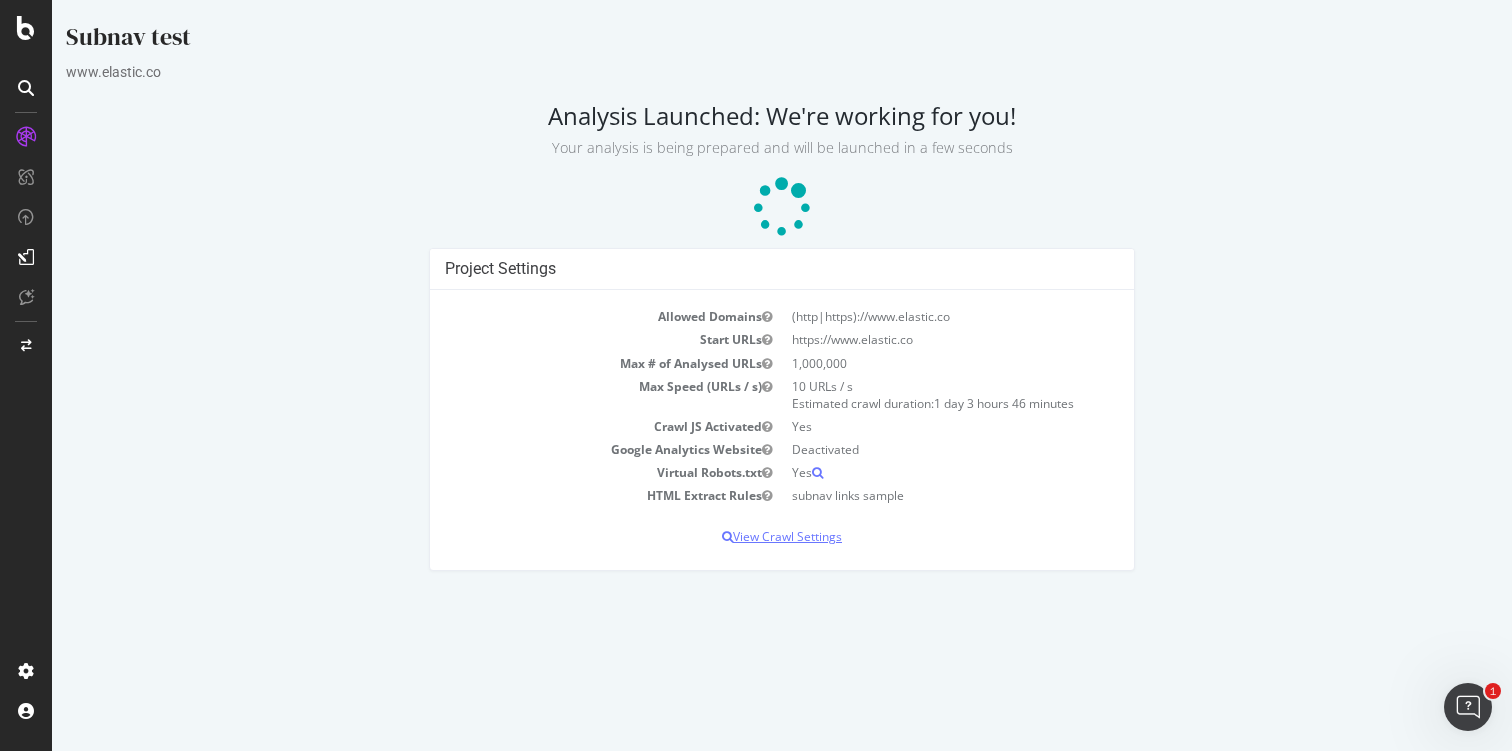 click on "View Crawl Settings" at bounding box center (782, 536) 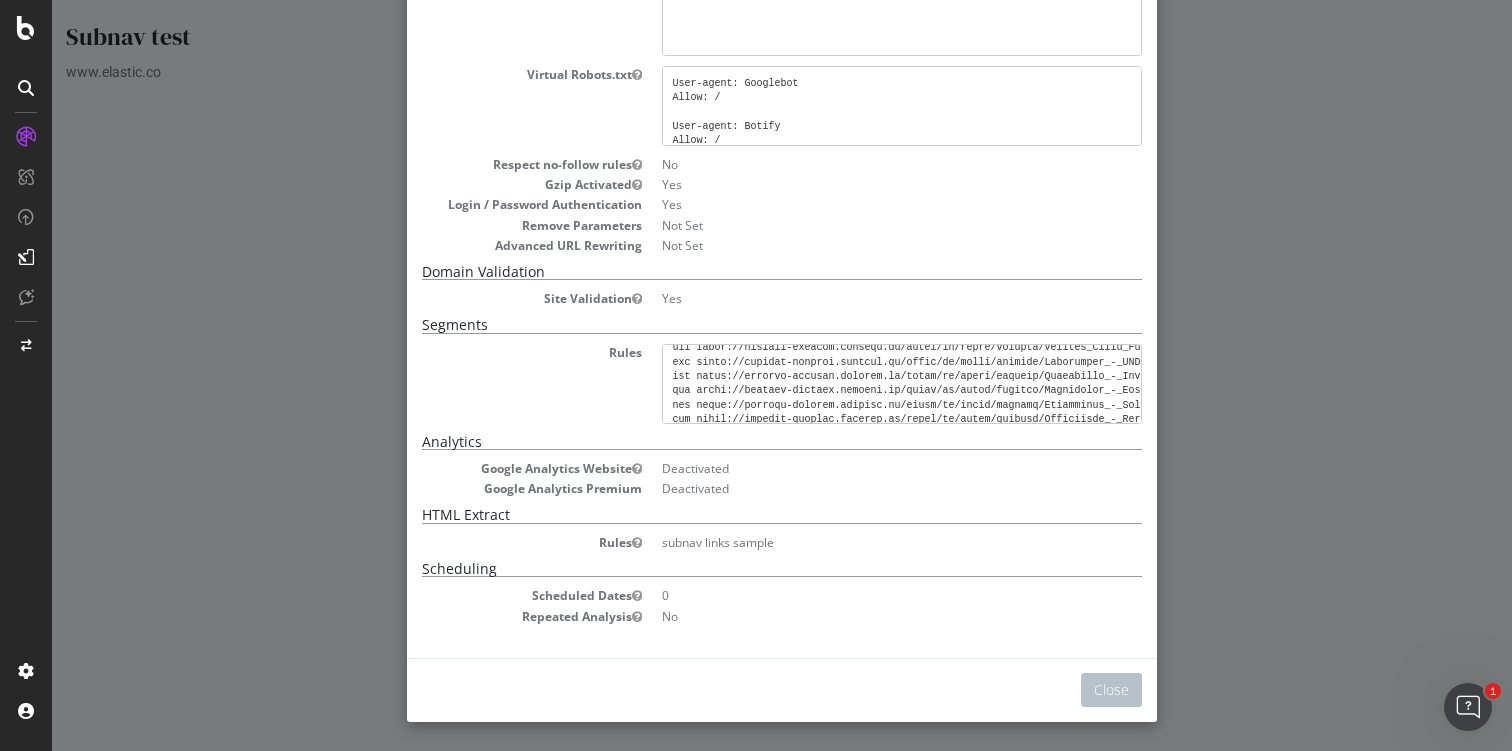 scroll, scrollTop: 0, scrollLeft: 0, axis: both 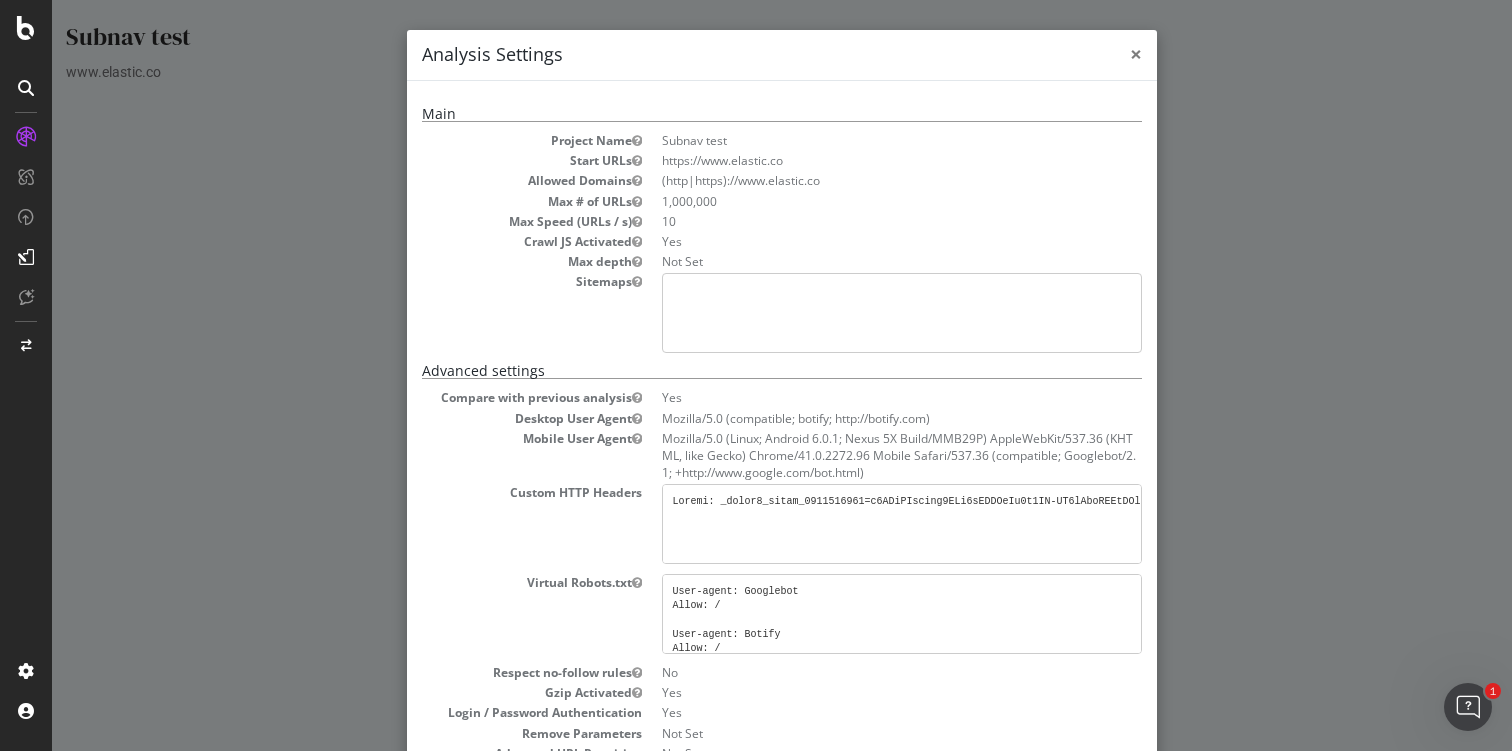 click on "×" at bounding box center (1136, 54) 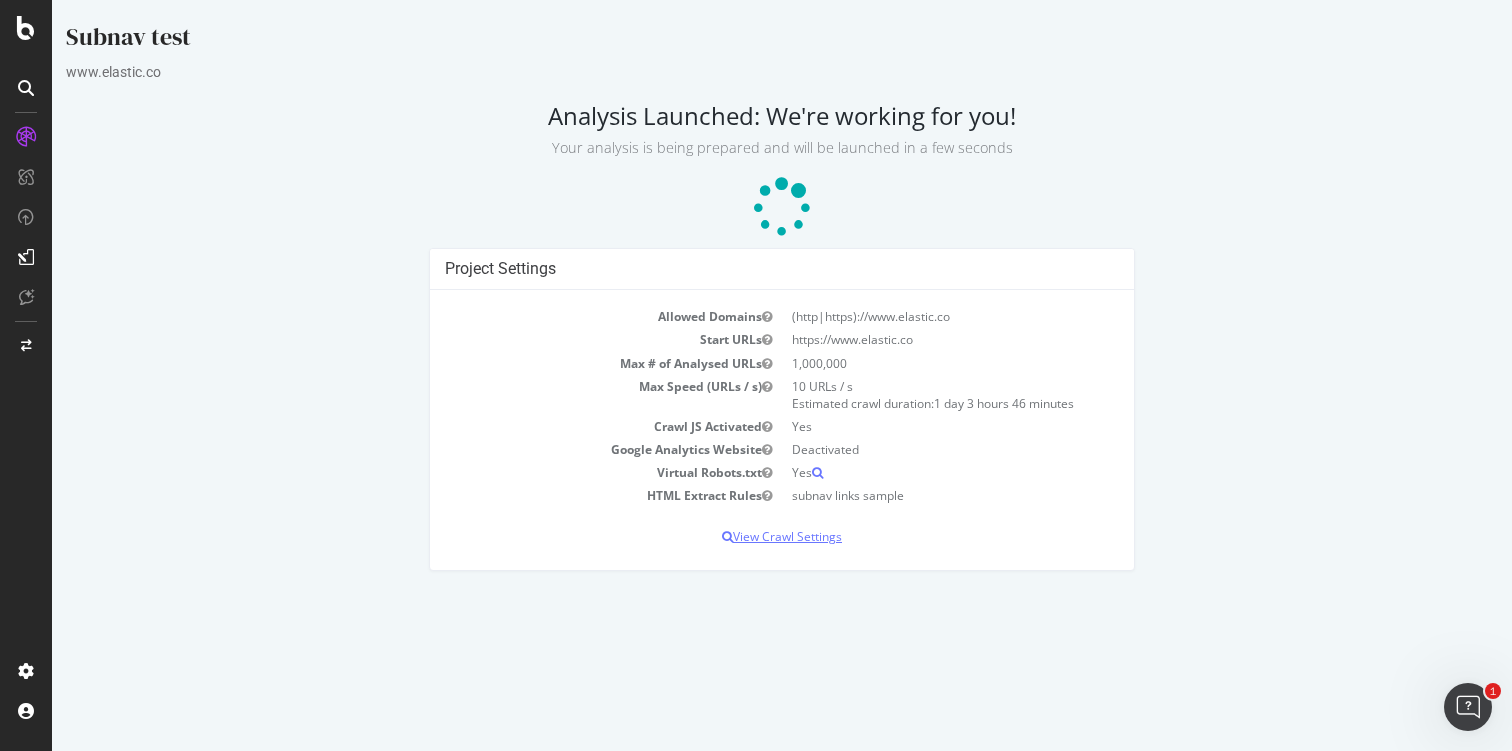 click on "View Crawl Settings" at bounding box center [782, 536] 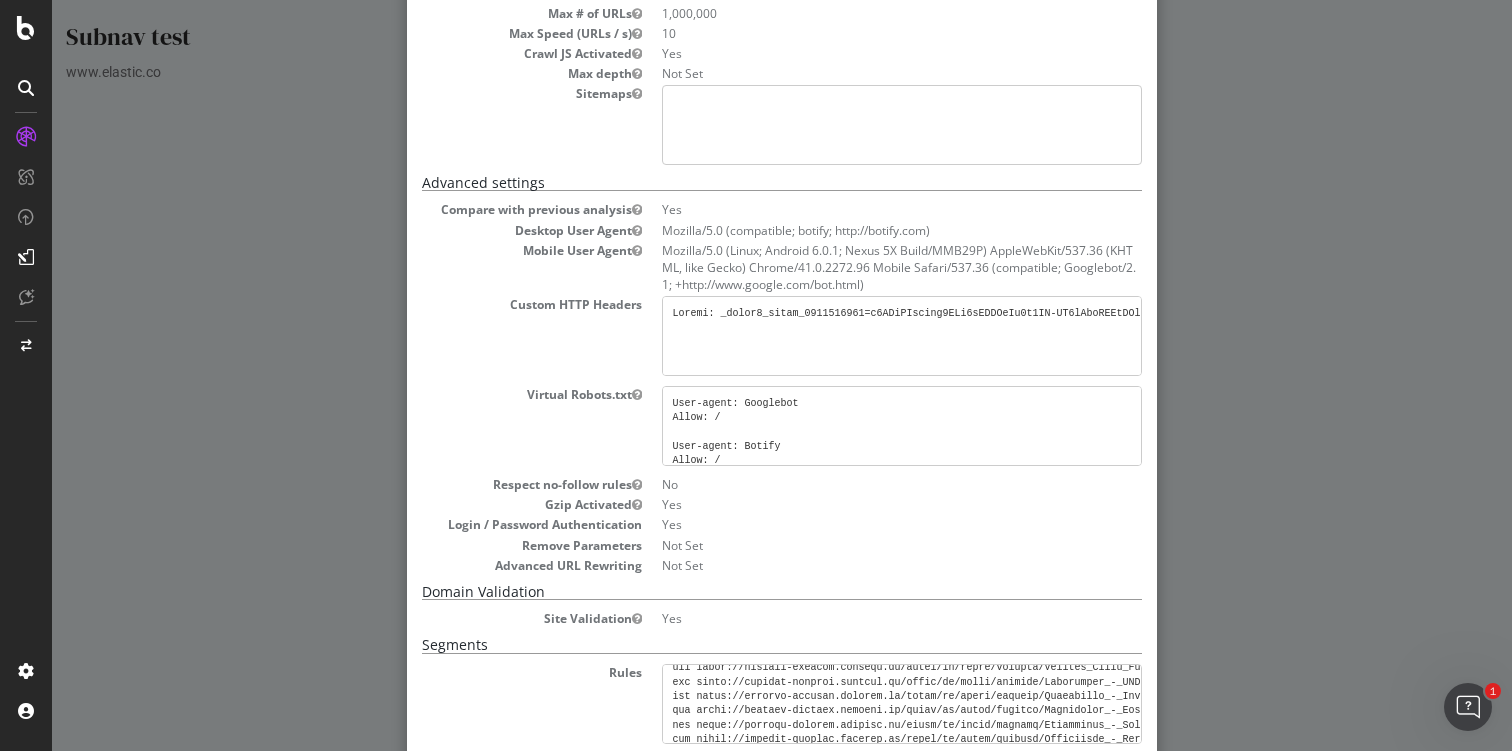 scroll, scrollTop: 508, scrollLeft: 0, axis: vertical 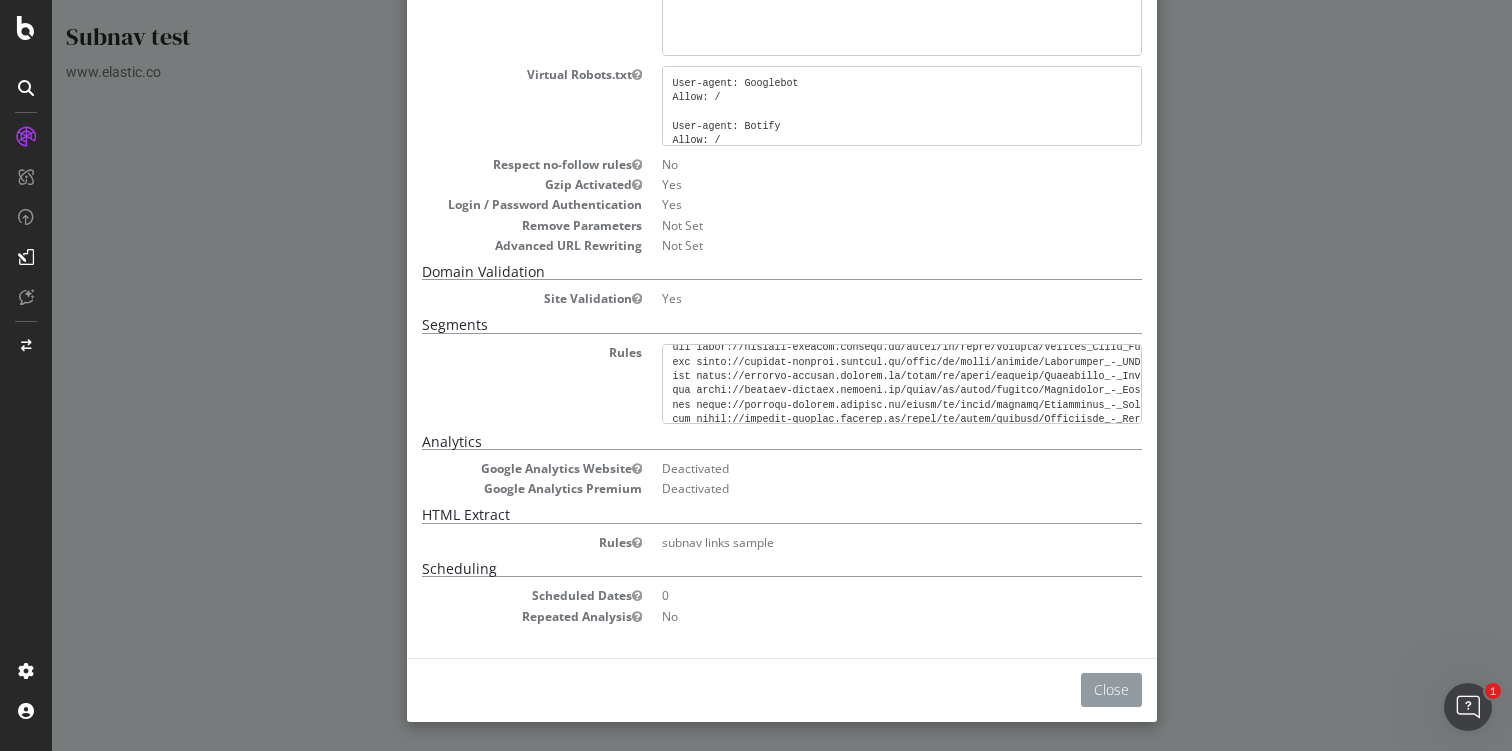 click on "Close" at bounding box center [1111, 690] 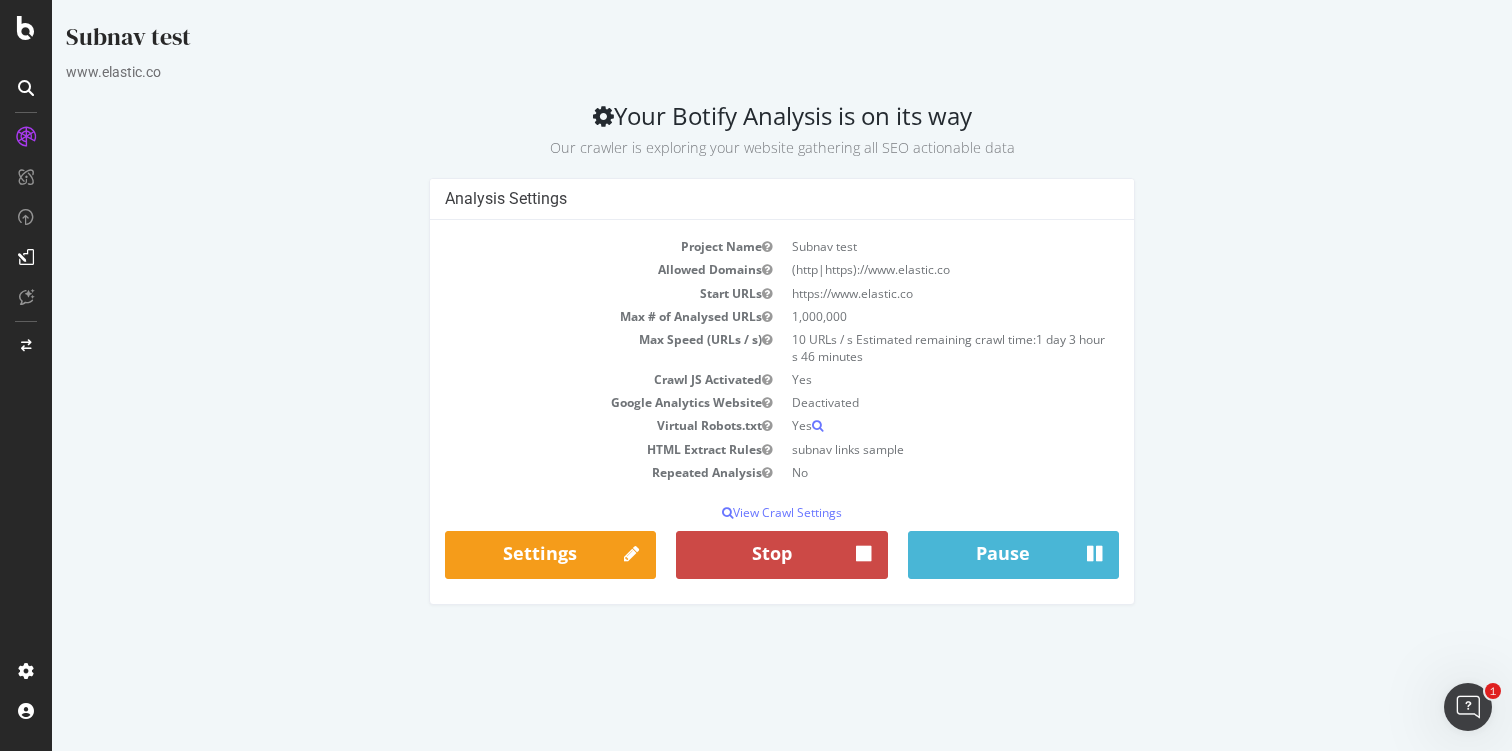 scroll, scrollTop: 0, scrollLeft: 0, axis: both 